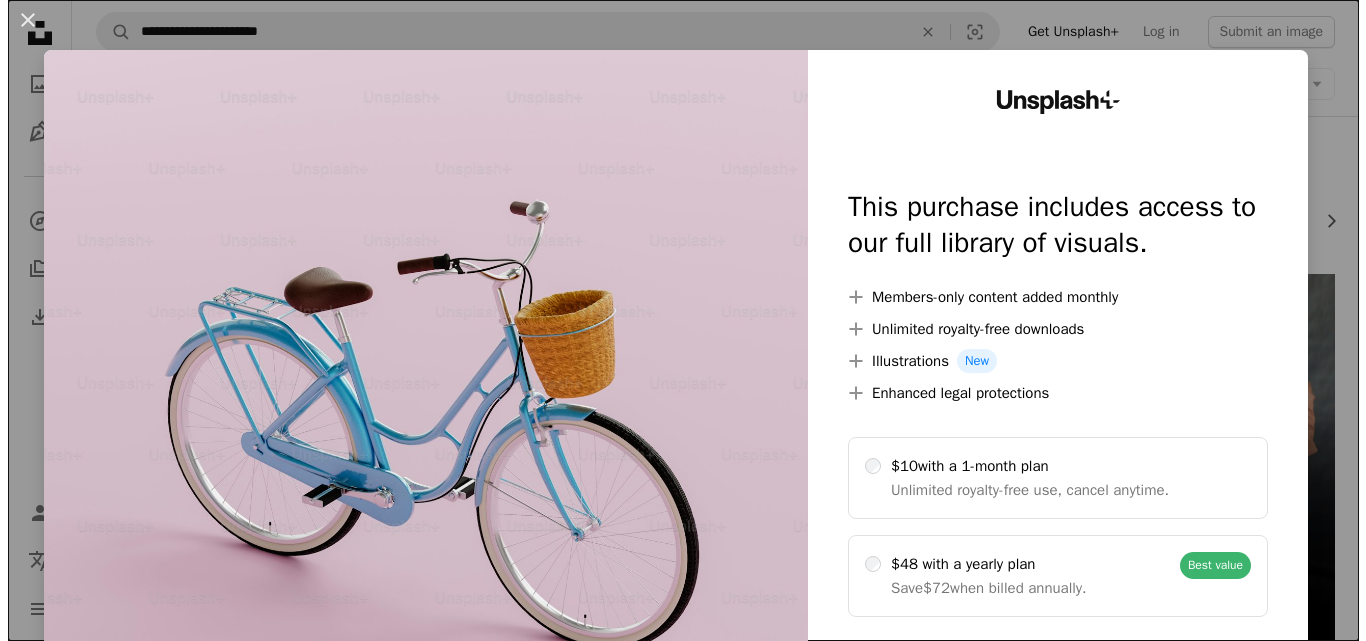 scroll, scrollTop: 700, scrollLeft: 0, axis: vertical 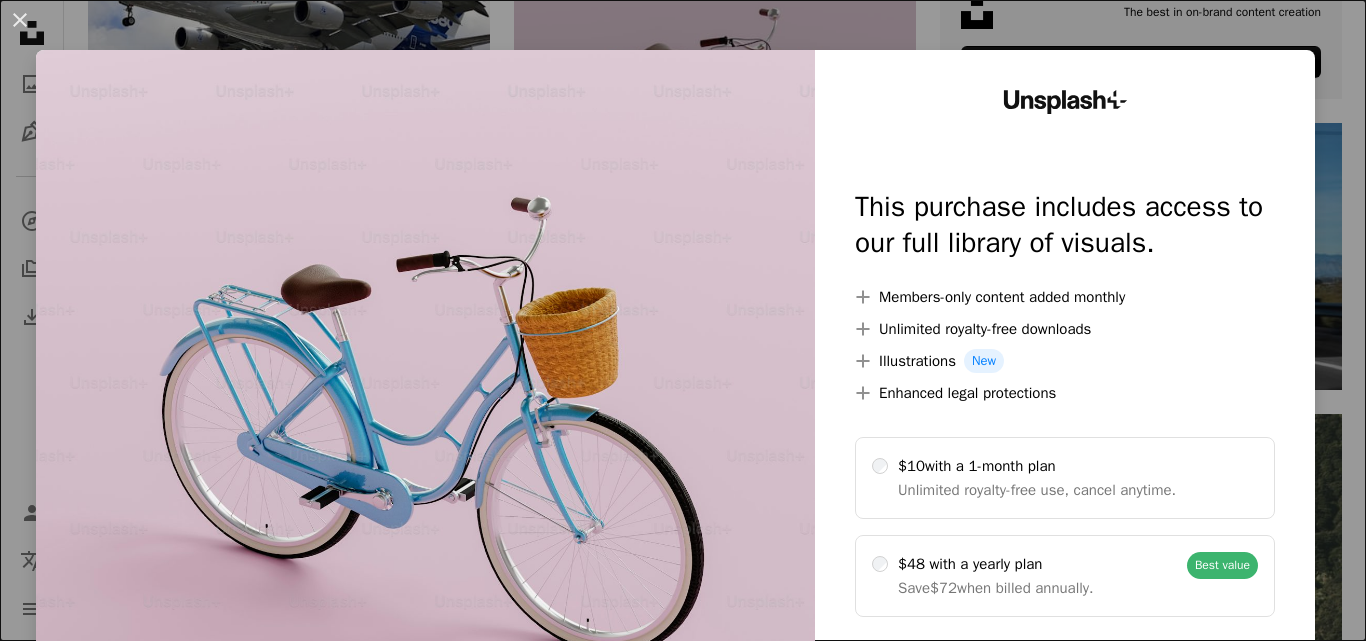 click at bounding box center (425, 407) 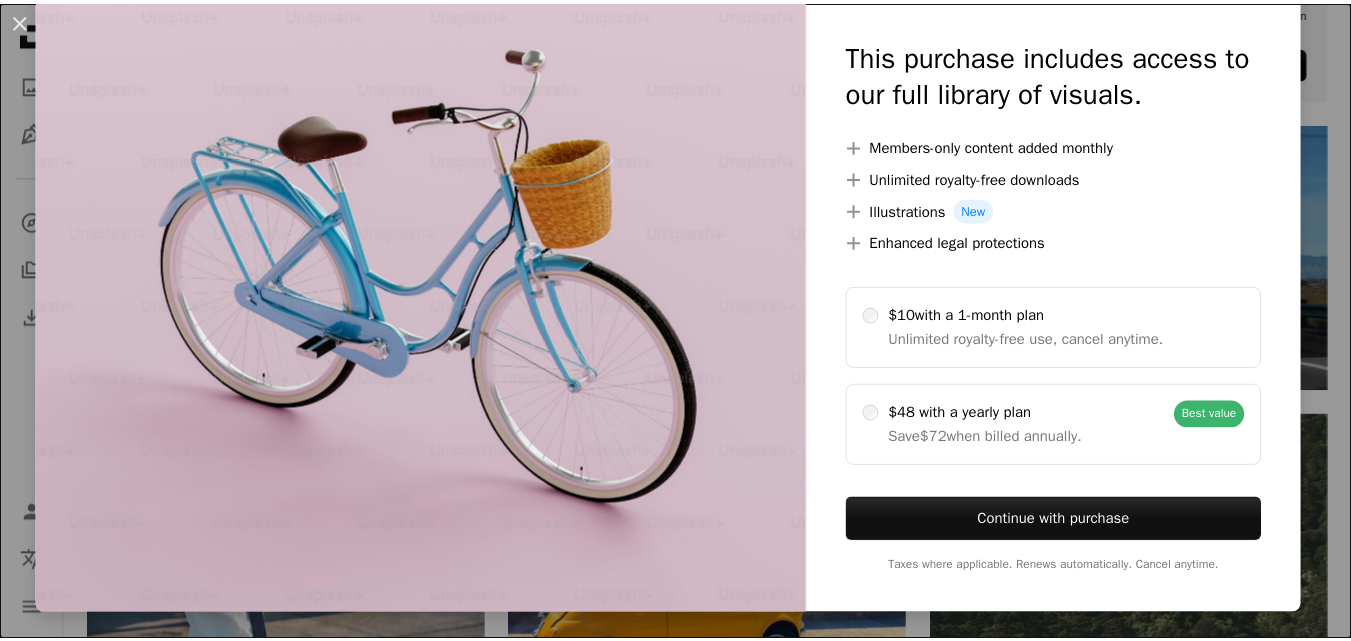 scroll, scrollTop: 174, scrollLeft: 0, axis: vertical 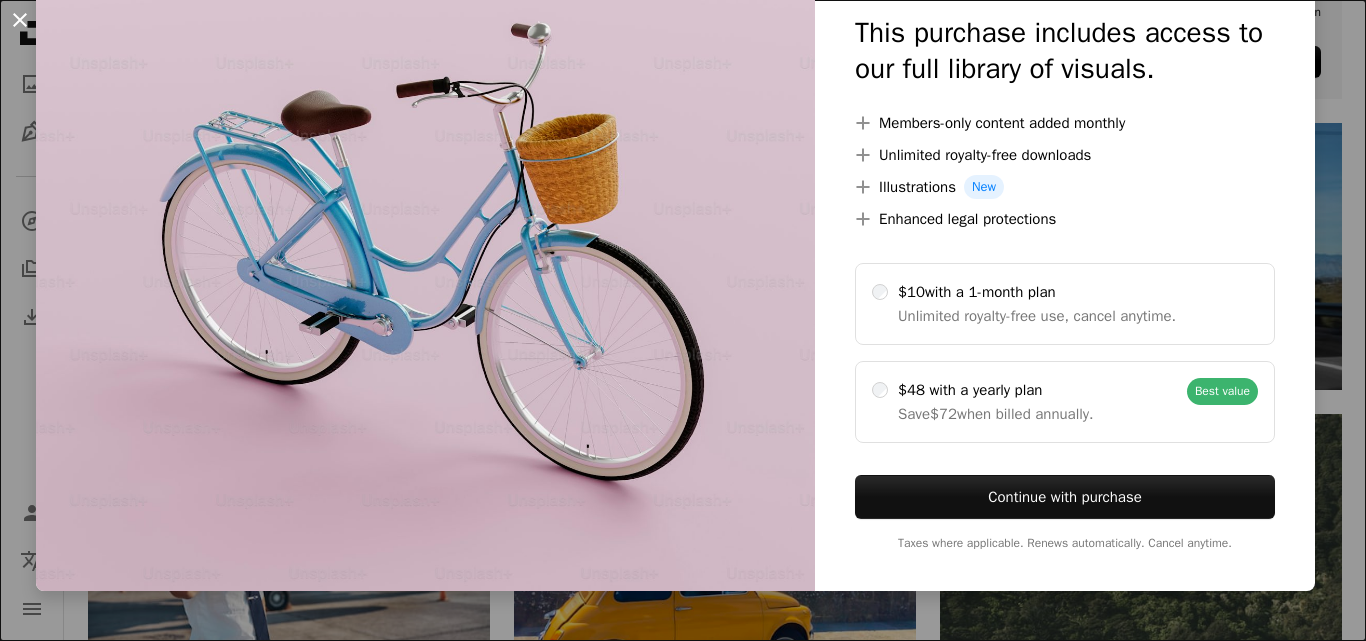 click on "An X shape" at bounding box center (20, 20) 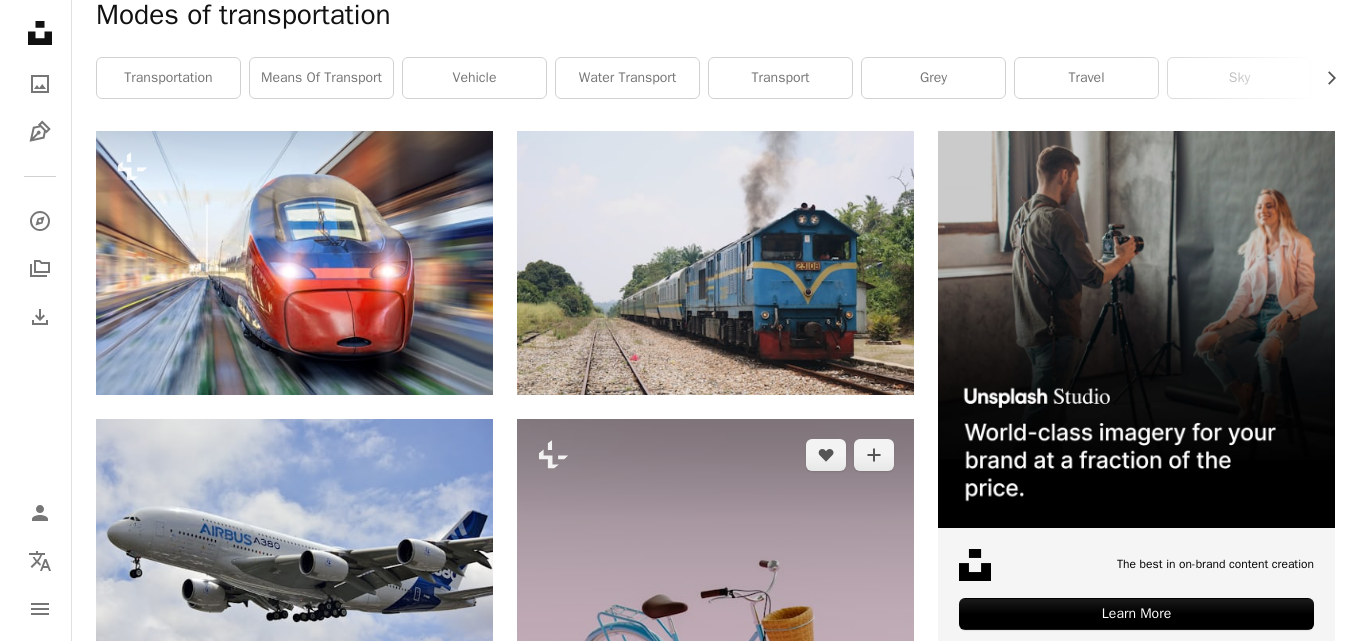 scroll, scrollTop: 100, scrollLeft: 0, axis: vertical 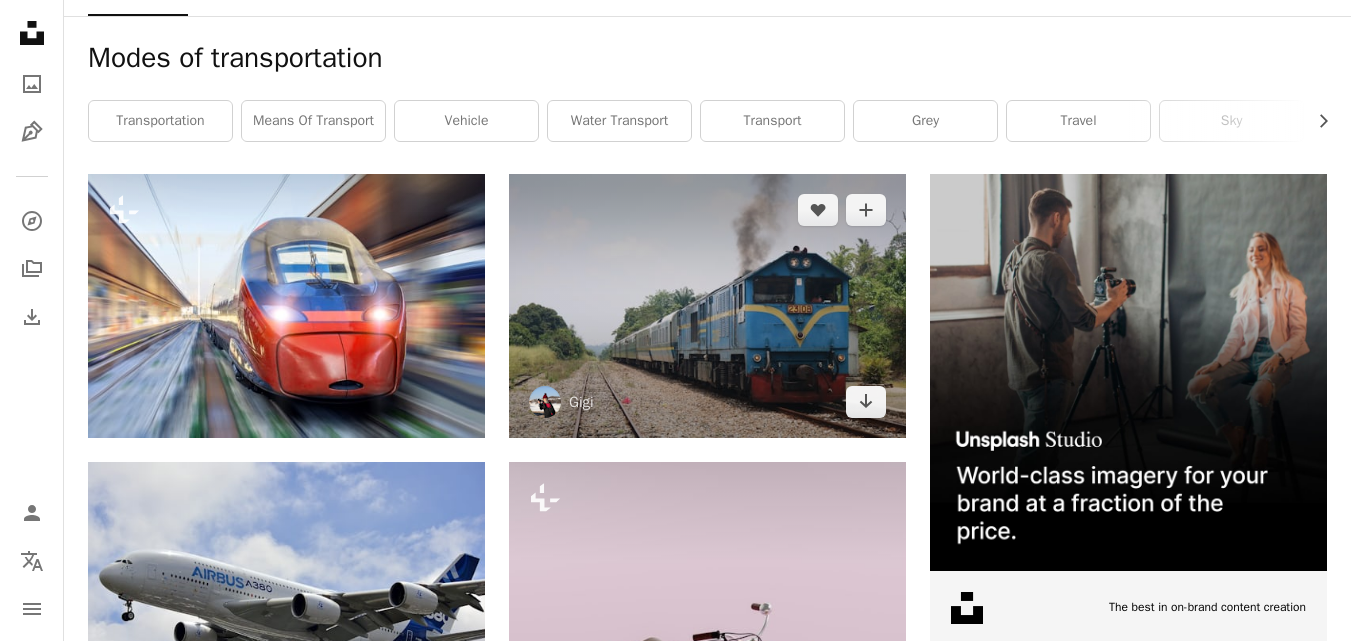click at bounding box center [707, 306] 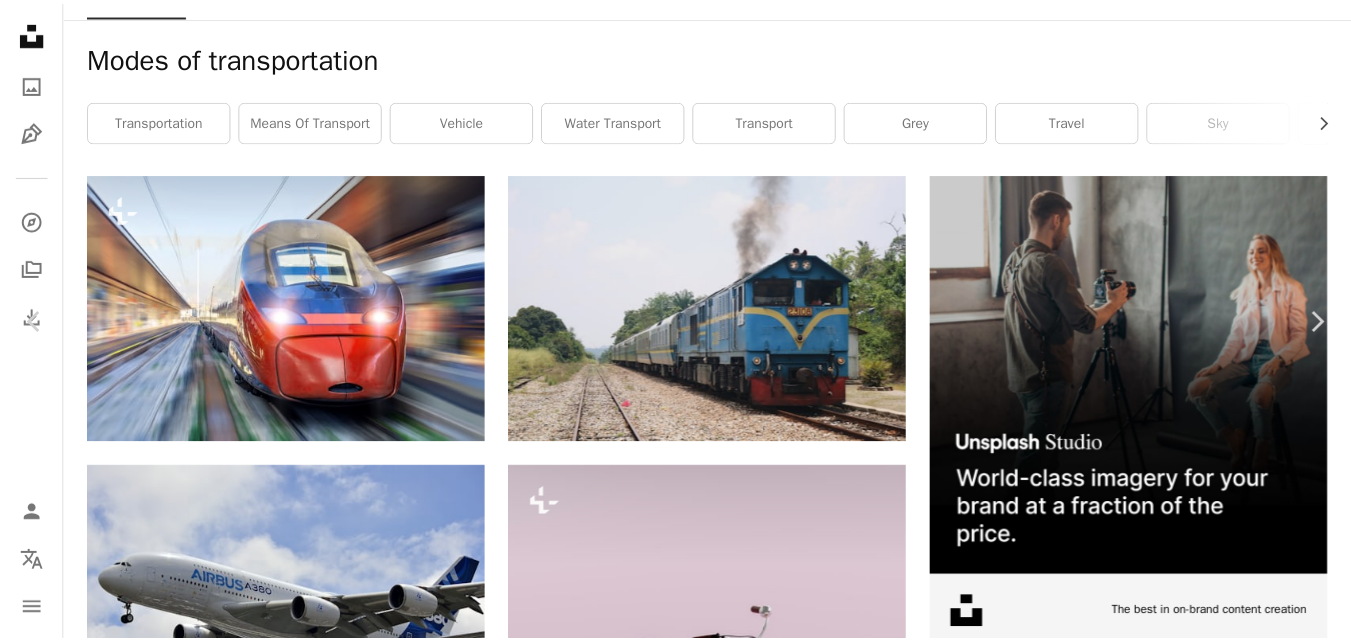 scroll, scrollTop: 100, scrollLeft: 0, axis: vertical 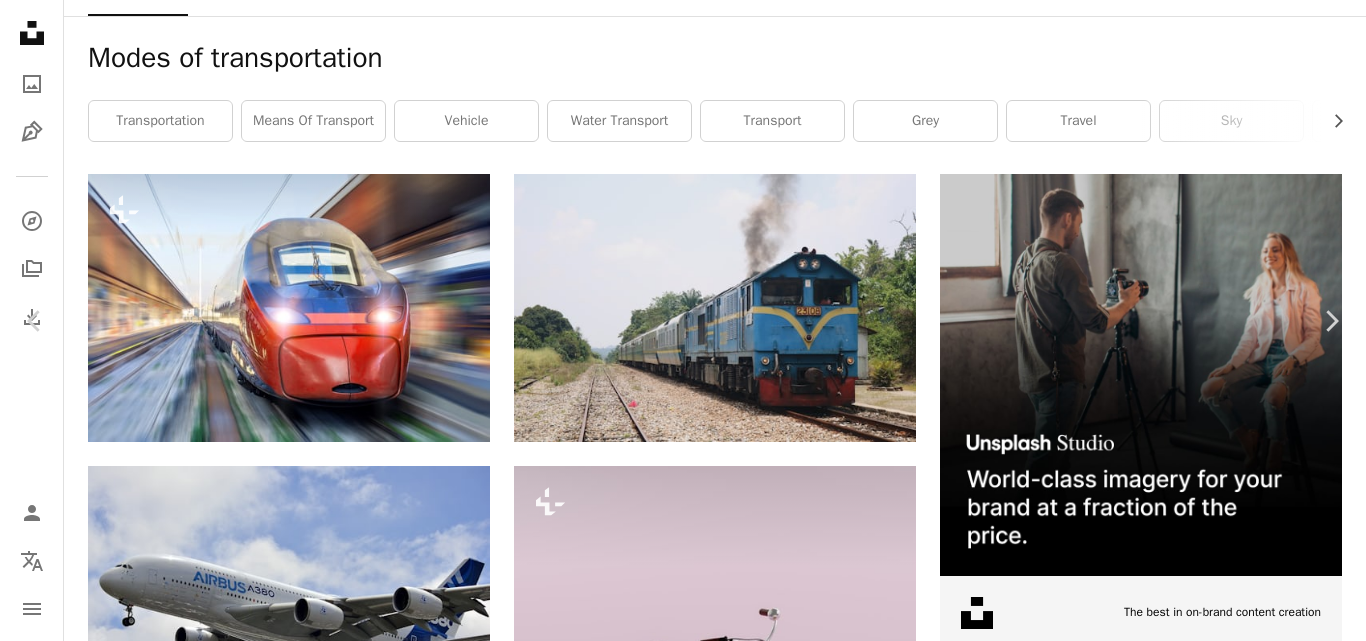 click on "An X shape" at bounding box center (20, 20) 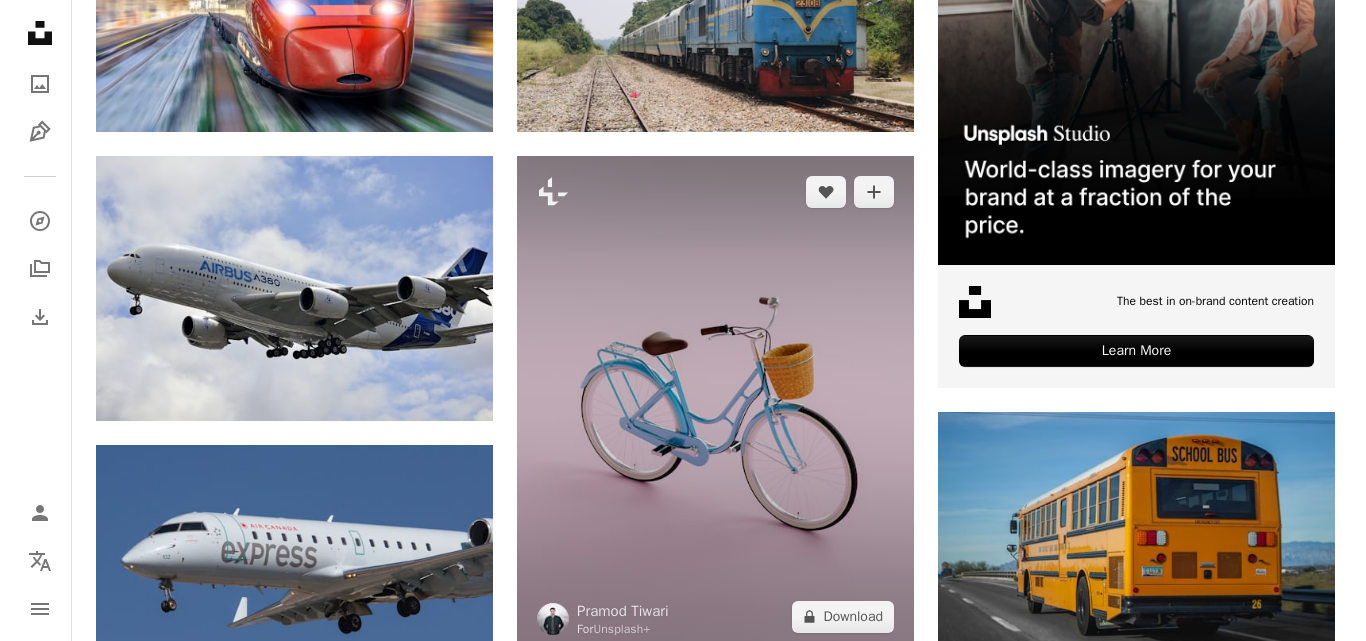 scroll, scrollTop: 500, scrollLeft: 0, axis: vertical 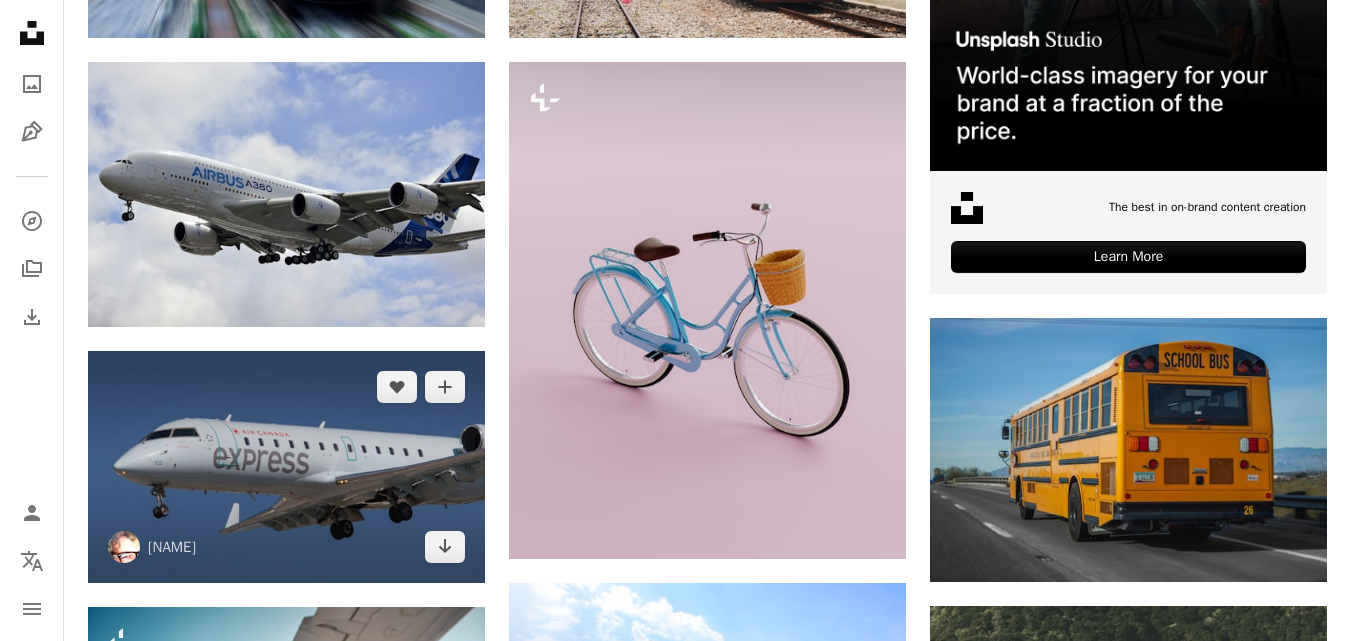 click at bounding box center (286, 467) 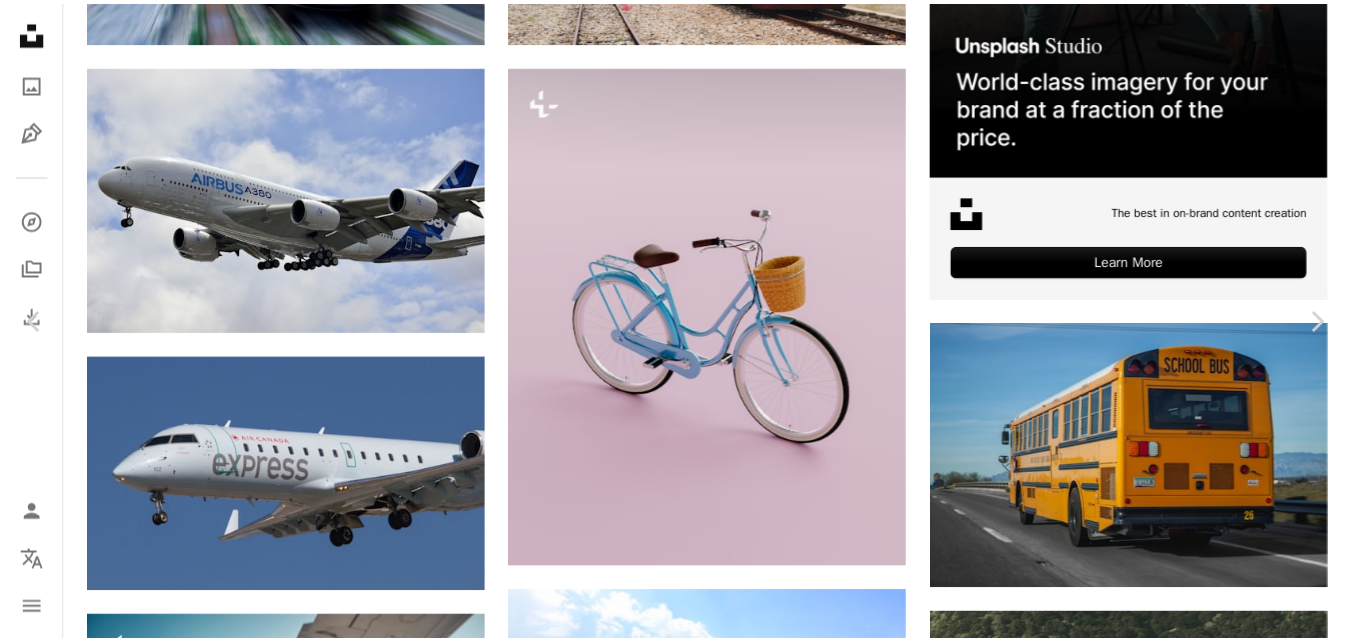 scroll, scrollTop: 100, scrollLeft: 0, axis: vertical 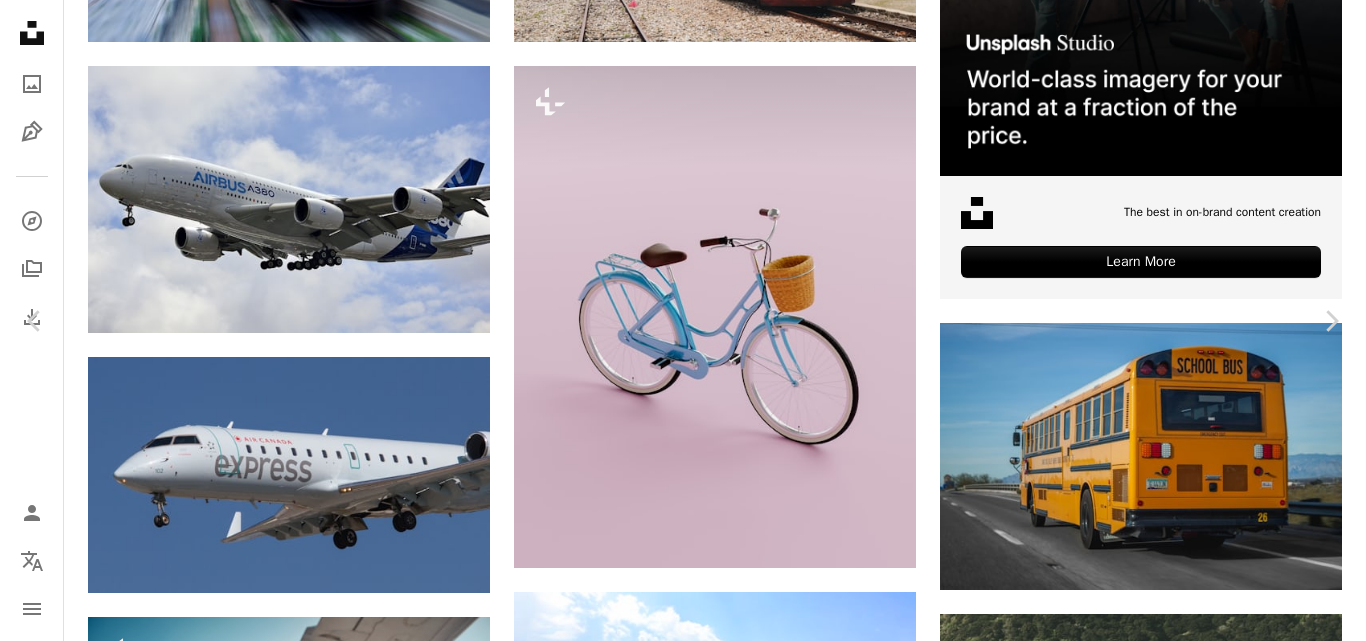 click on "An X shape" at bounding box center (20, 20) 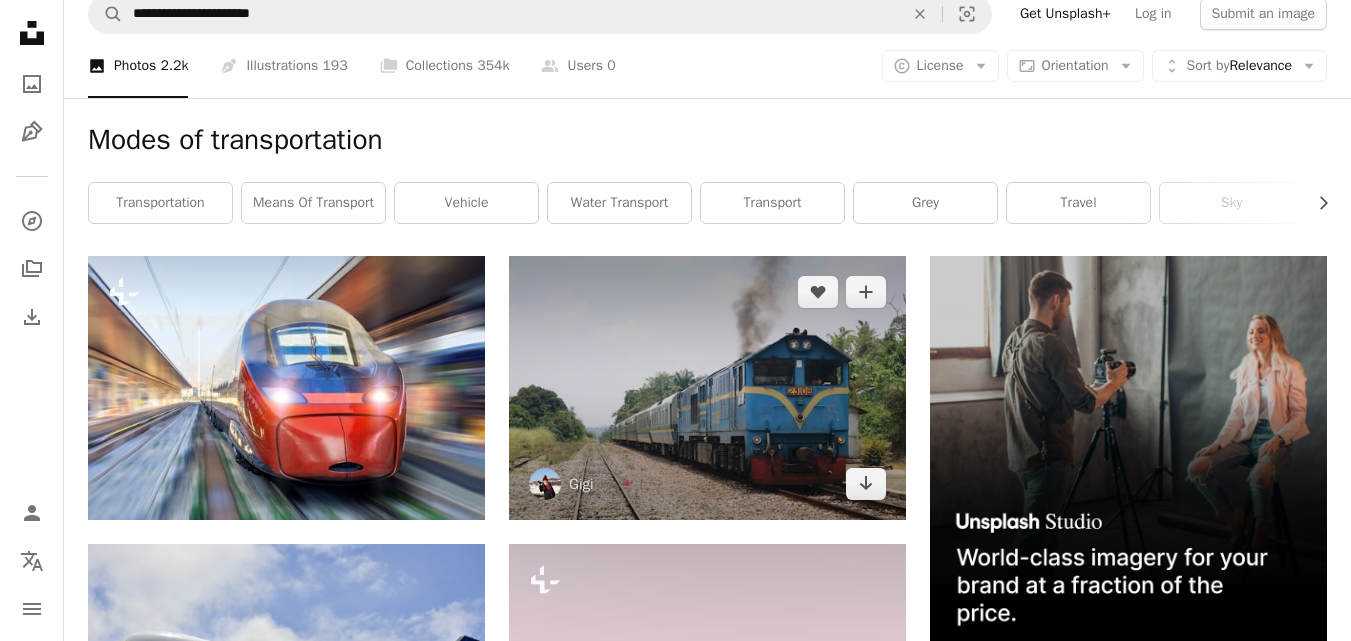 scroll, scrollTop: 0, scrollLeft: 0, axis: both 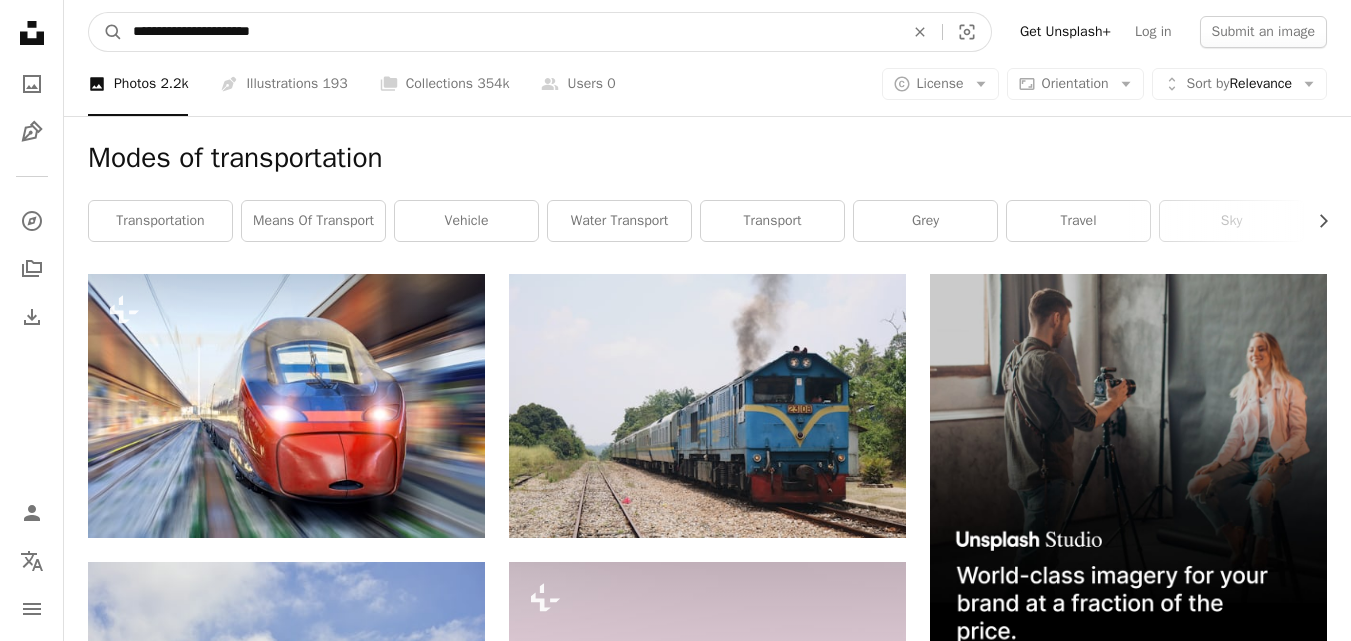 click on "**********" at bounding box center (510, 32) 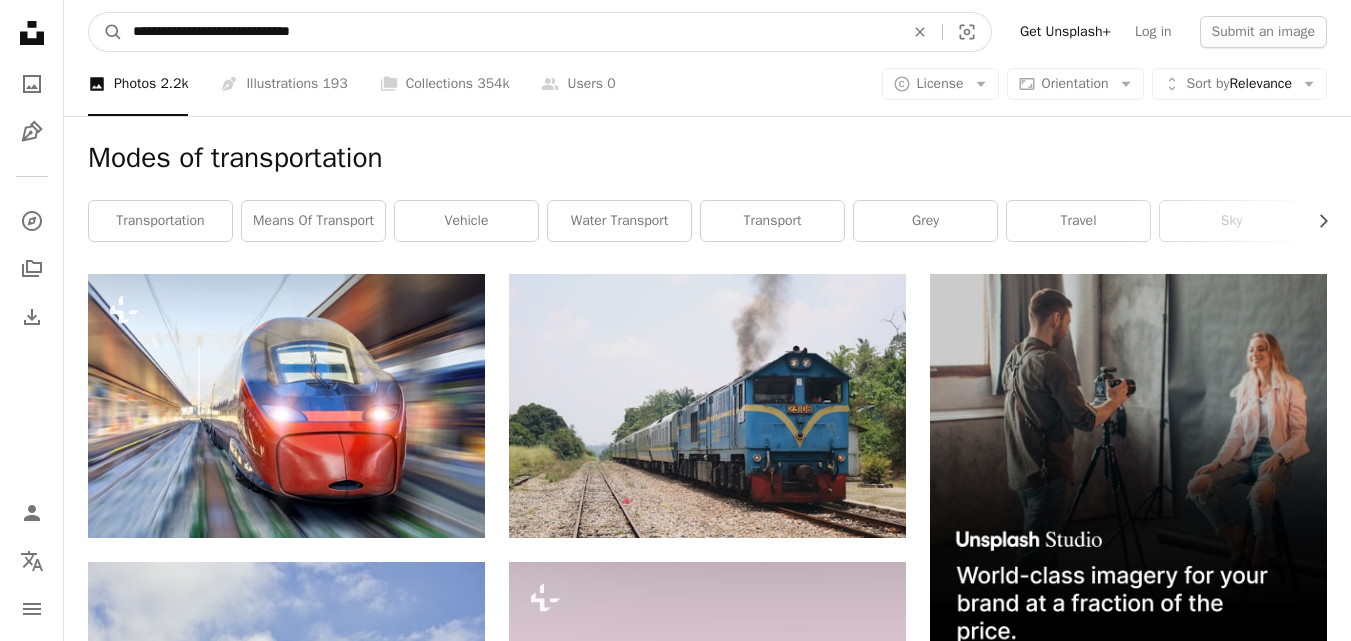 type on "**********" 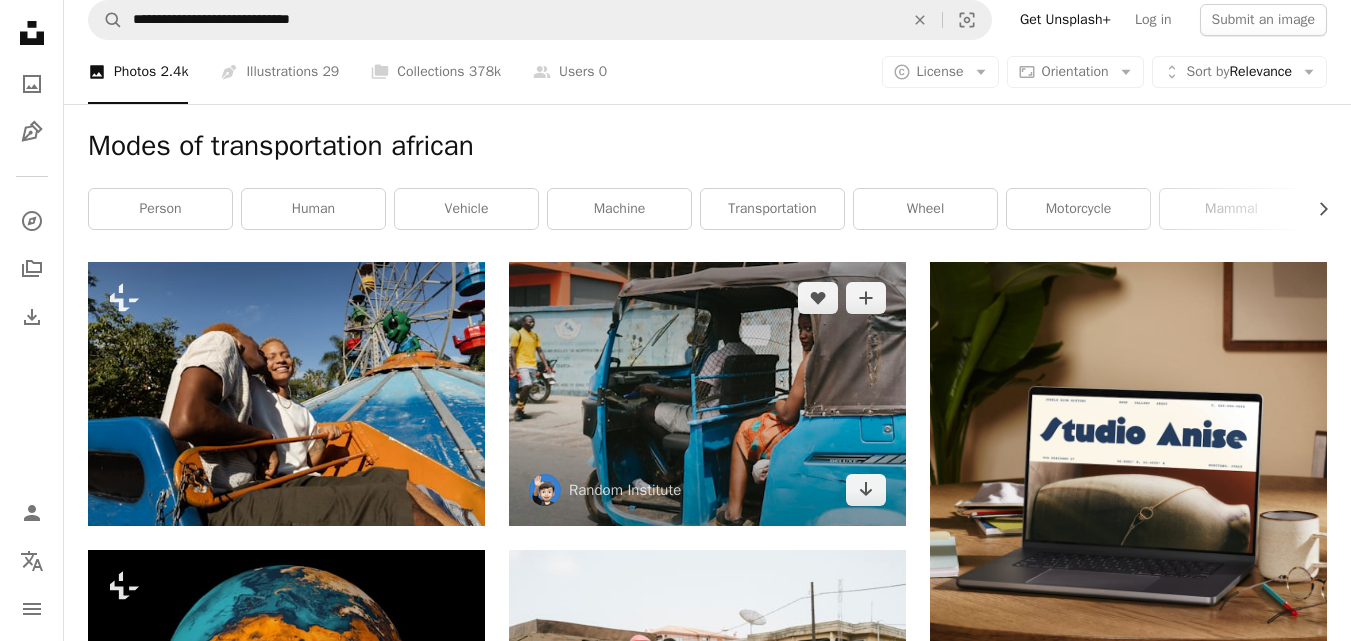 scroll, scrollTop: 0, scrollLeft: 0, axis: both 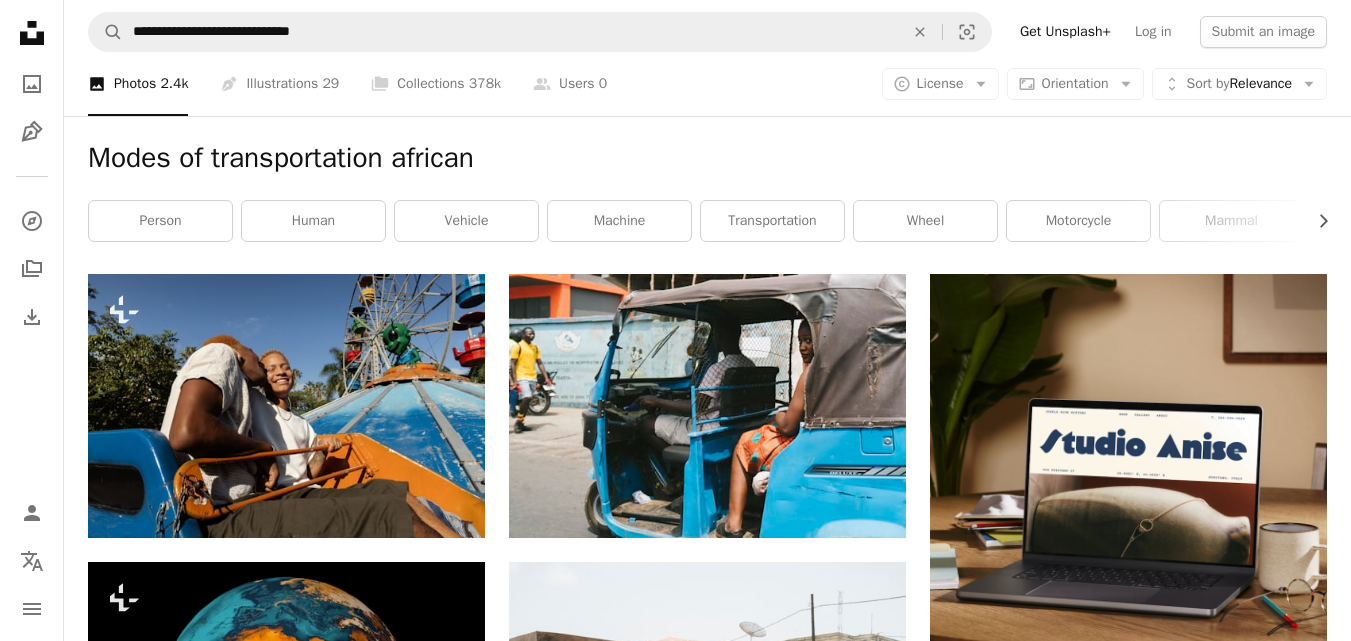 click on "Modes of transportation african" at bounding box center [707, 158] 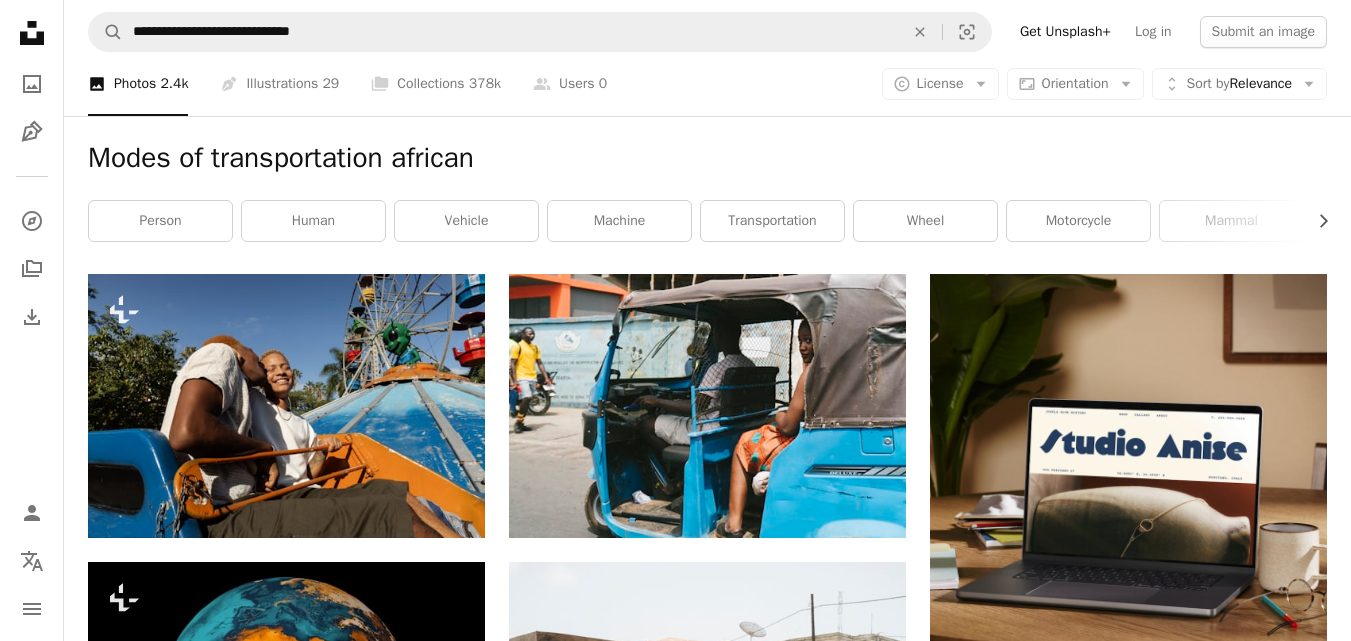click on "Modes of transportation african" at bounding box center (707, 158) 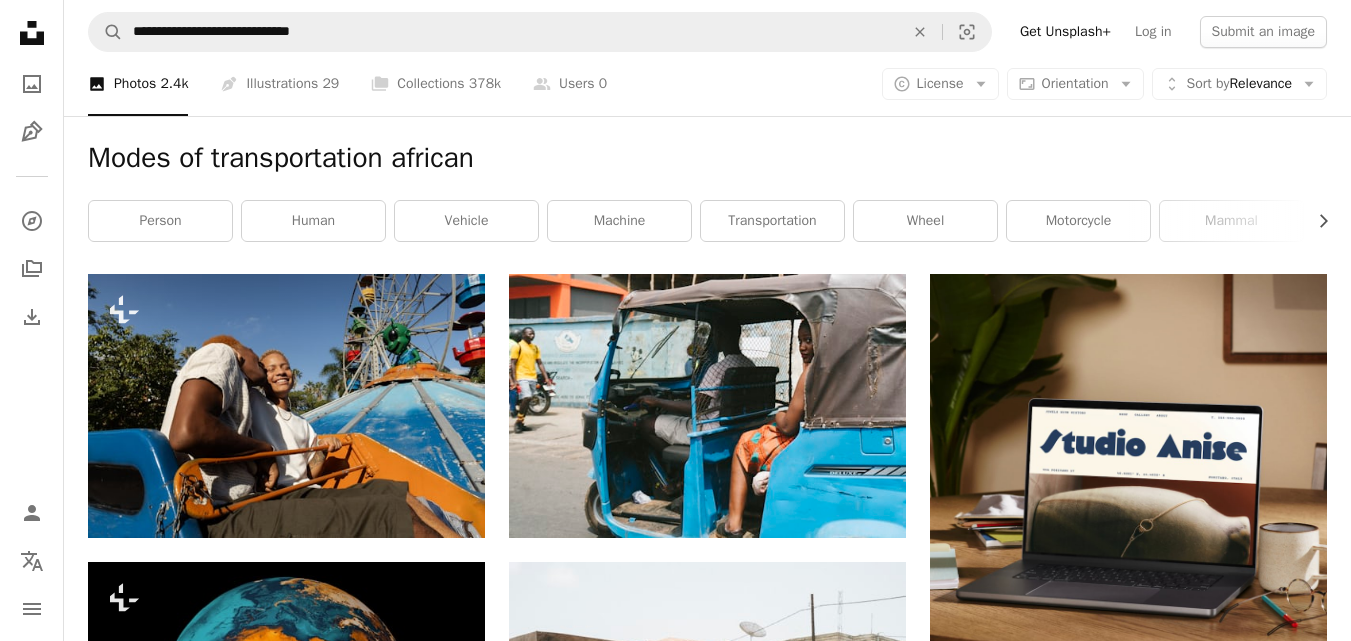 click on "Modes of transportation african" at bounding box center (707, 158) 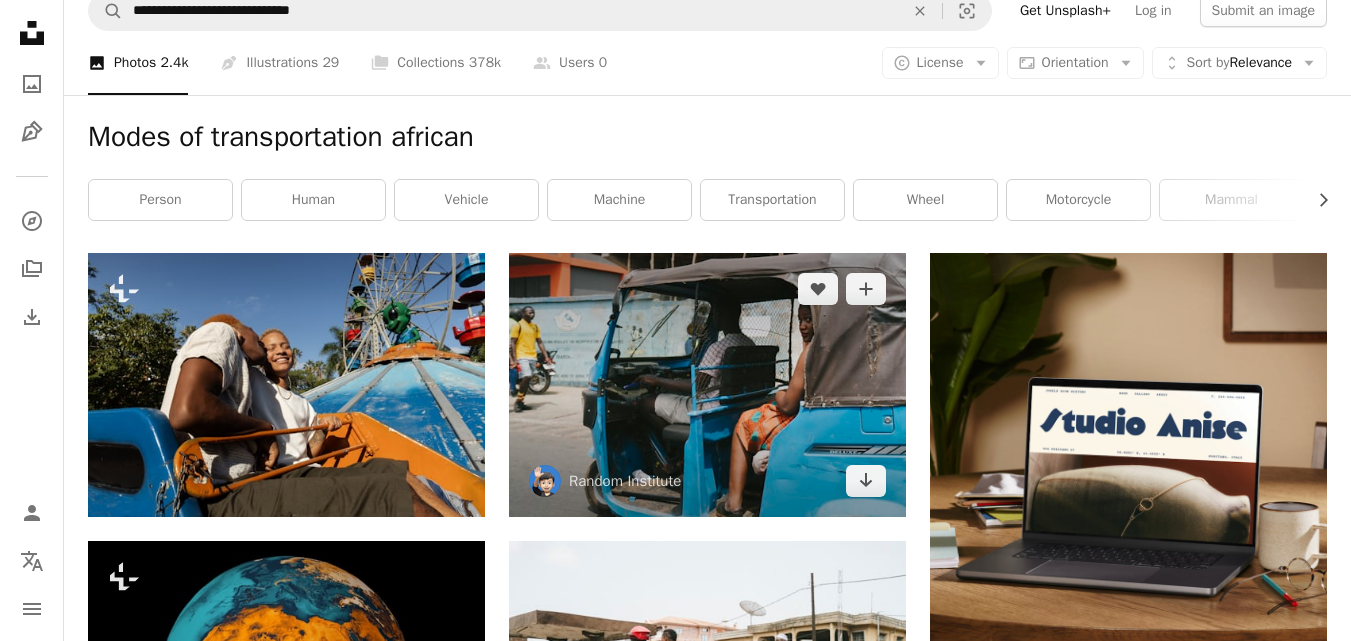 scroll, scrollTop: 0, scrollLeft: 0, axis: both 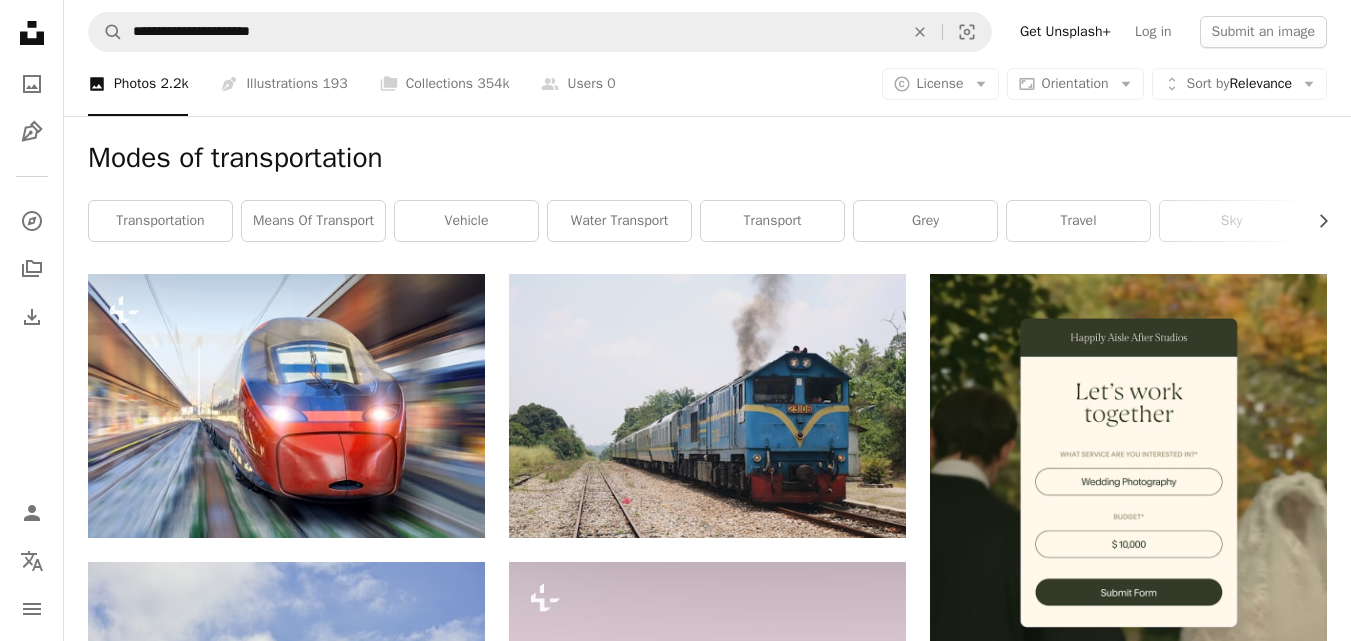 click on "Modes of transportation" at bounding box center (707, 158) 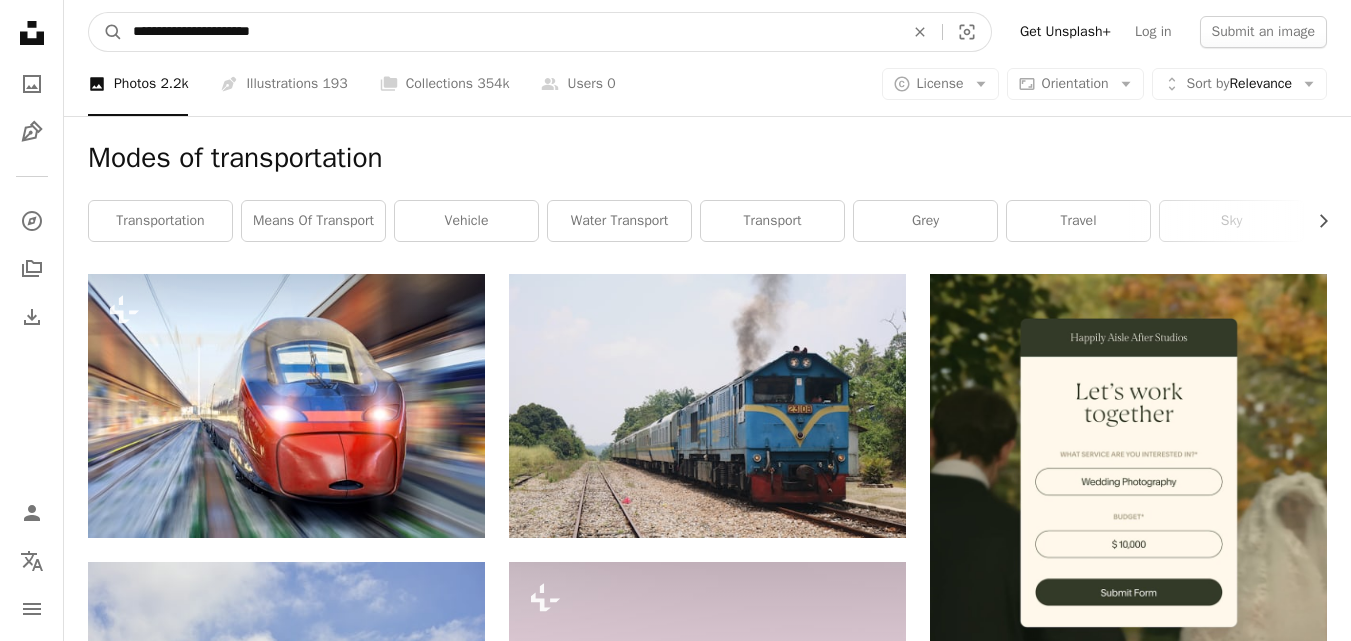click on "**********" at bounding box center [510, 32] 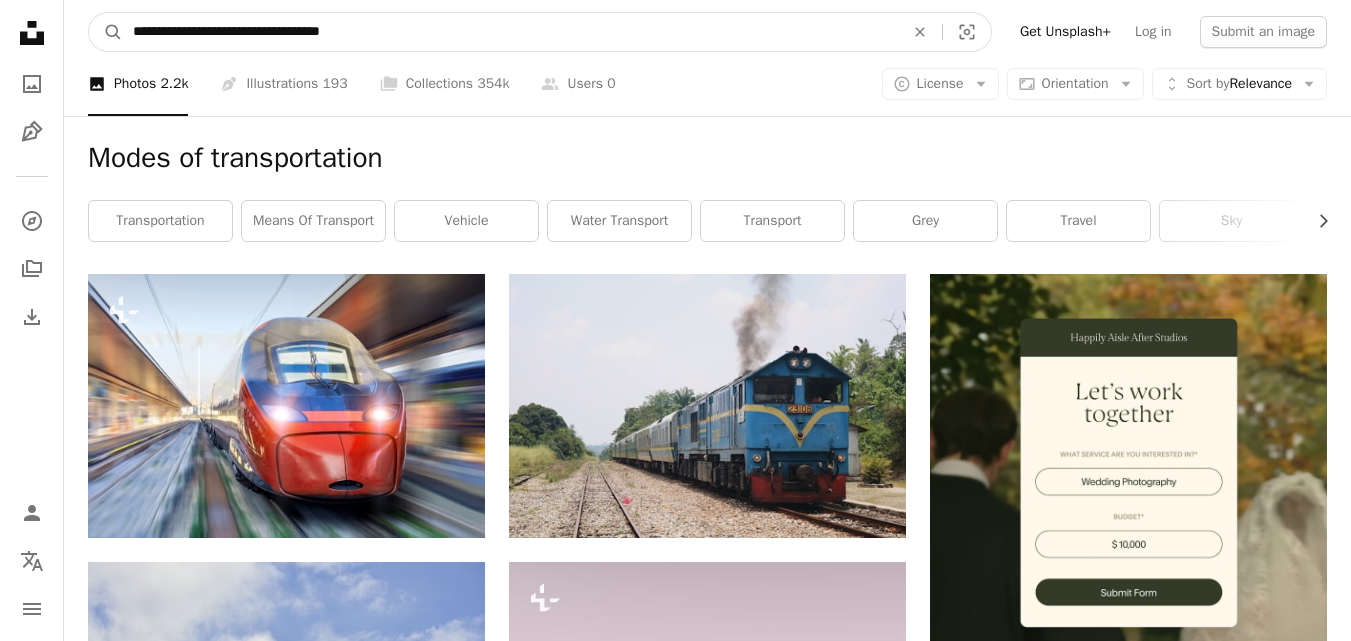 type on "**********" 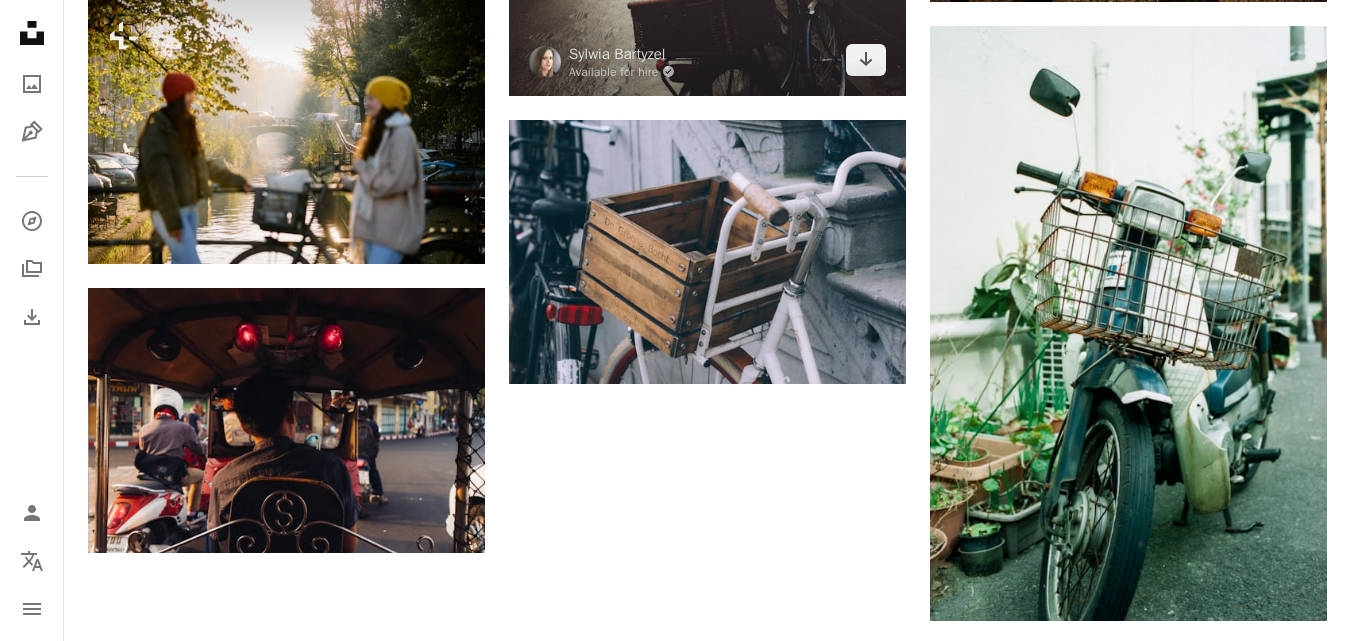 scroll, scrollTop: 2462, scrollLeft: 0, axis: vertical 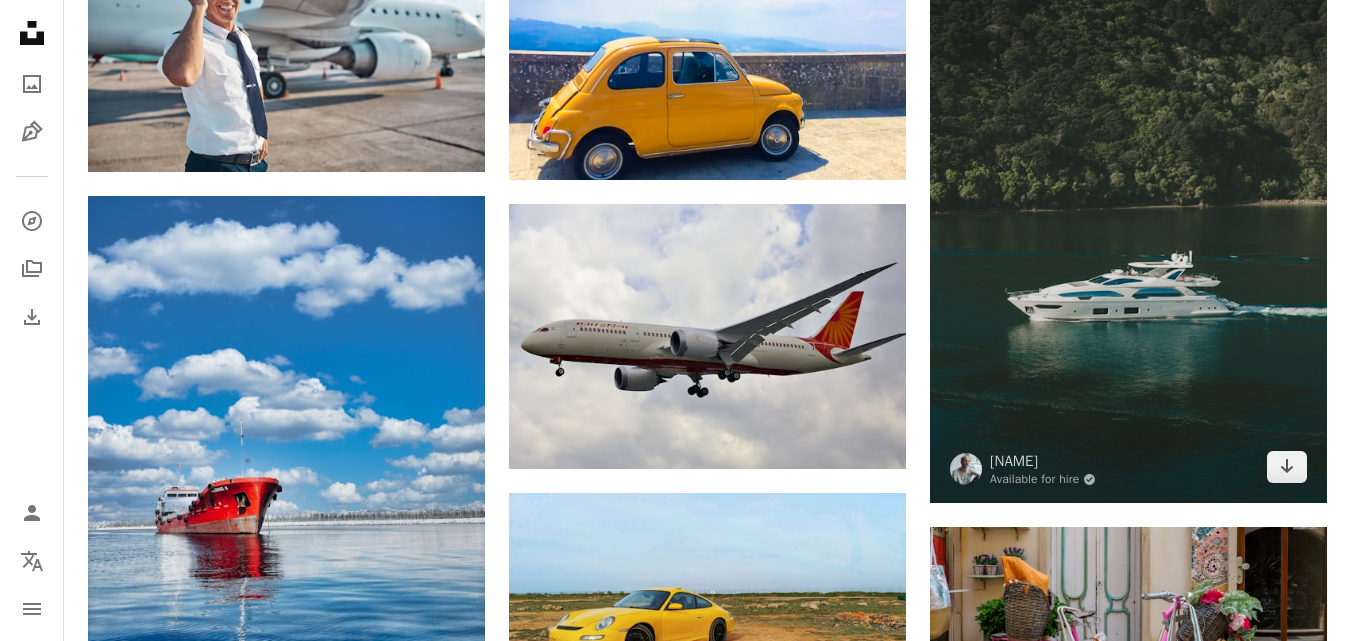 drag, startPoint x: 1083, startPoint y: 332, endPoint x: 1064, endPoint y: 249, distance: 85.146935 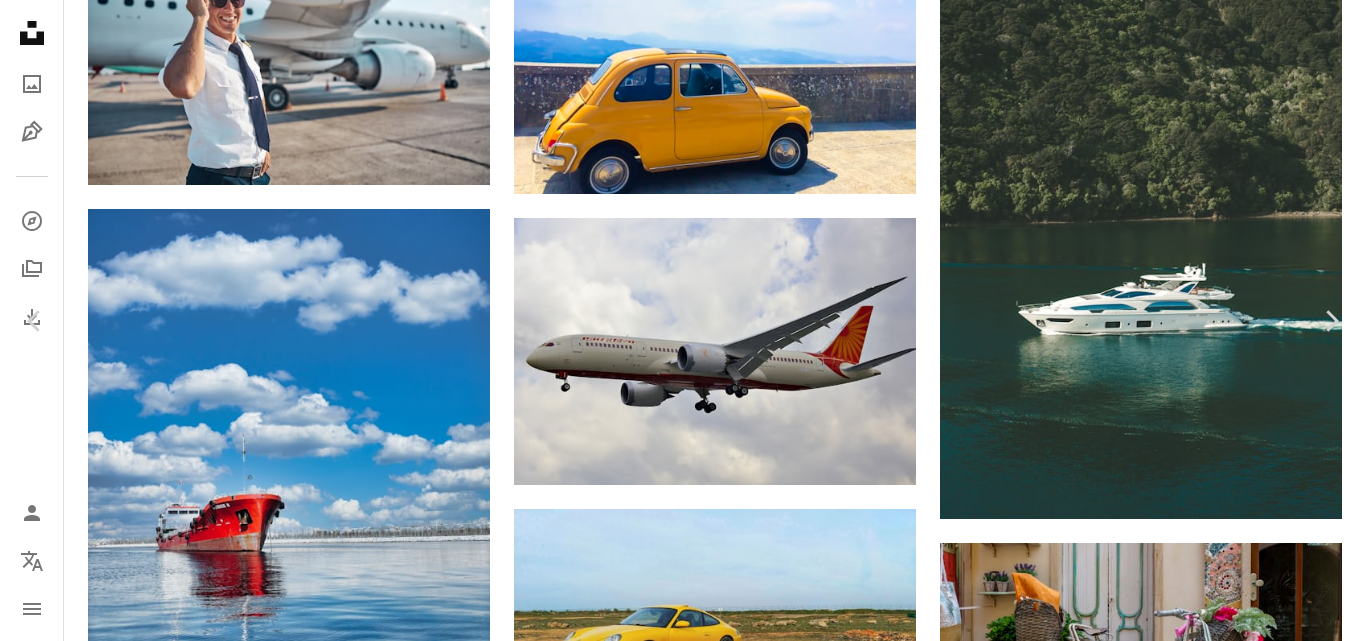 scroll, scrollTop: 100, scrollLeft: 0, axis: vertical 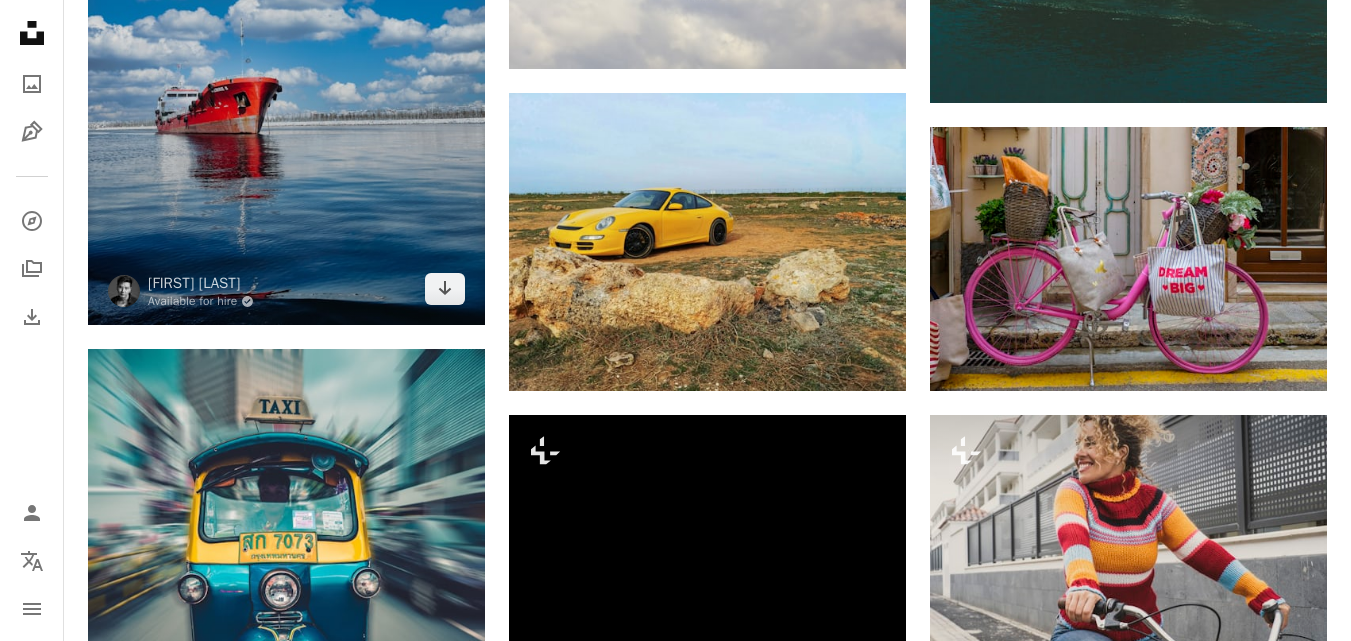 click at bounding box center [286, 61] 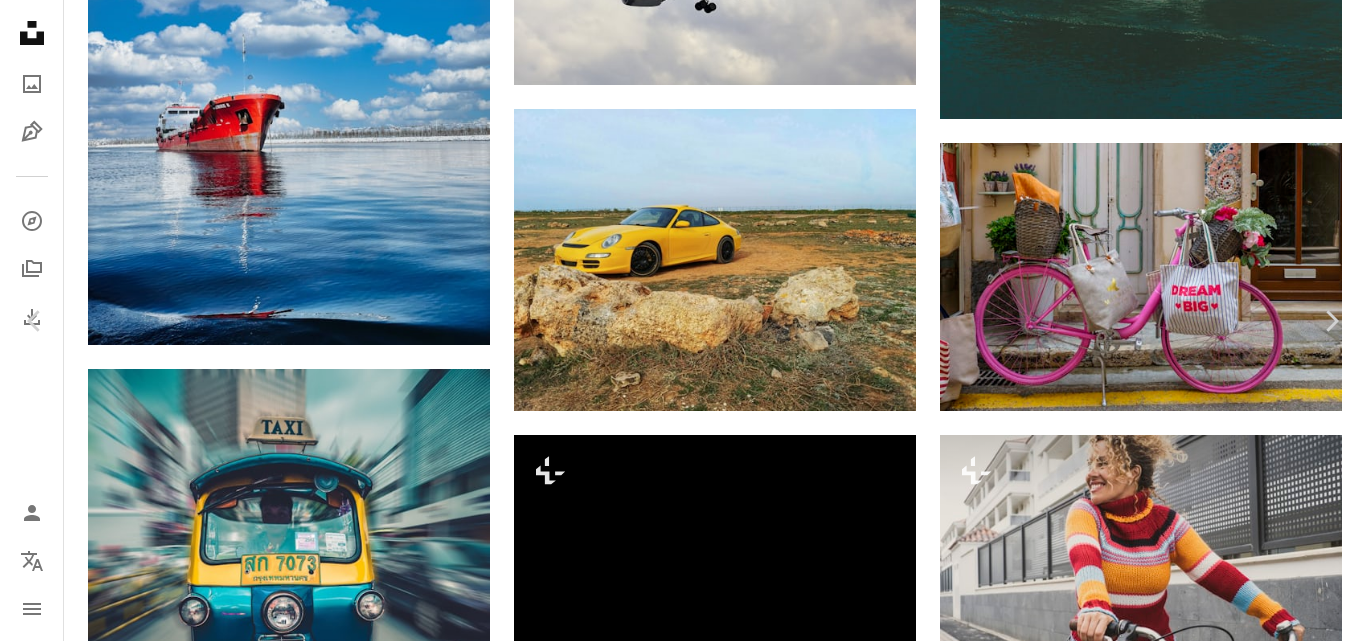 scroll, scrollTop: 1200, scrollLeft: 0, axis: vertical 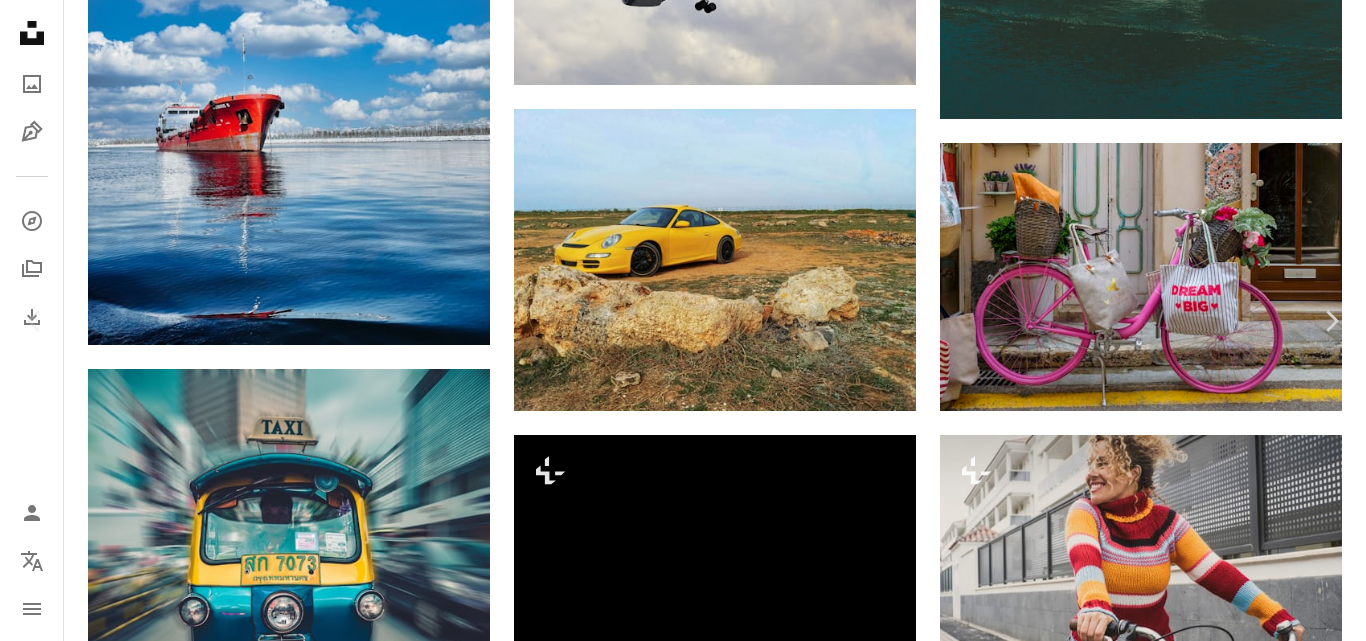click at bounding box center (675, 2707) 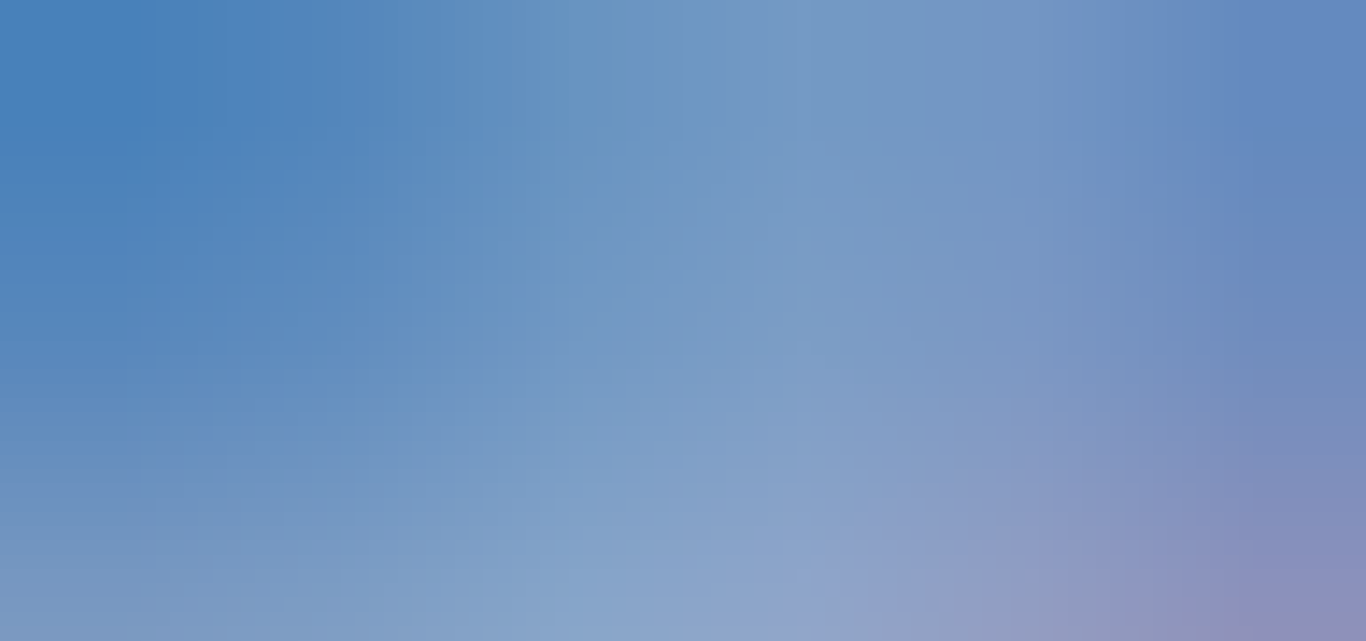 scroll, scrollTop: 572, scrollLeft: 0, axis: vertical 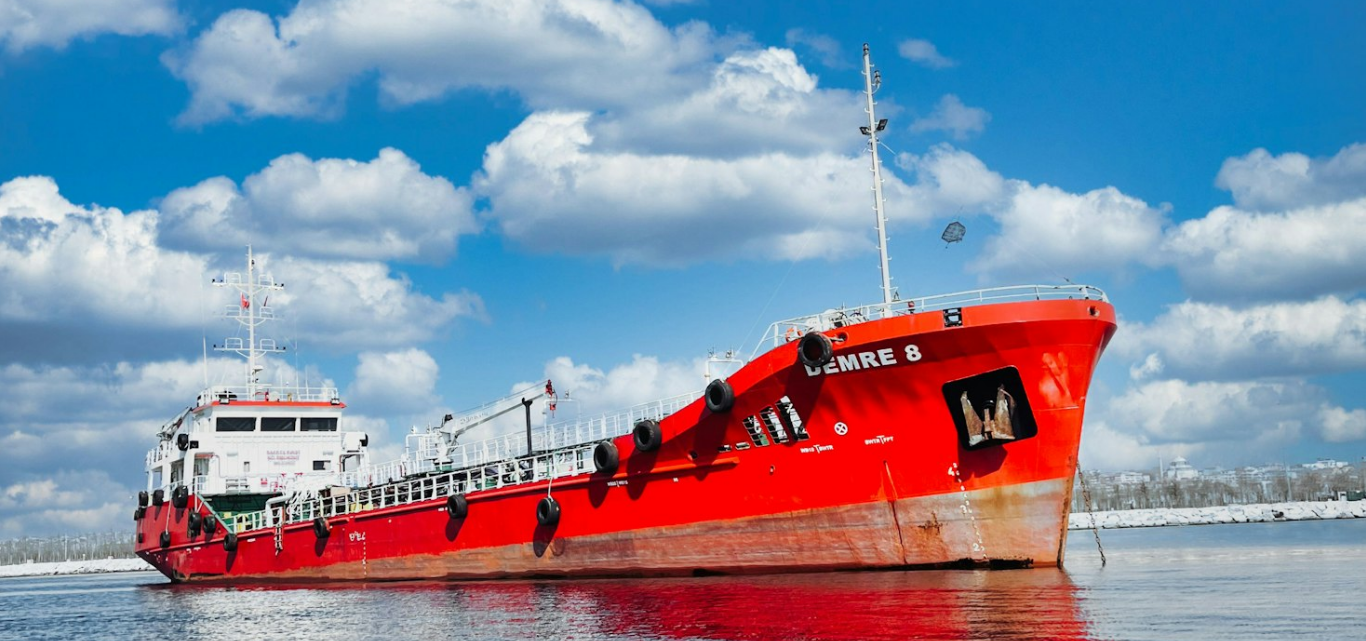 click at bounding box center (683, 339) 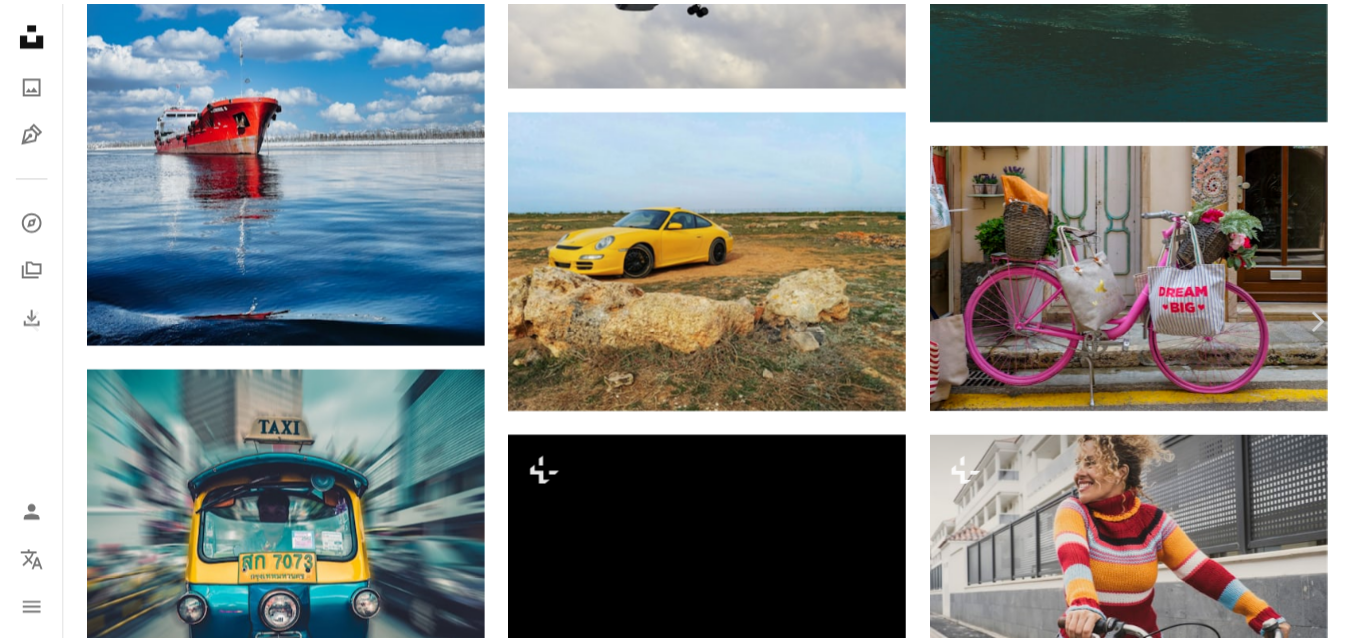 scroll, scrollTop: 88, scrollLeft: 0, axis: vertical 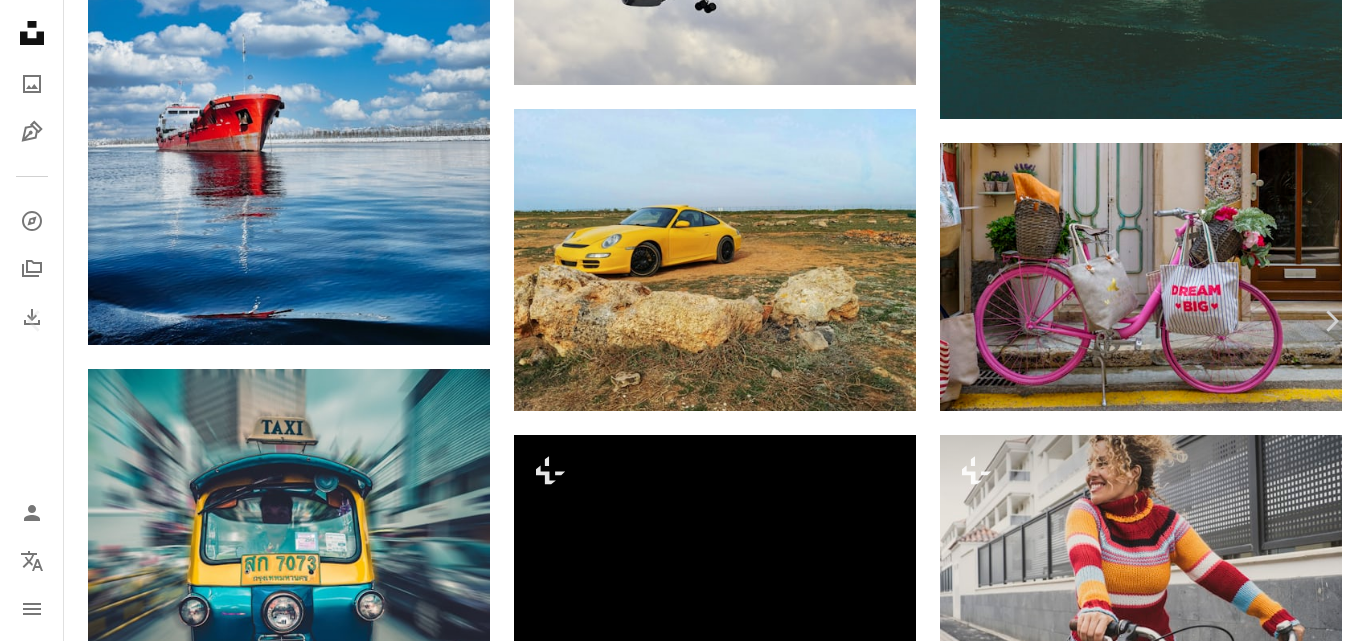 click on "An X shape" at bounding box center [20, 20] 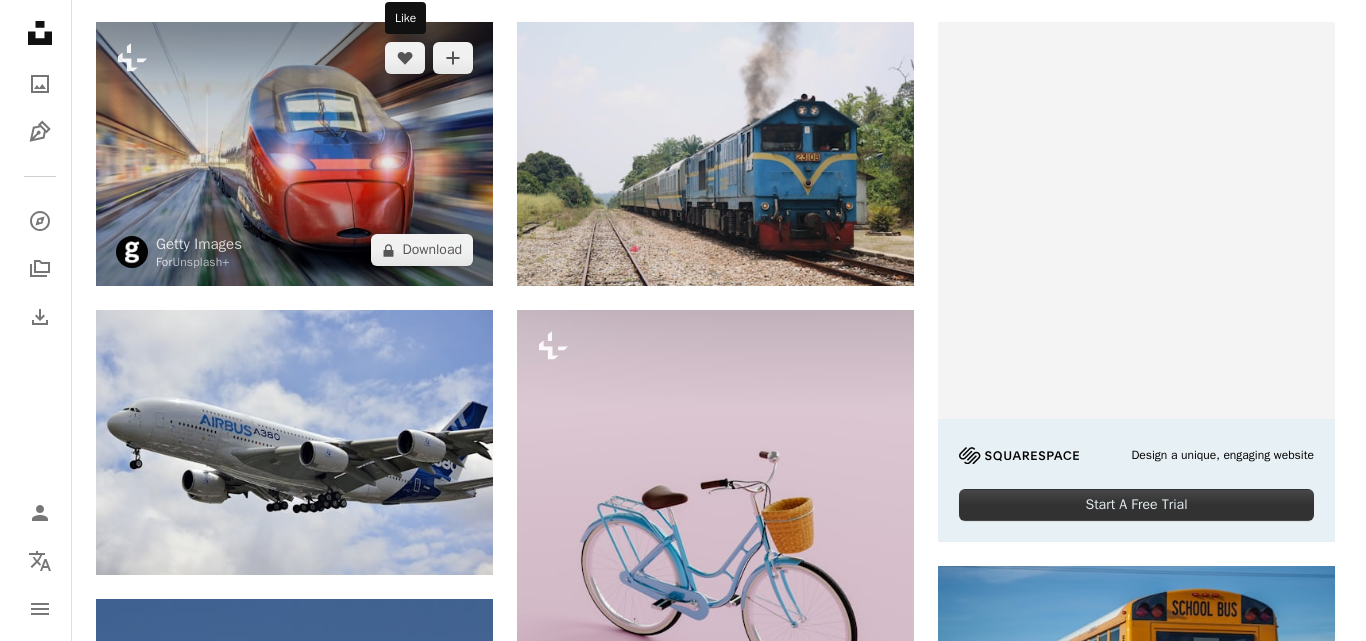 scroll, scrollTop: 300, scrollLeft: 0, axis: vertical 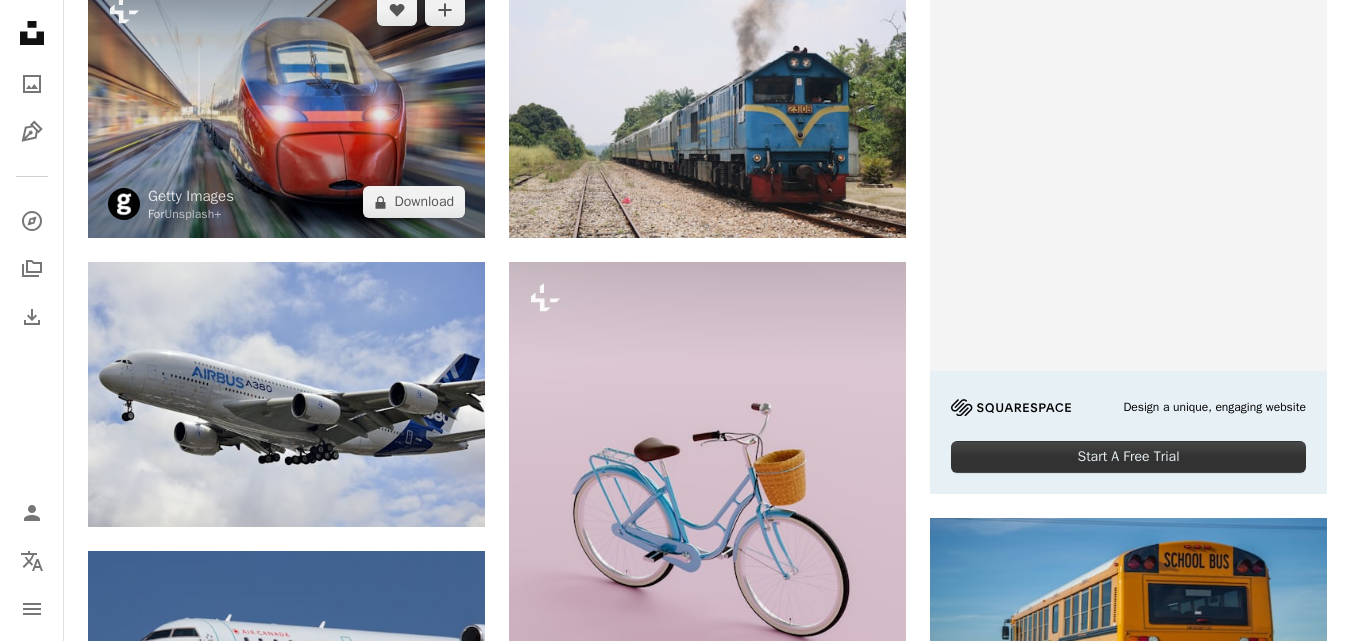 click at bounding box center (286, 106) 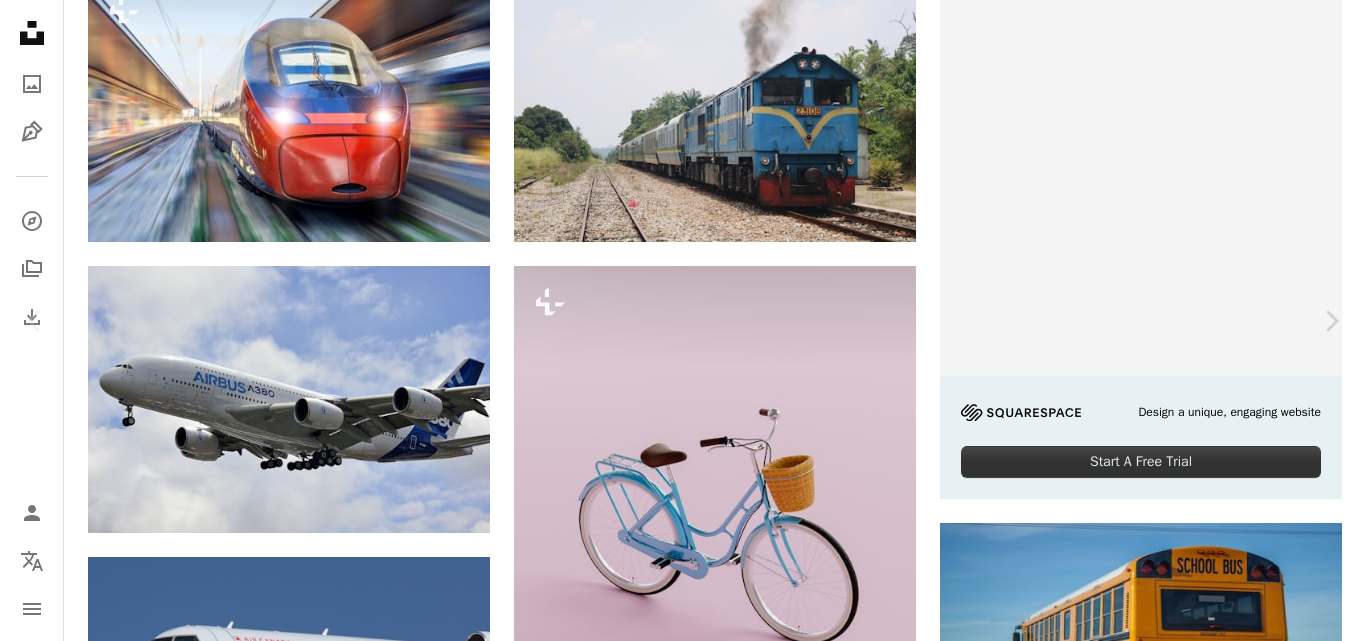 scroll, scrollTop: 419, scrollLeft: 0, axis: vertical 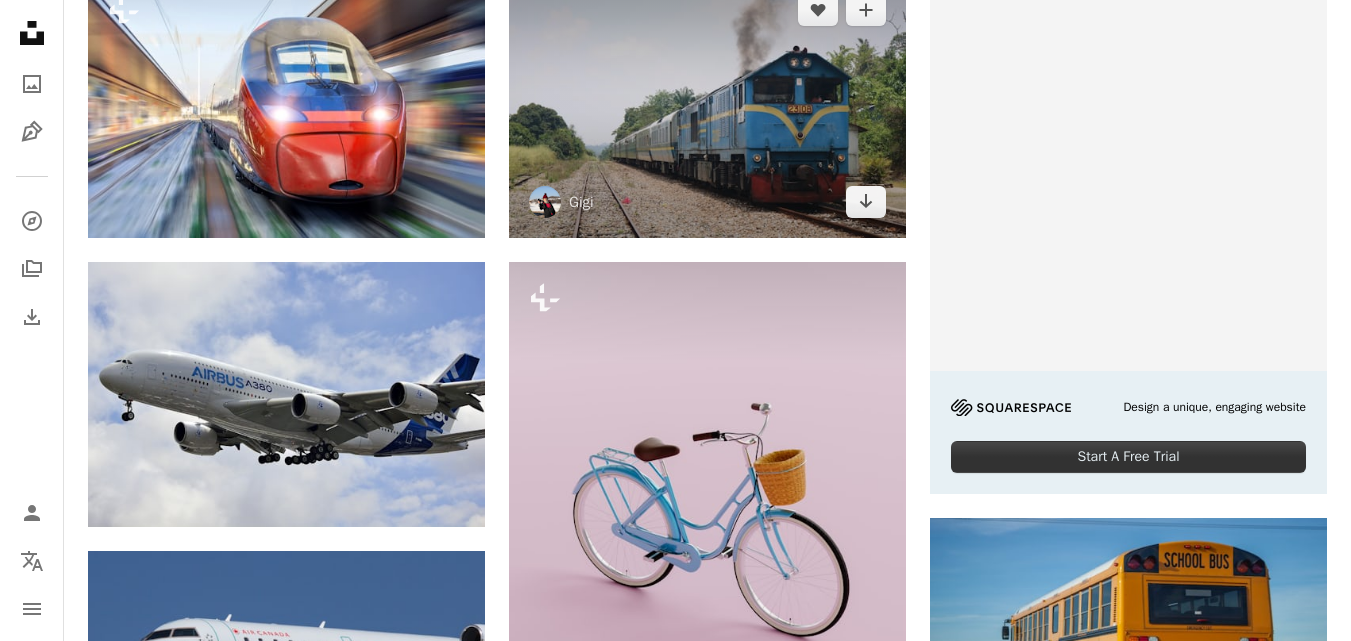 click at bounding box center (707, 106) 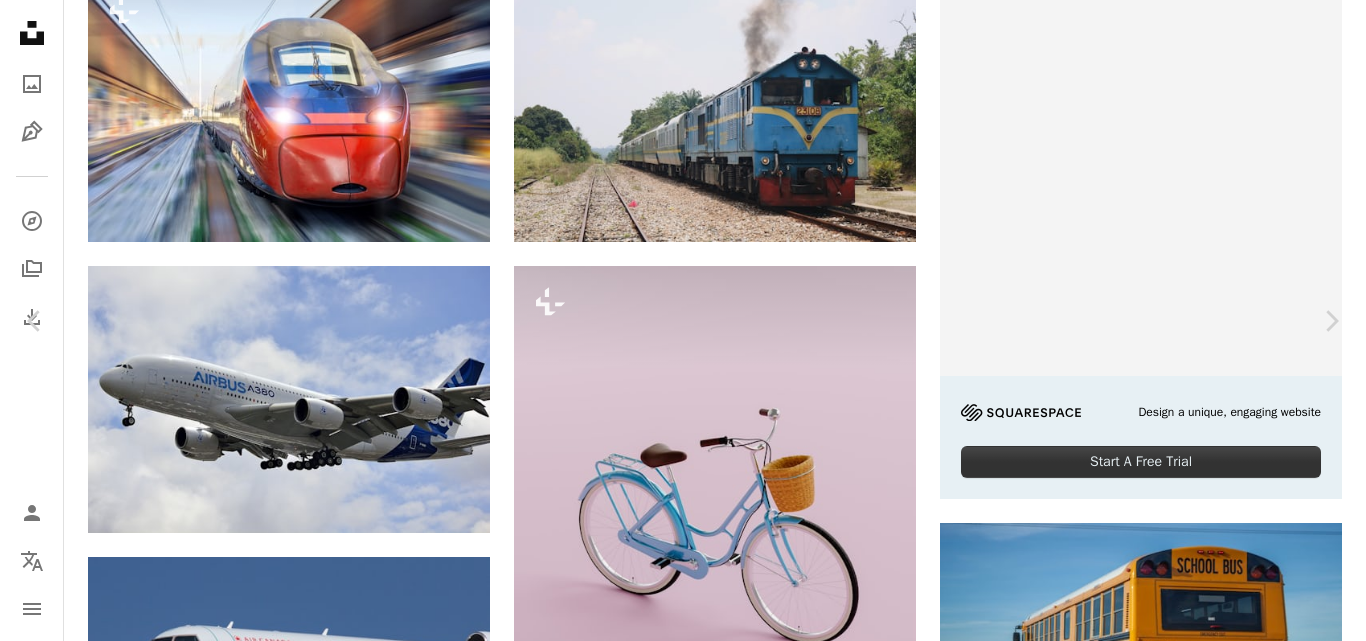 scroll, scrollTop: 0, scrollLeft: 0, axis: both 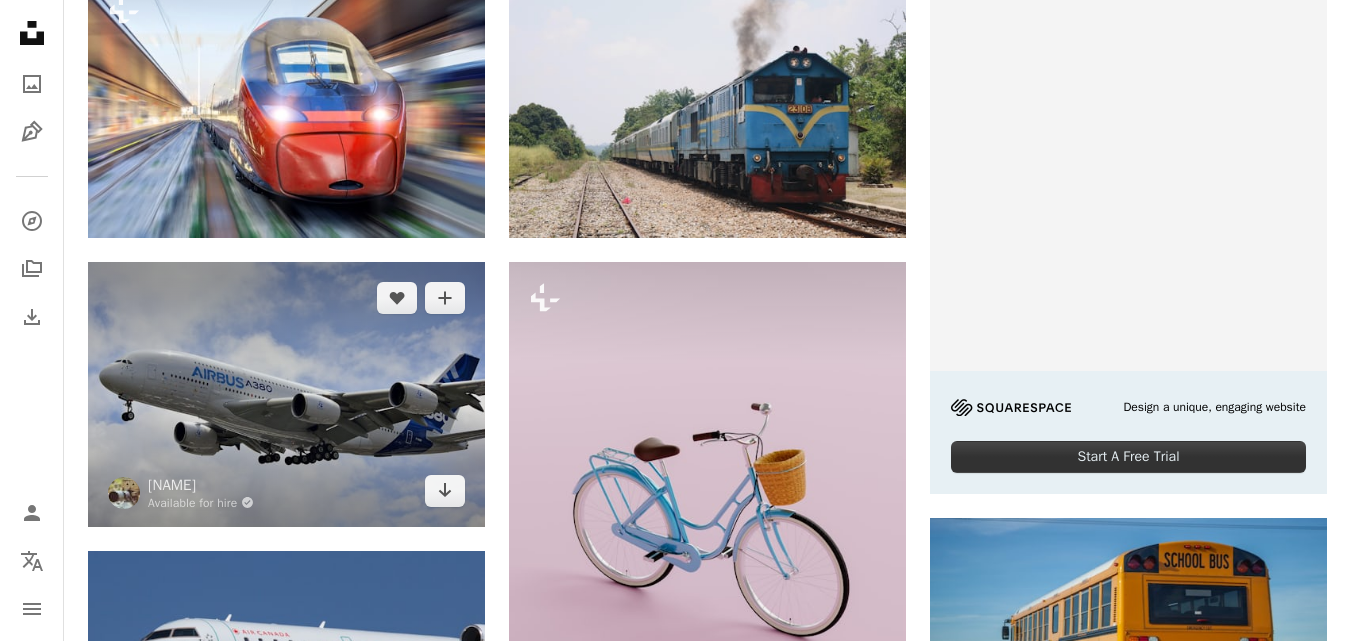 click at bounding box center (286, 394) 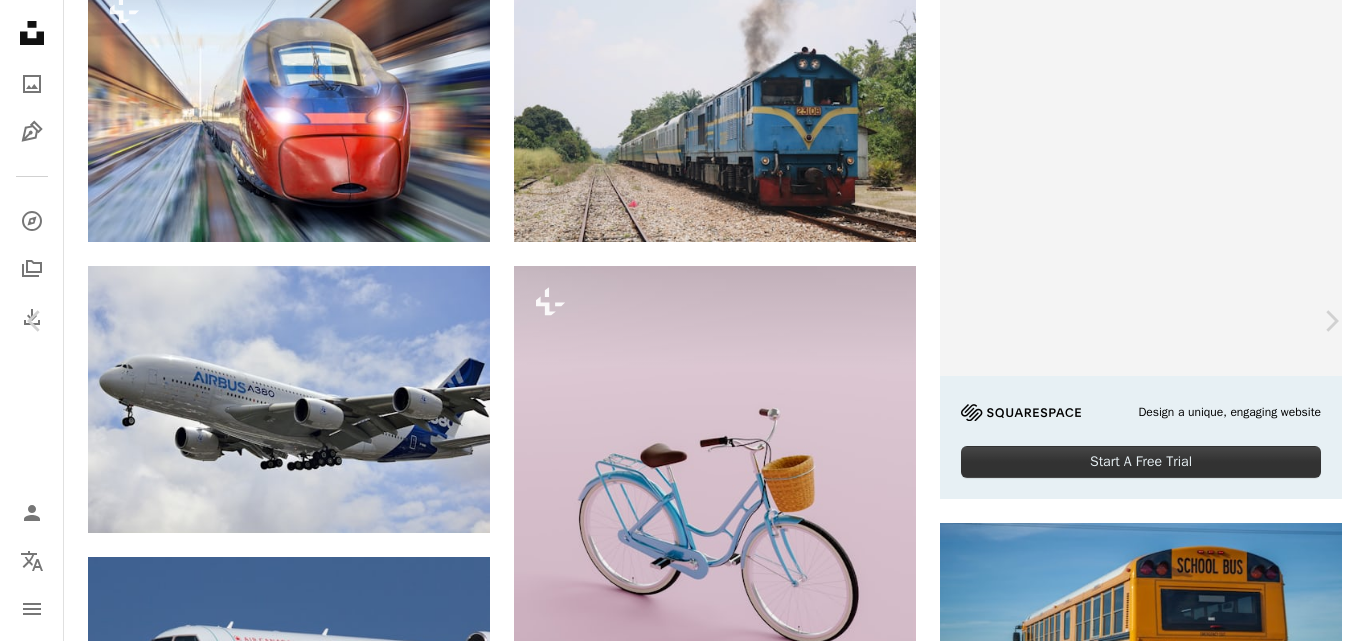 scroll, scrollTop: 0, scrollLeft: 0, axis: both 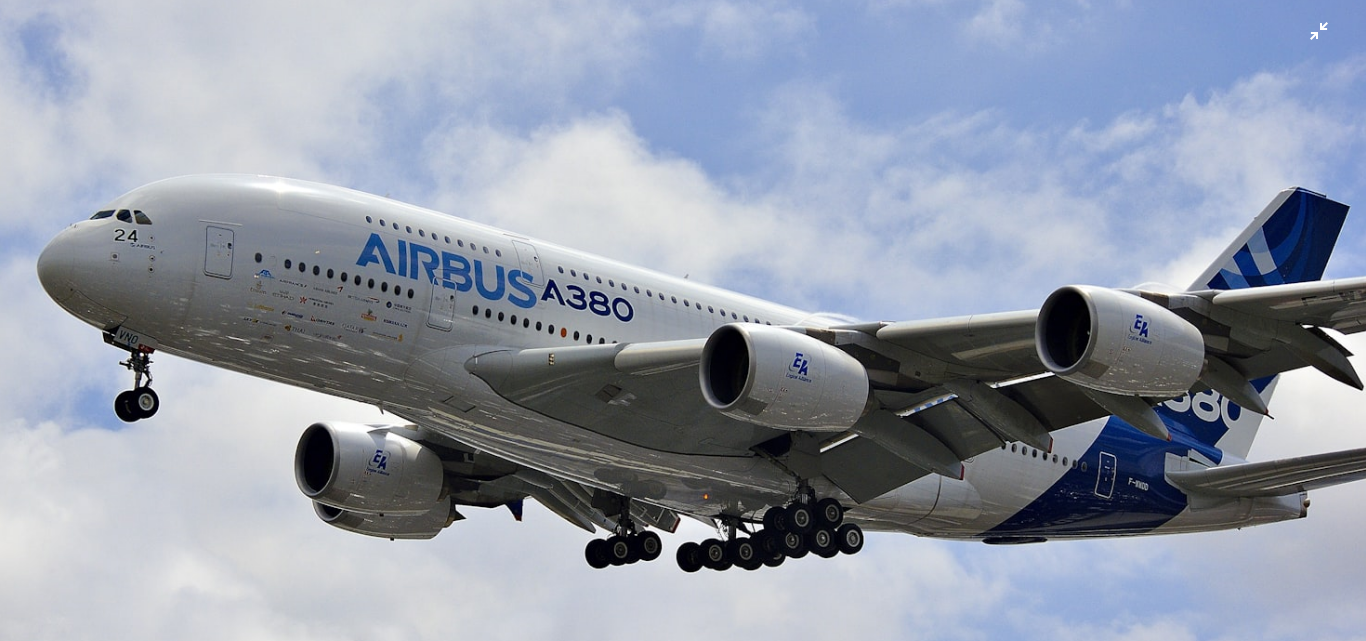 type 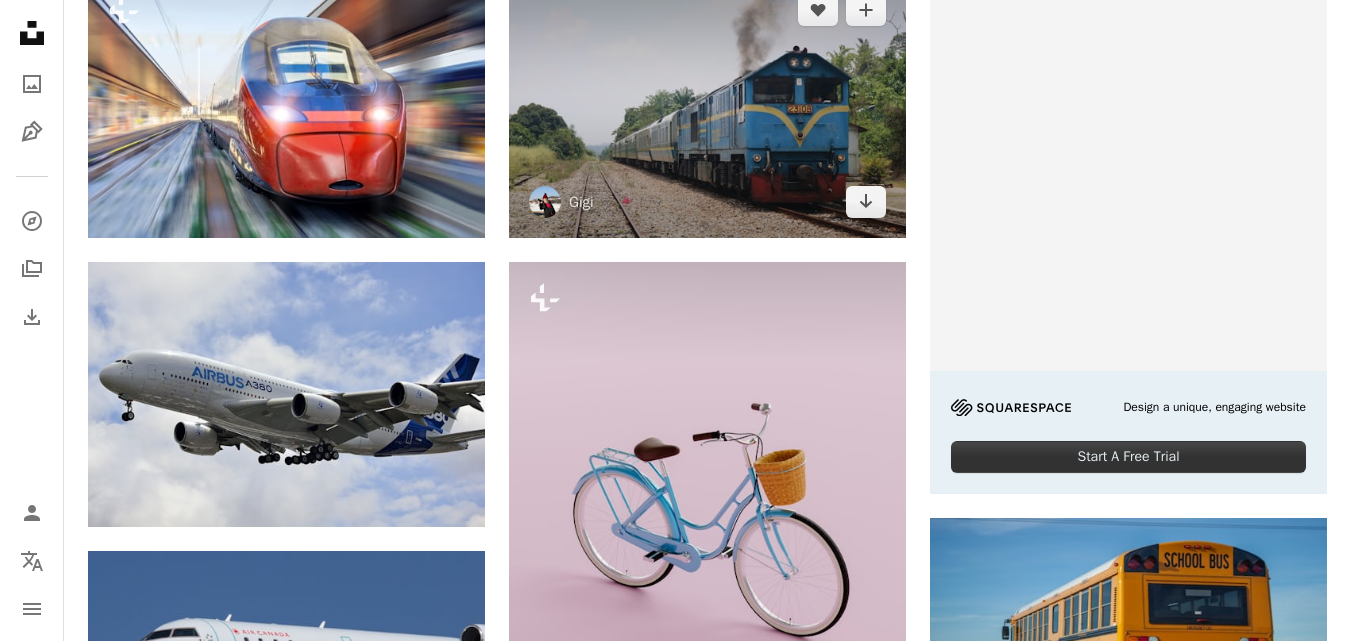 click at bounding box center [707, 106] 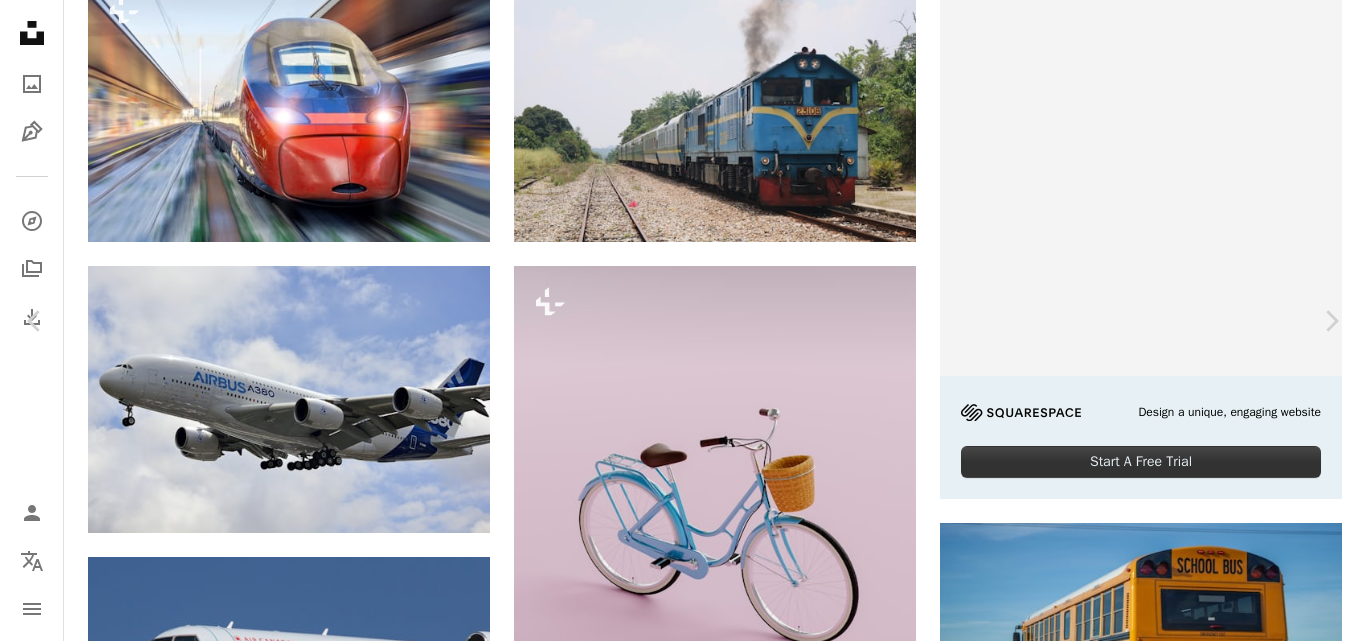 click at bounding box center (676, 4107) 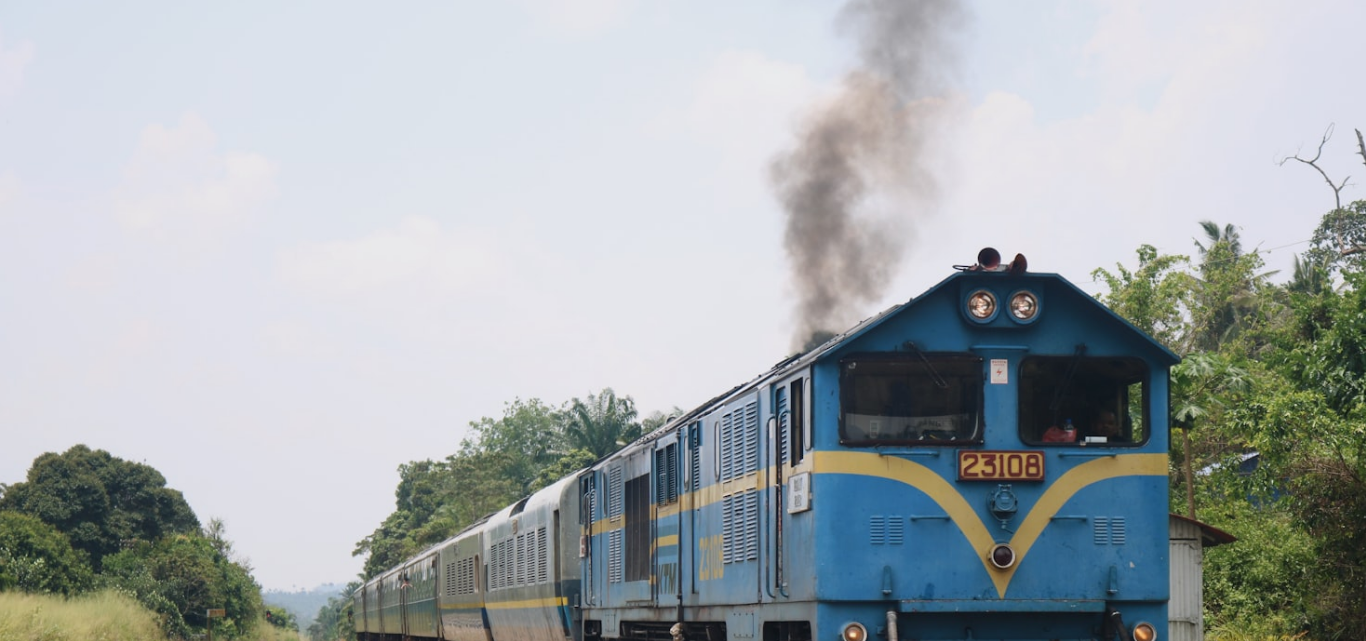 scroll, scrollTop: 126, scrollLeft: 0, axis: vertical 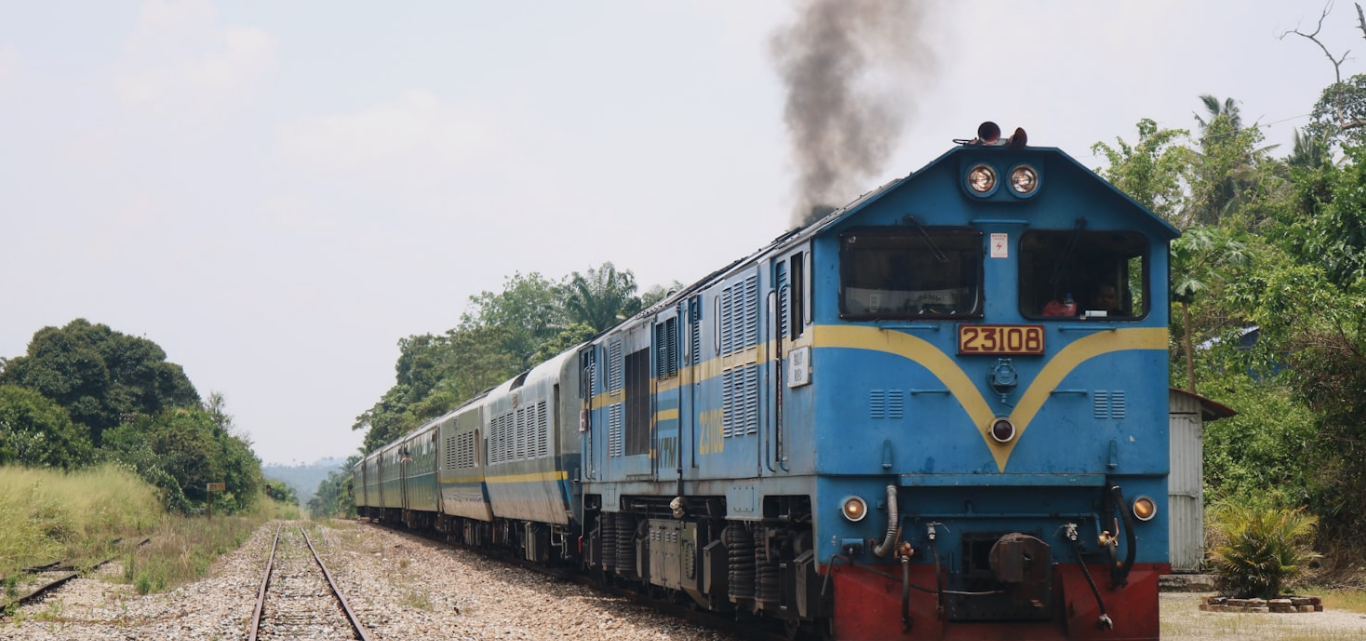 type 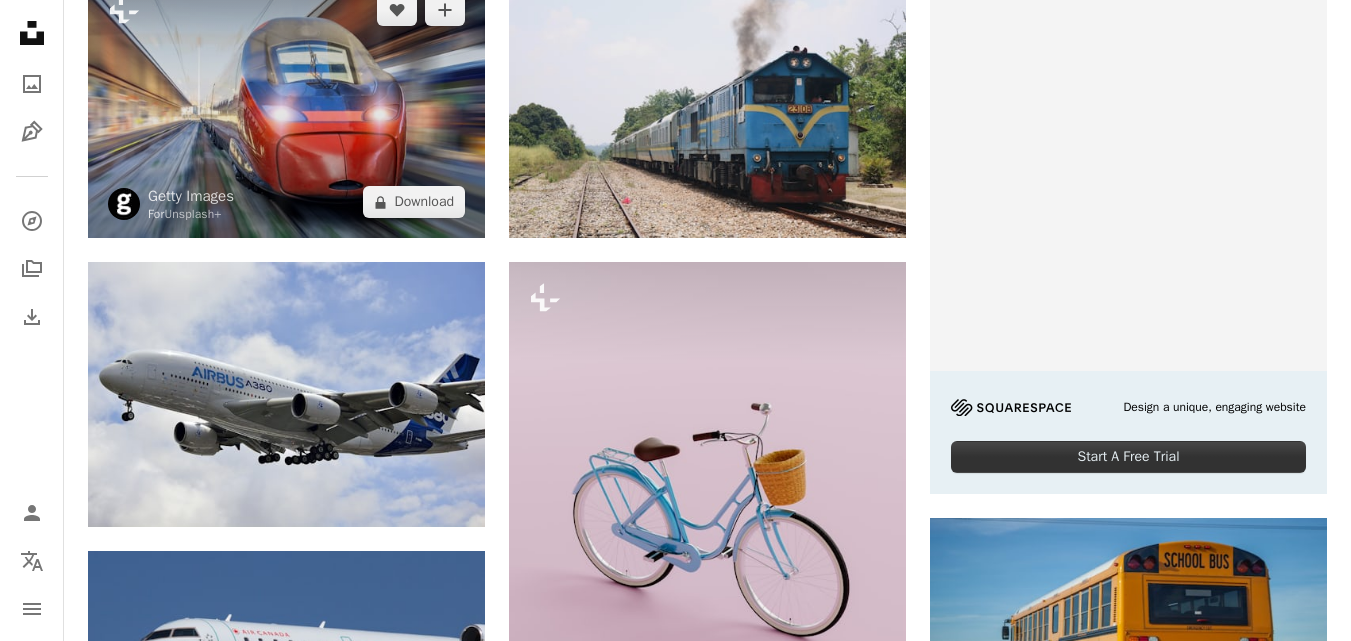 click at bounding box center [286, 106] 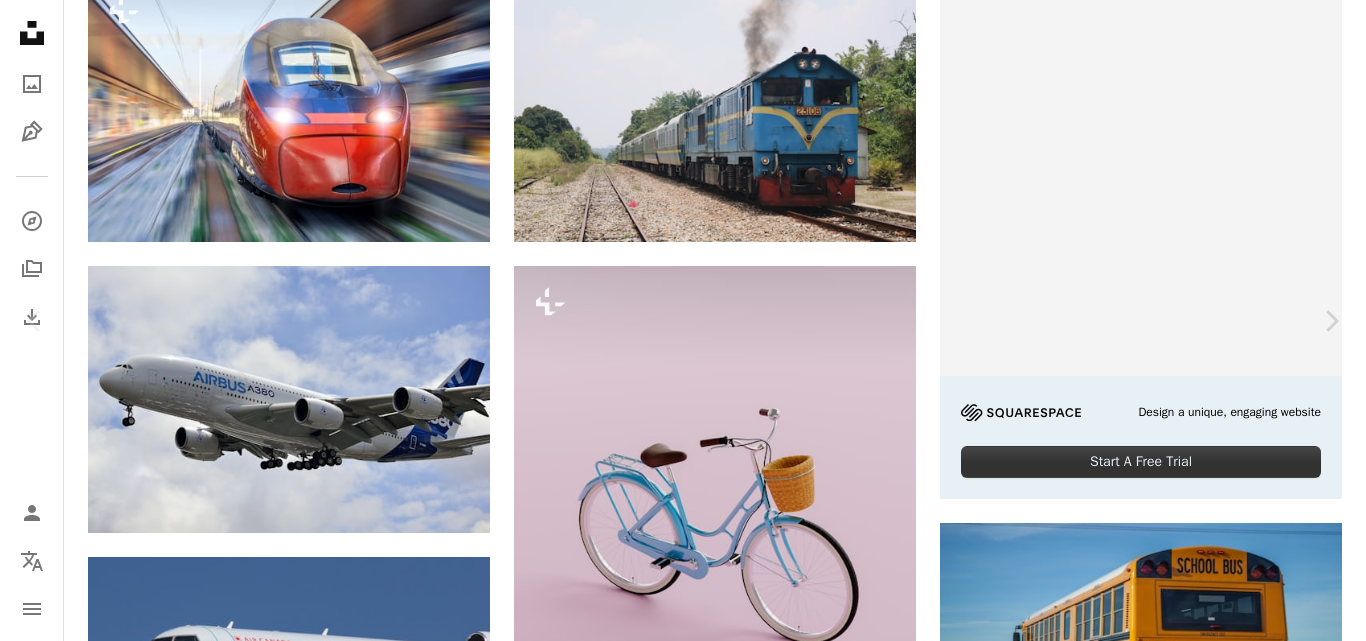 scroll, scrollTop: 1800, scrollLeft: 0, axis: vertical 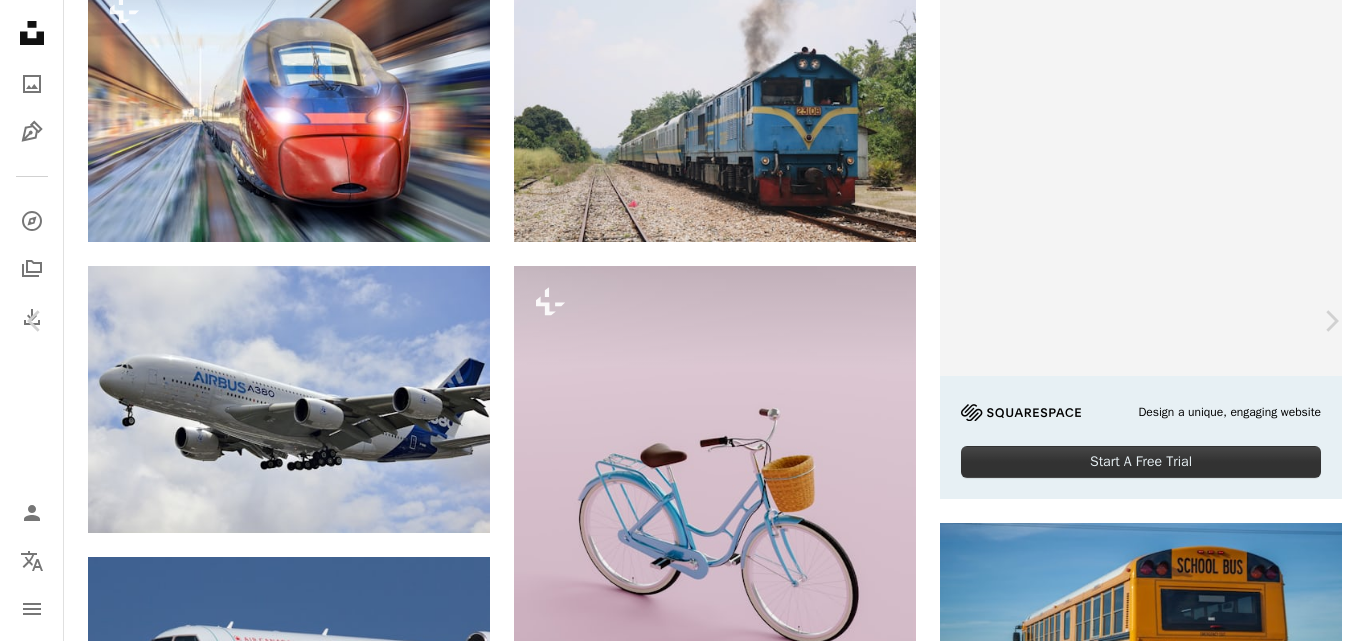 click at bounding box center [676, 4107] 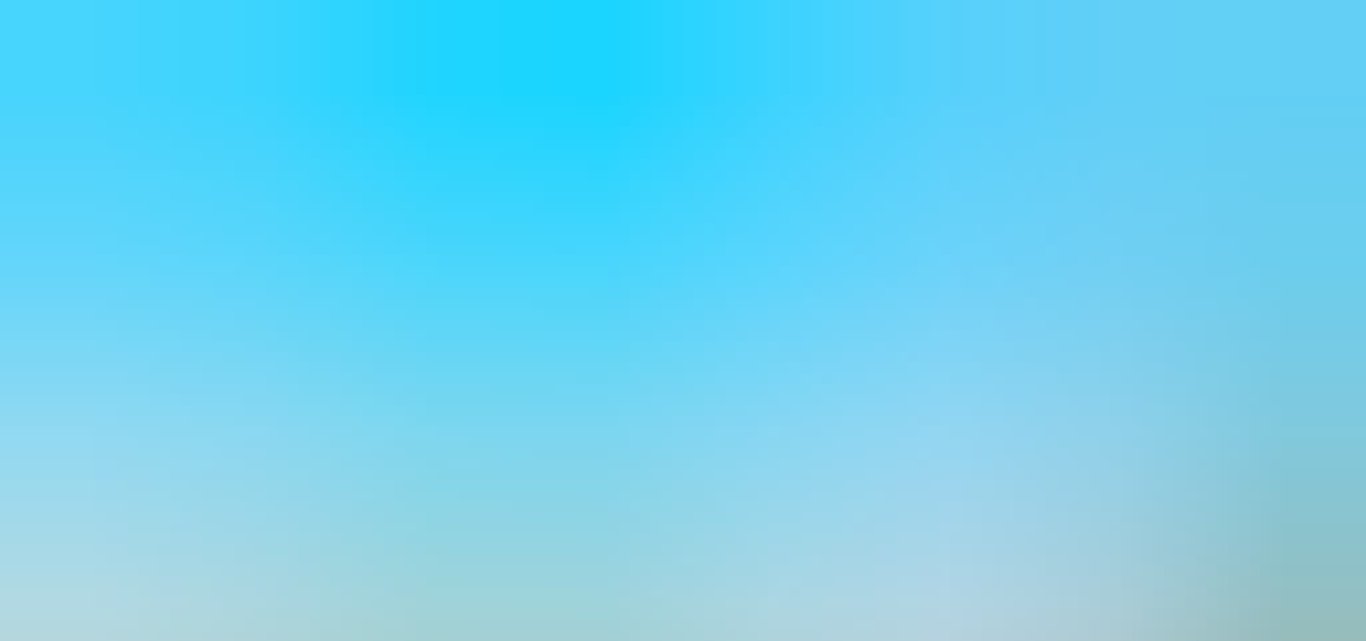 scroll, scrollTop: 126, scrollLeft: 0, axis: vertical 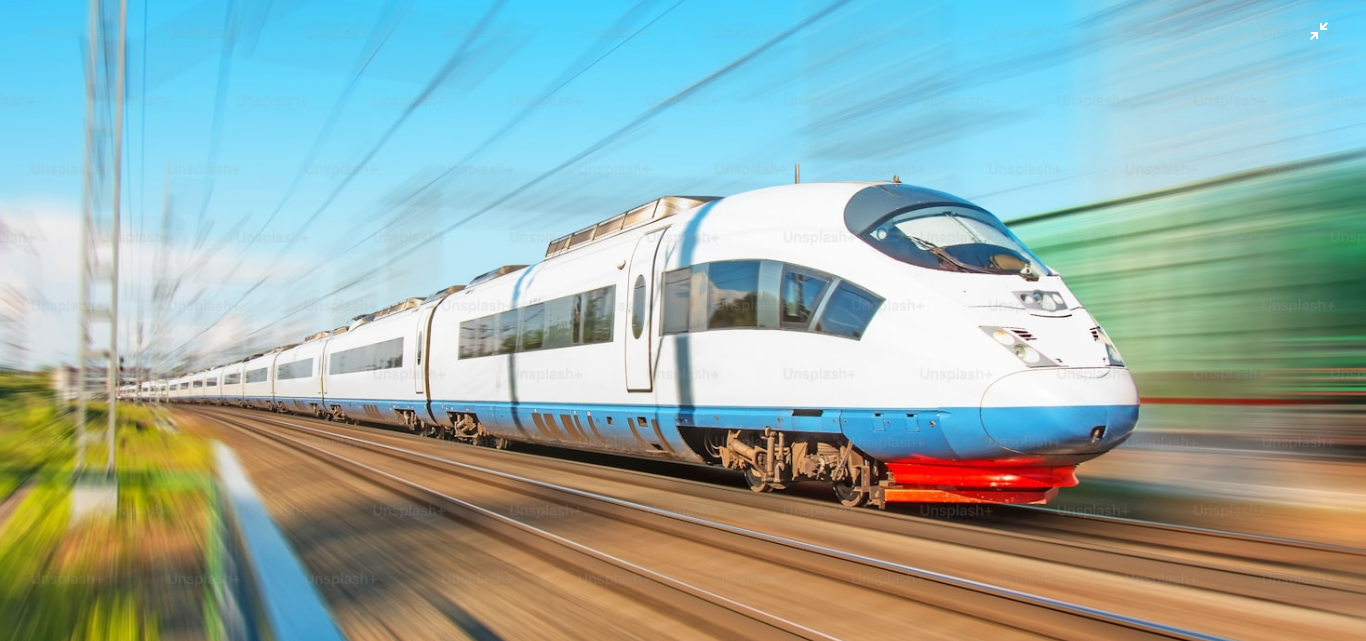 type 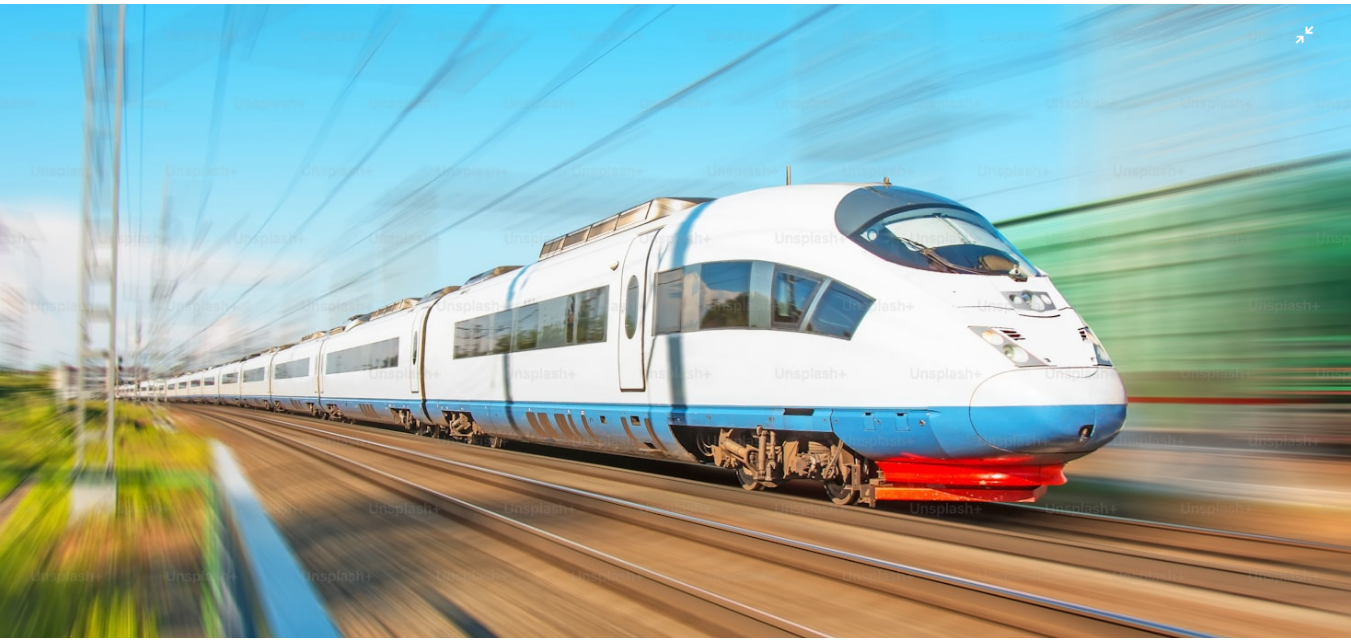 scroll, scrollTop: 126, scrollLeft: 0, axis: vertical 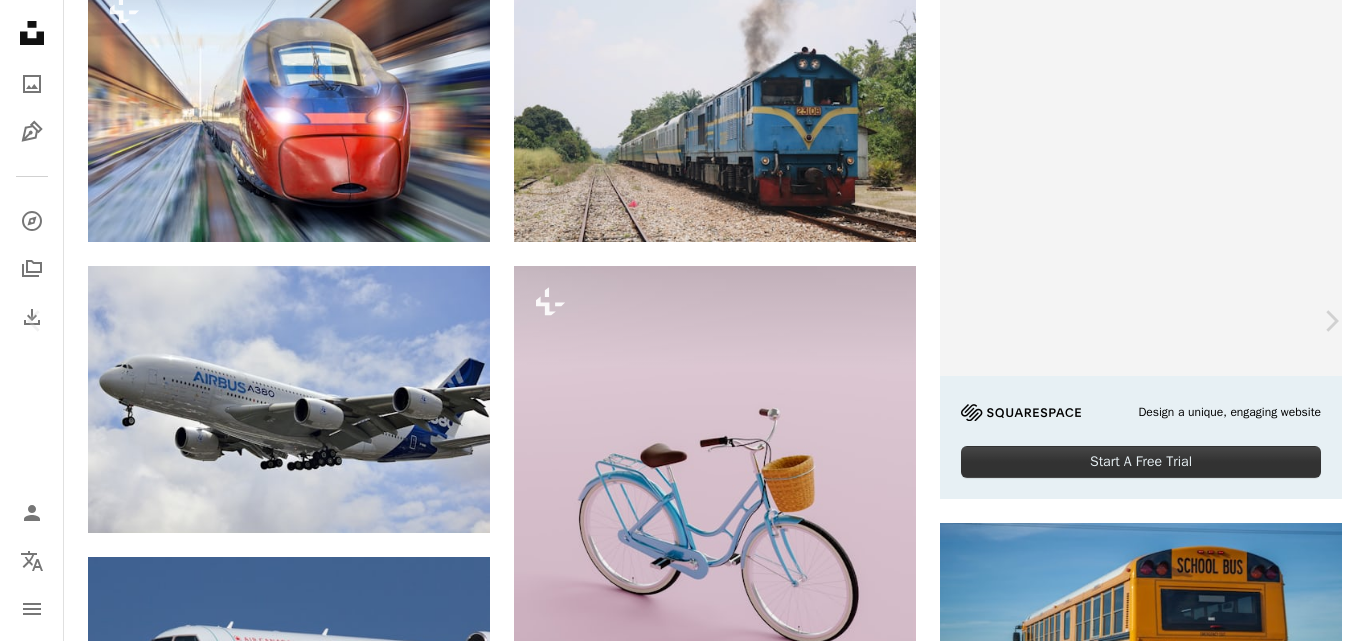 click on "An X shape" at bounding box center [20, 20] 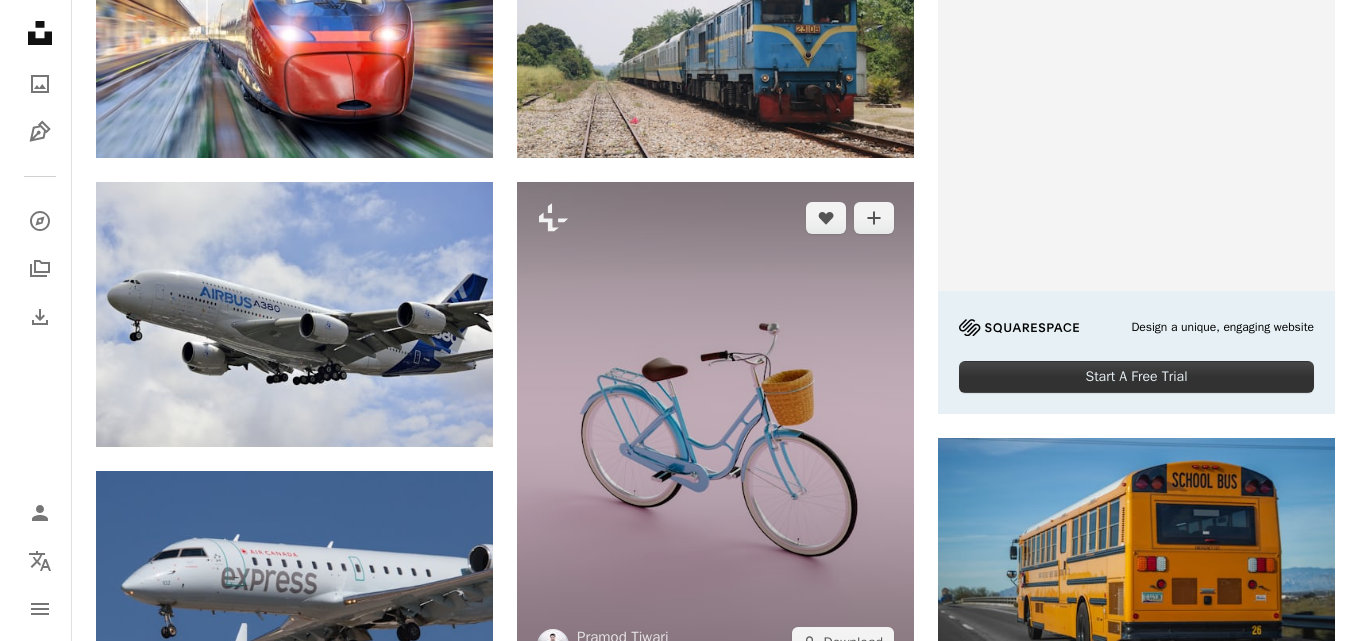scroll, scrollTop: 400, scrollLeft: 0, axis: vertical 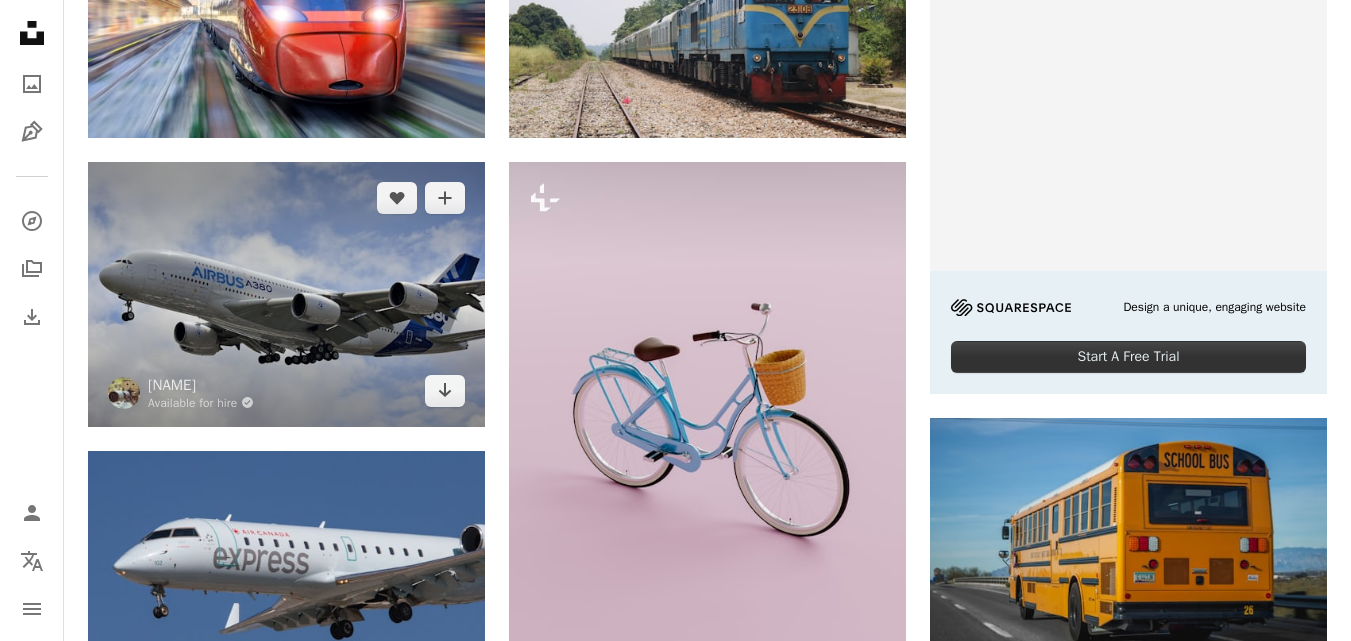 click at bounding box center [286, 294] 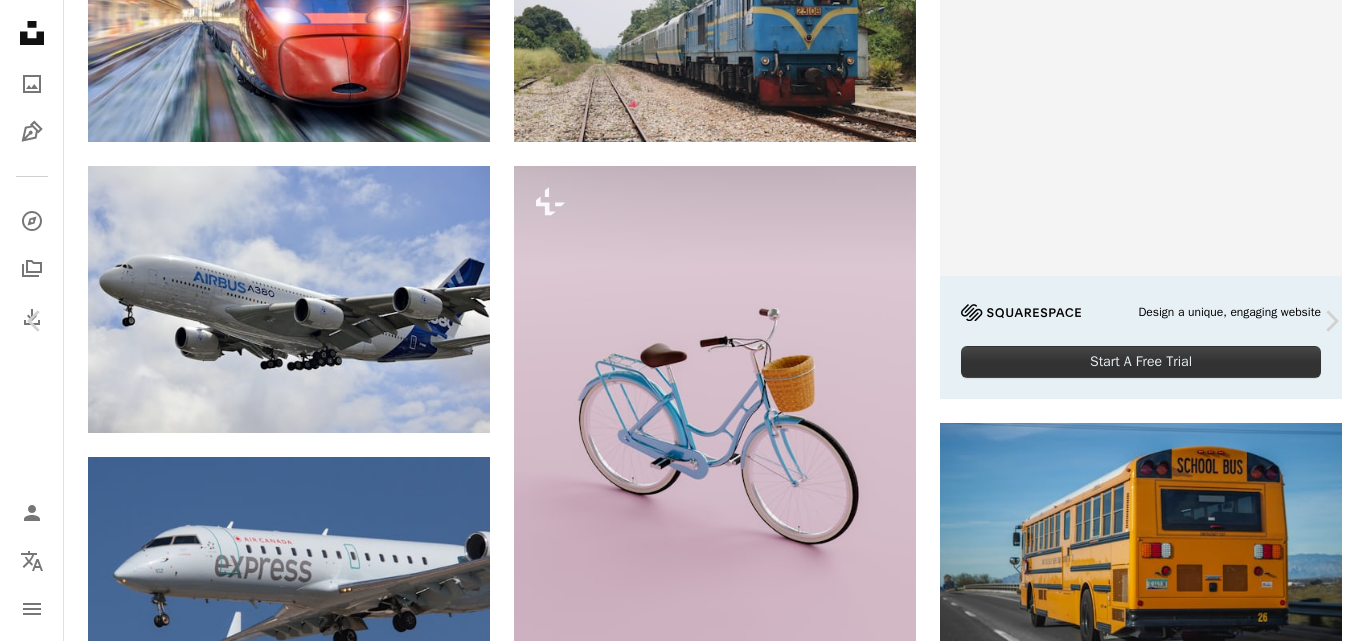 scroll, scrollTop: 0, scrollLeft: 0, axis: both 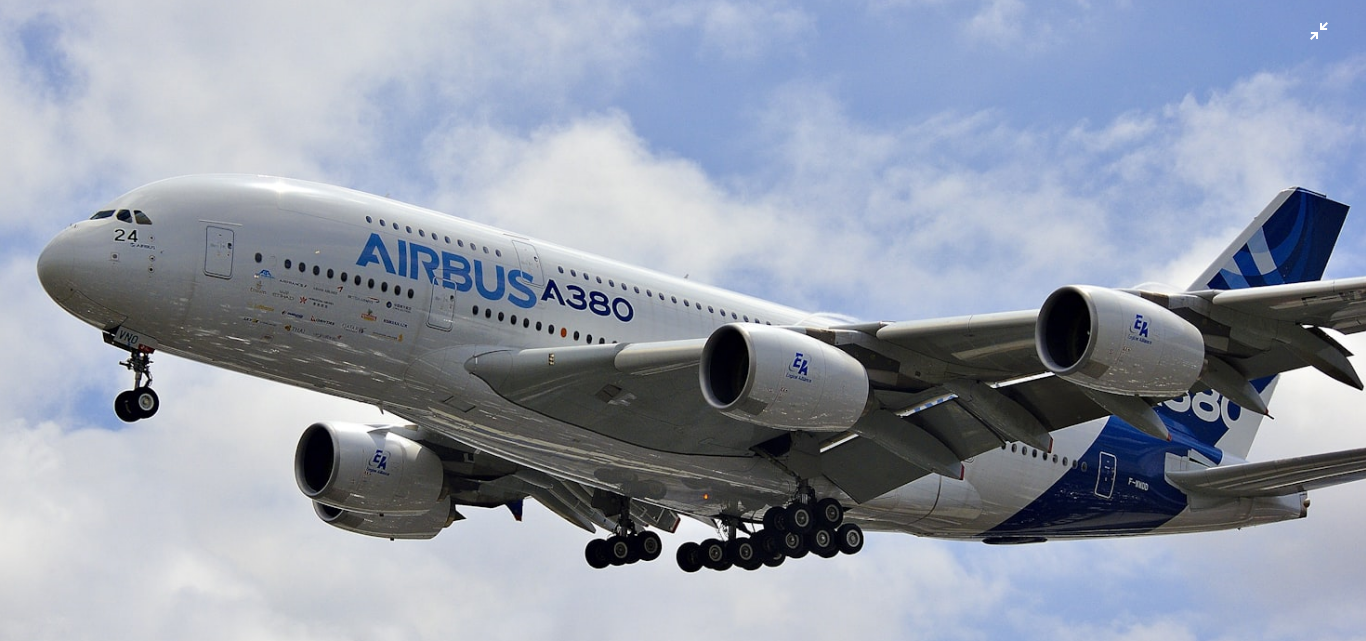type 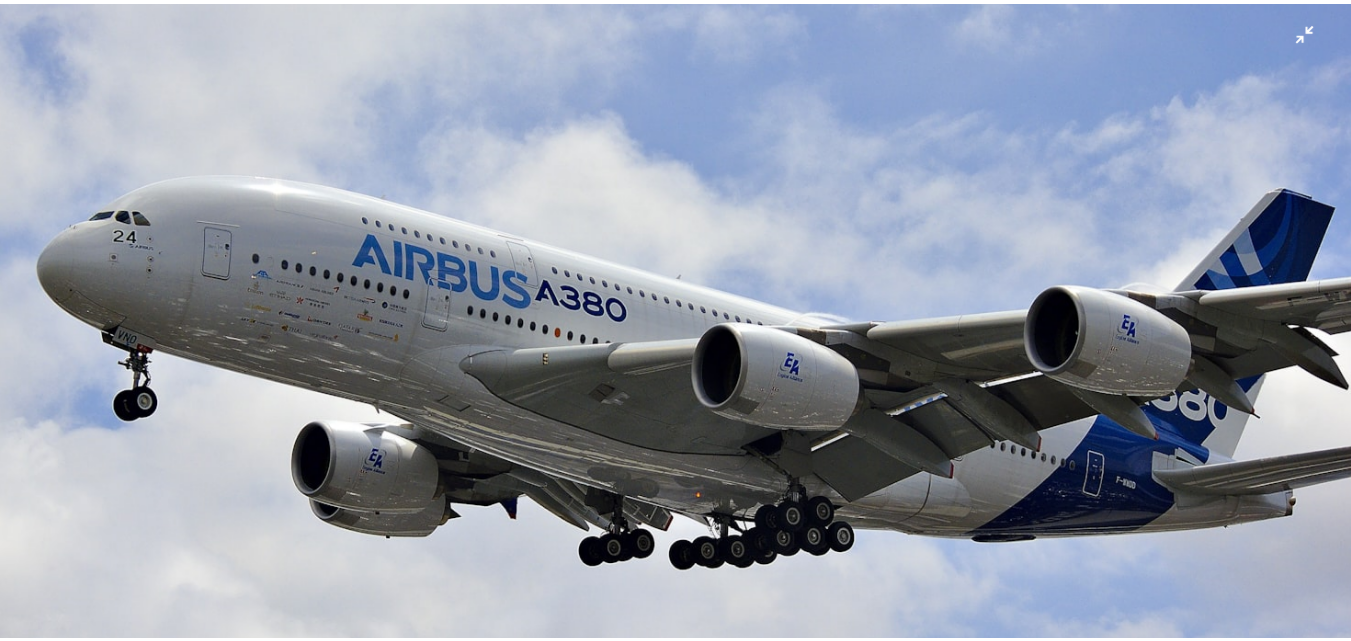 scroll, scrollTop: 125, scrollLeft: 0, axis: vertical 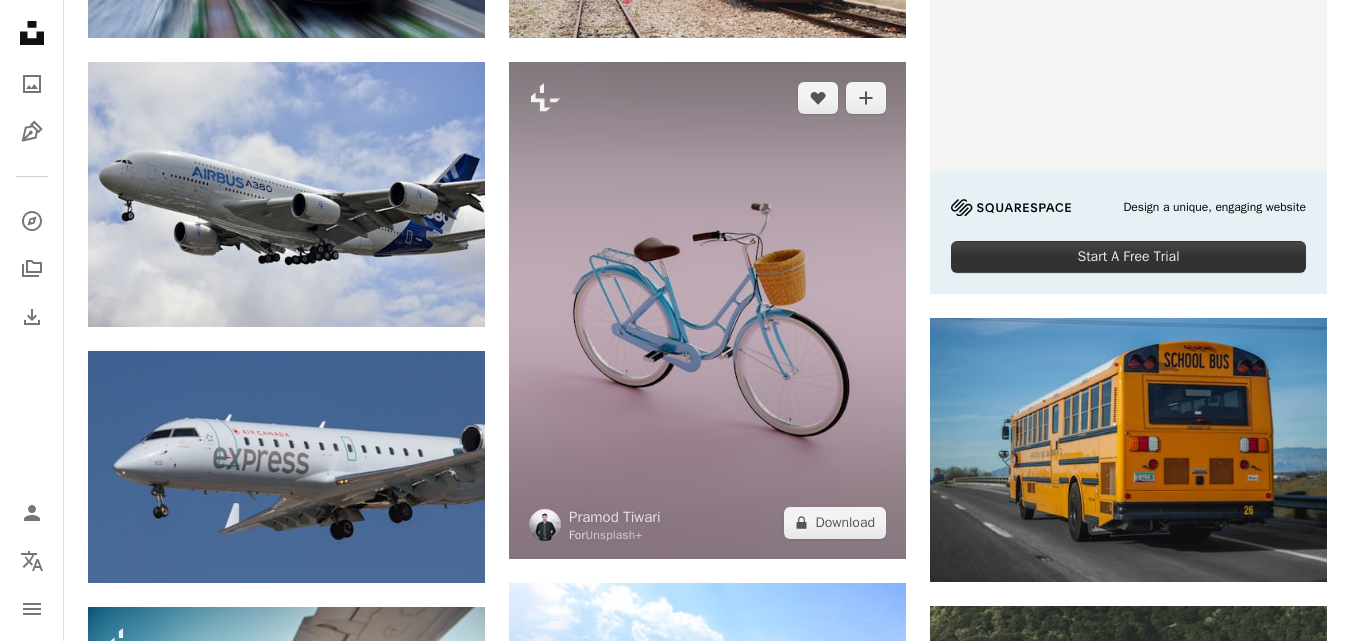 click at bounding box center [707, 310] 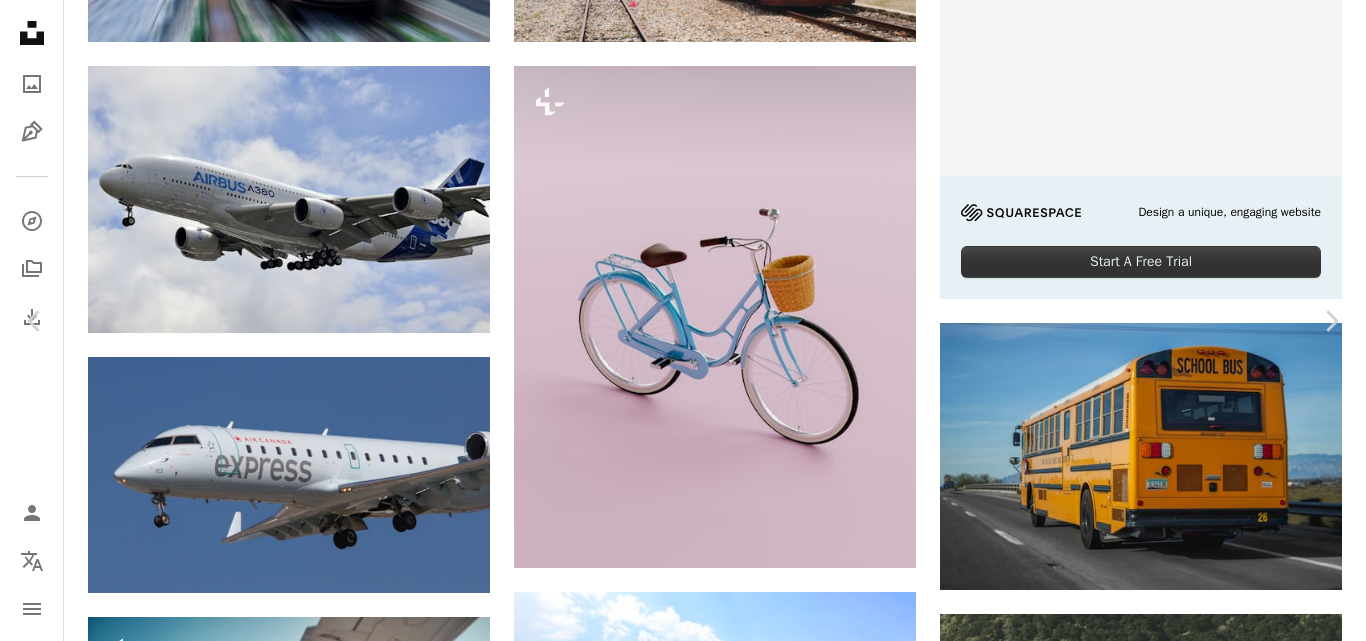 scroll, scrollTop: 1900, scrollLeft: 0, axis: vertical 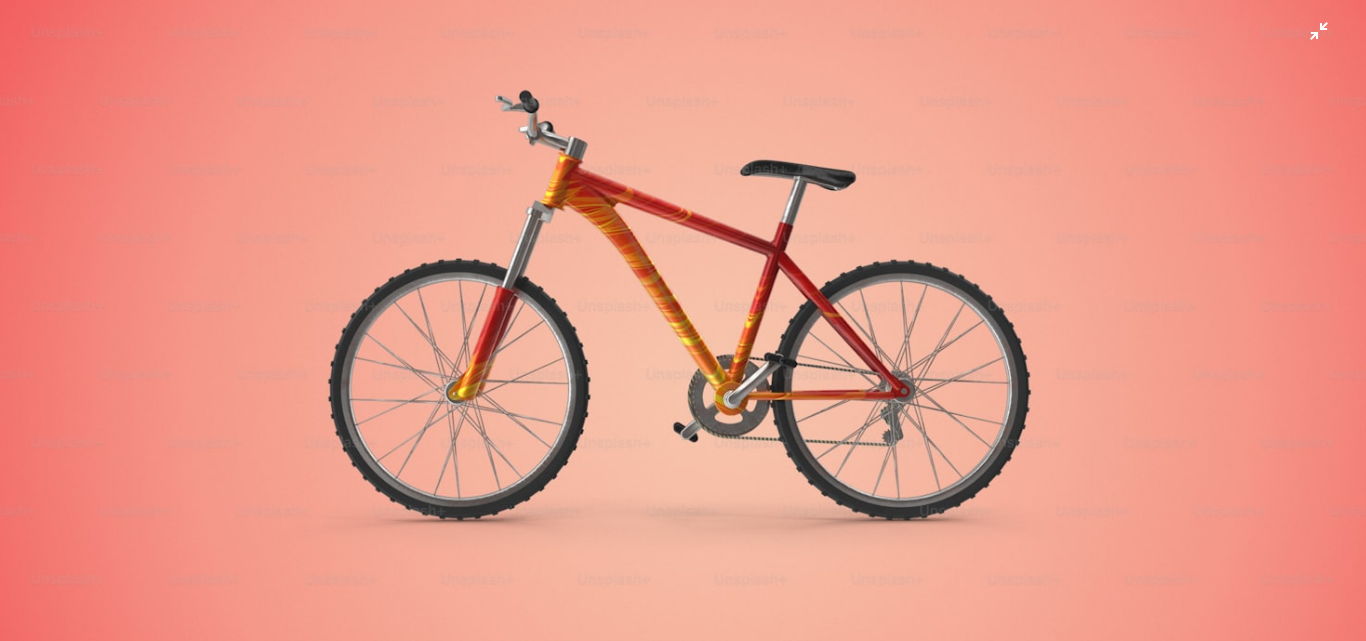 type 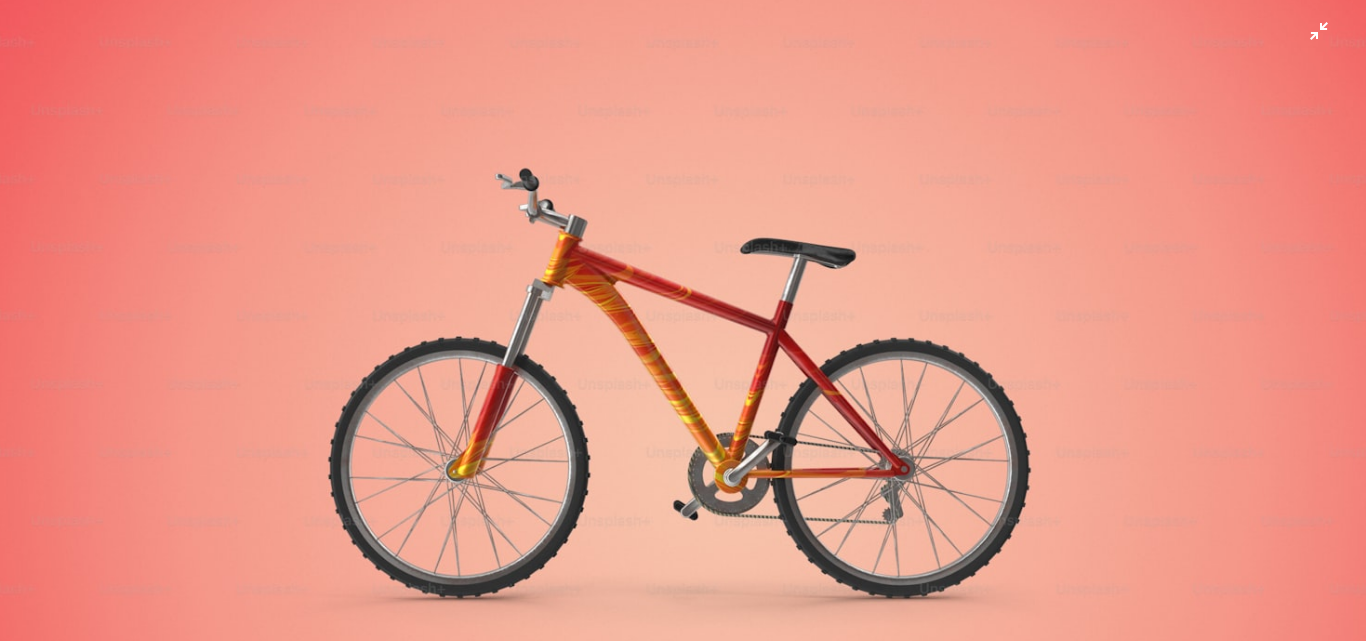 scroll, scrollTop: 0, scrollLeft: 0, axis: both 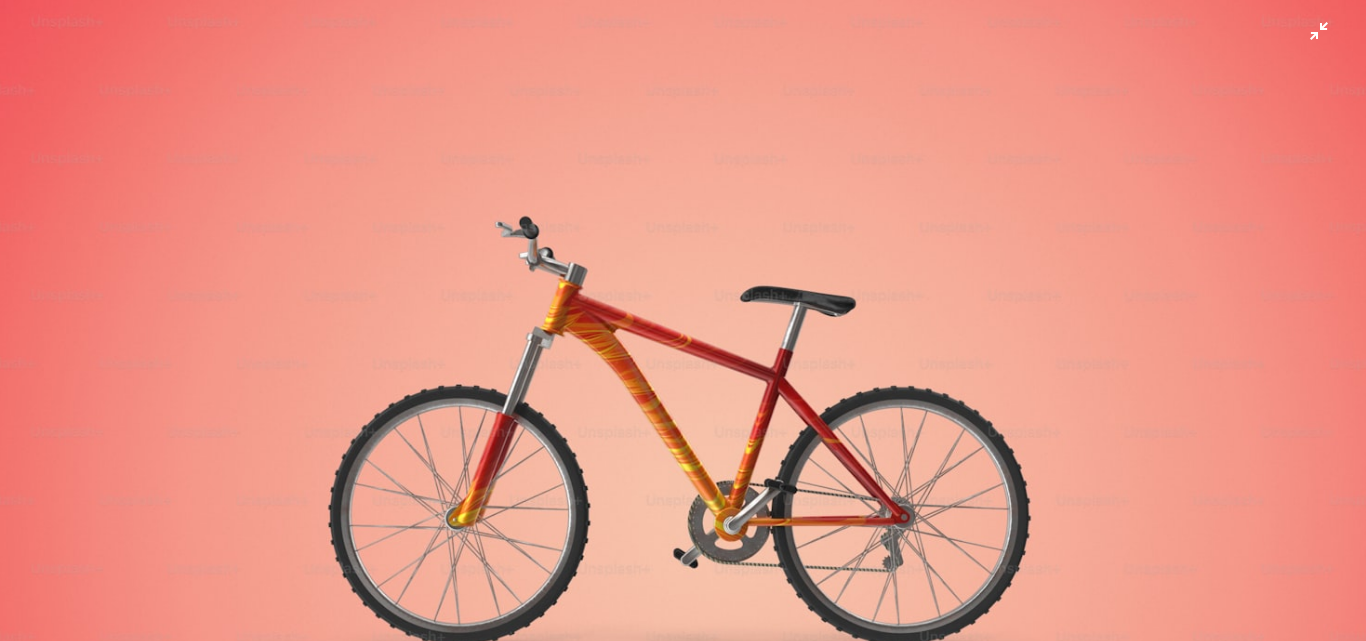 click at bounding box center (683, 455) 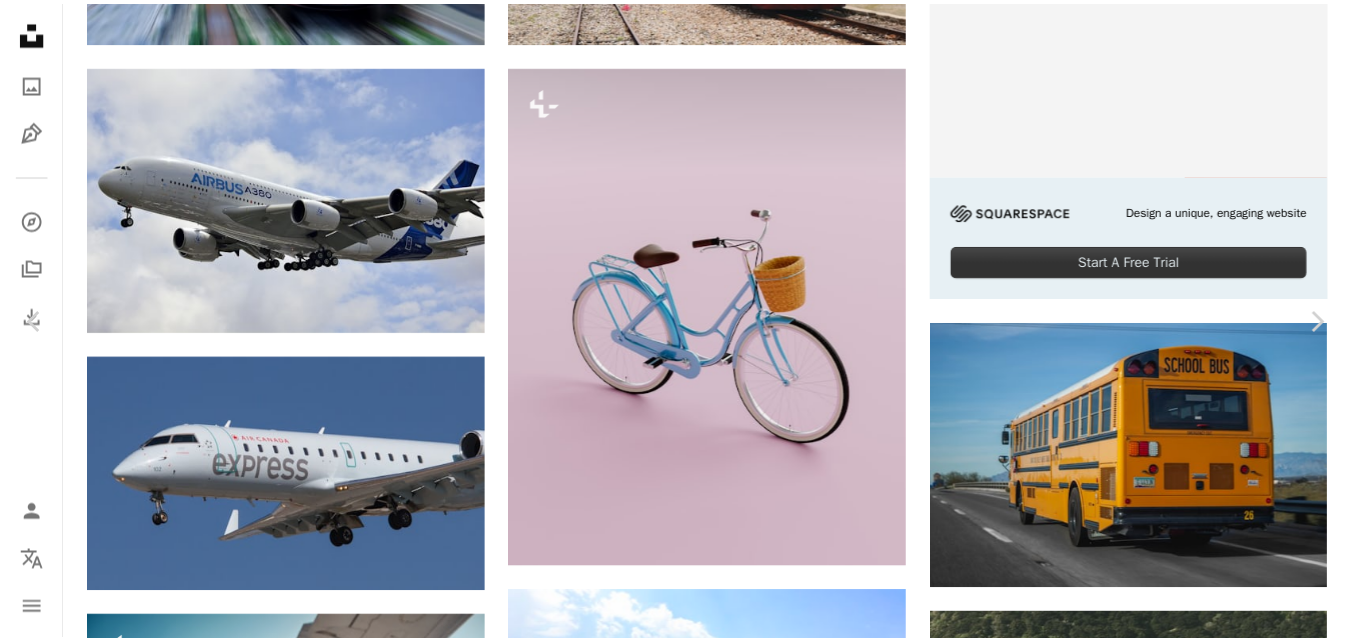 scroll, scrollTop: 28, scrollLeft: 0, axis: vertical 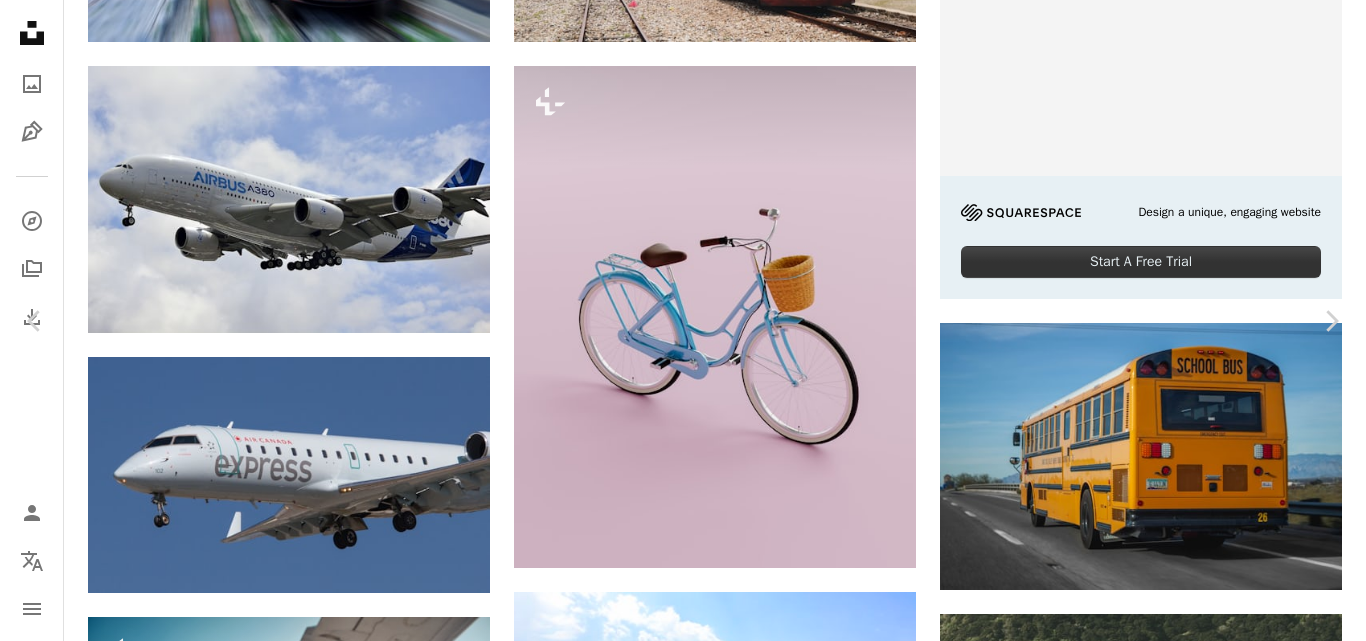 click on "An X shape" at bounding box center (20, 20) 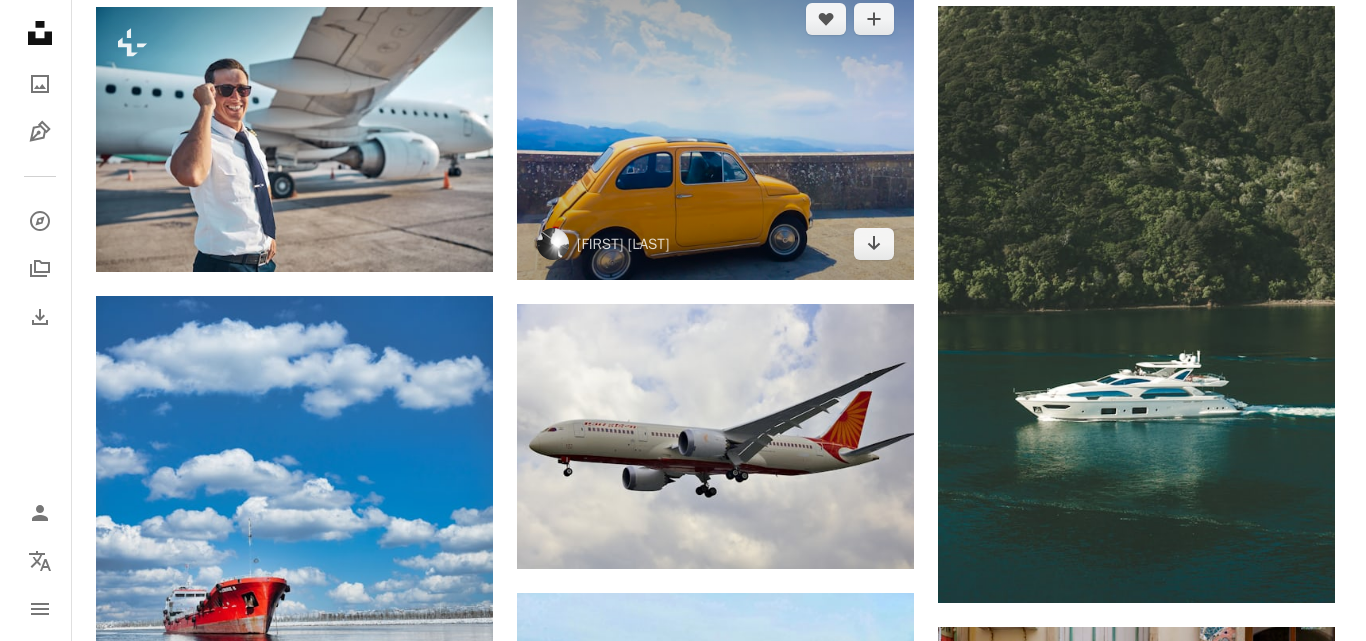 scroll, scrollTop: 1000, scrollLeft: 0, axis: vertical 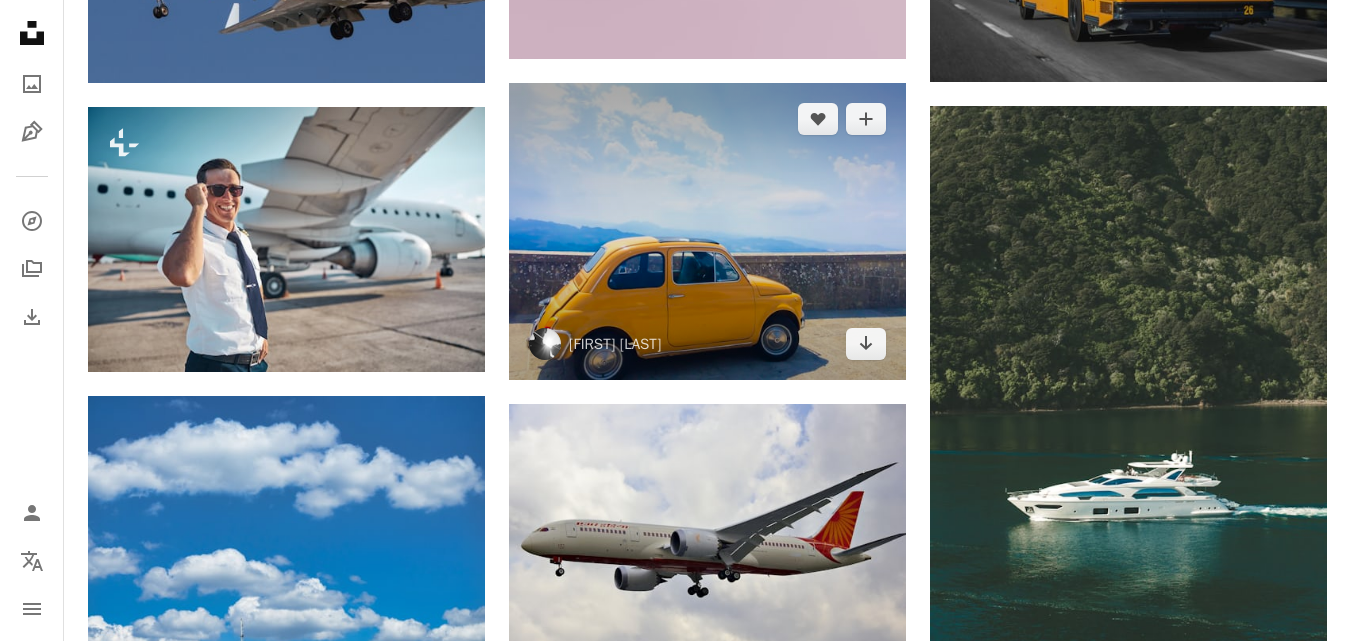 click at bounding box center [707, 232] 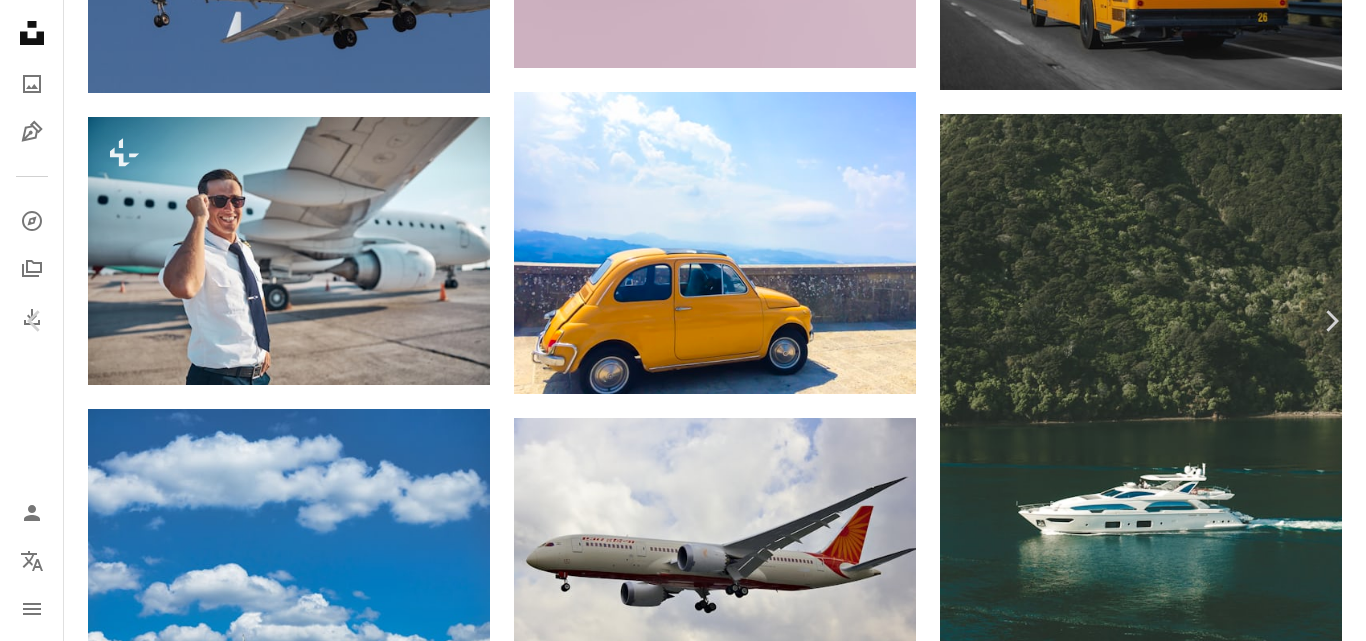 scroll, scrollTop: 0, scrollLeft: 0, axis: both 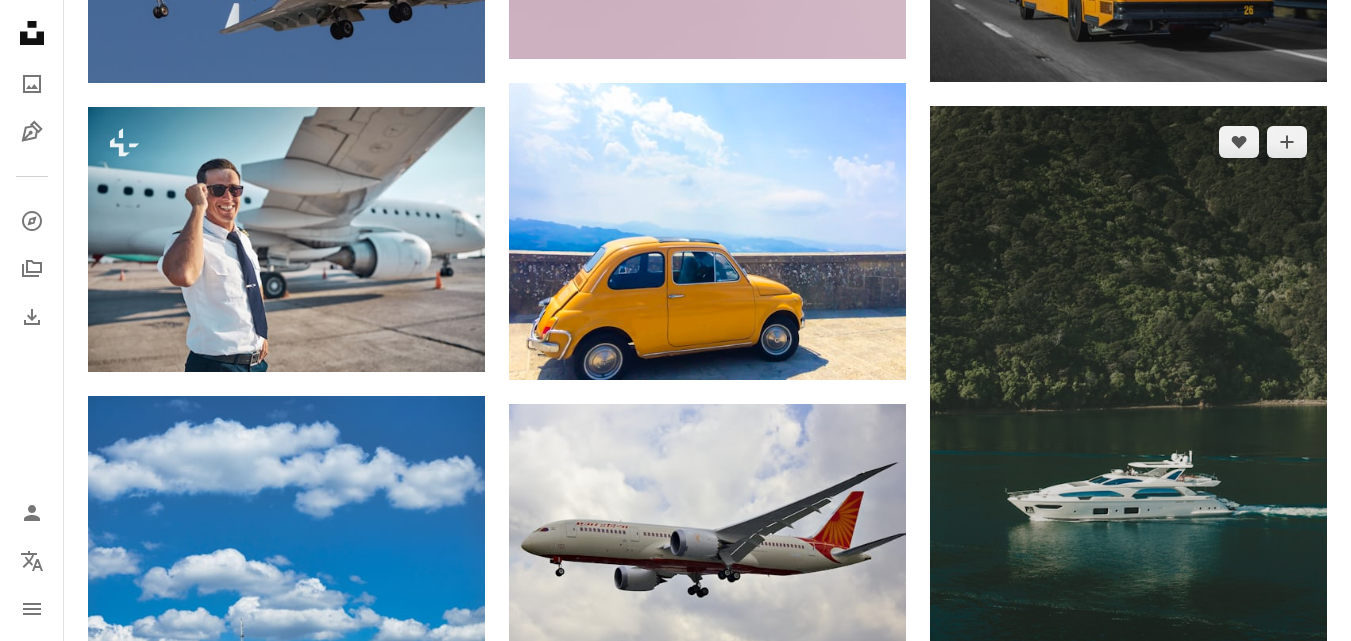 click at bounding box center [1128, 404] 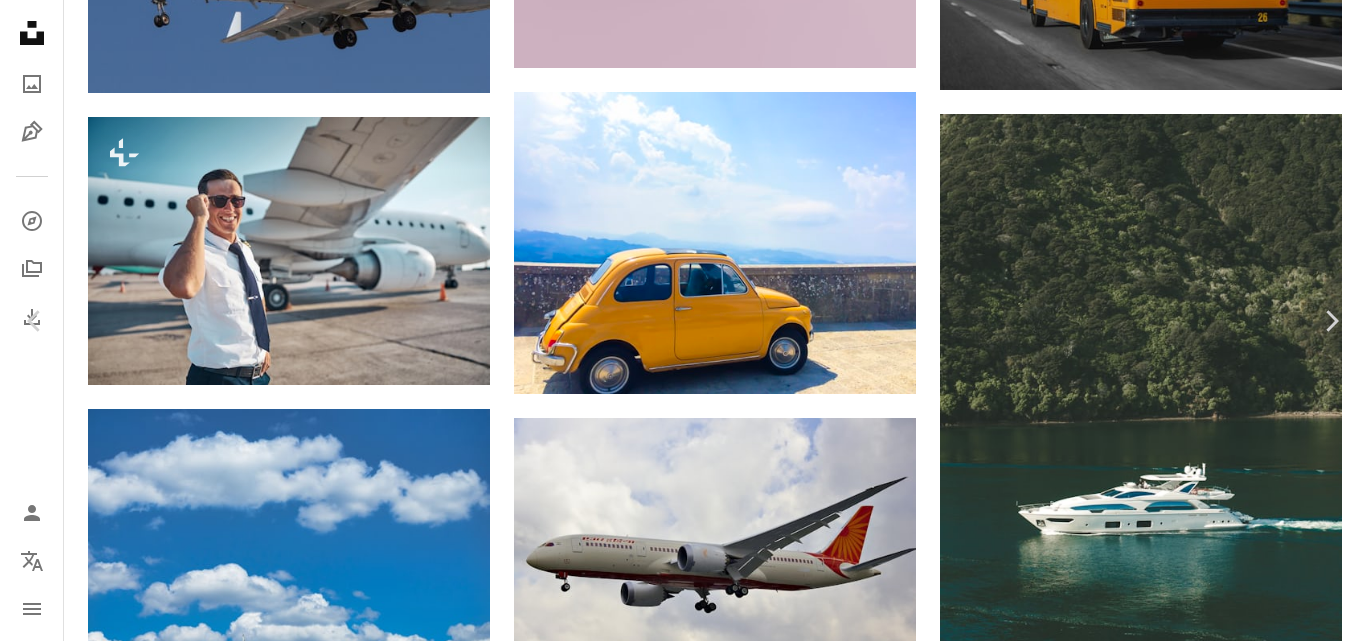 scroll, scrollTop: 123, scrollLeft: 0, axis: vertical 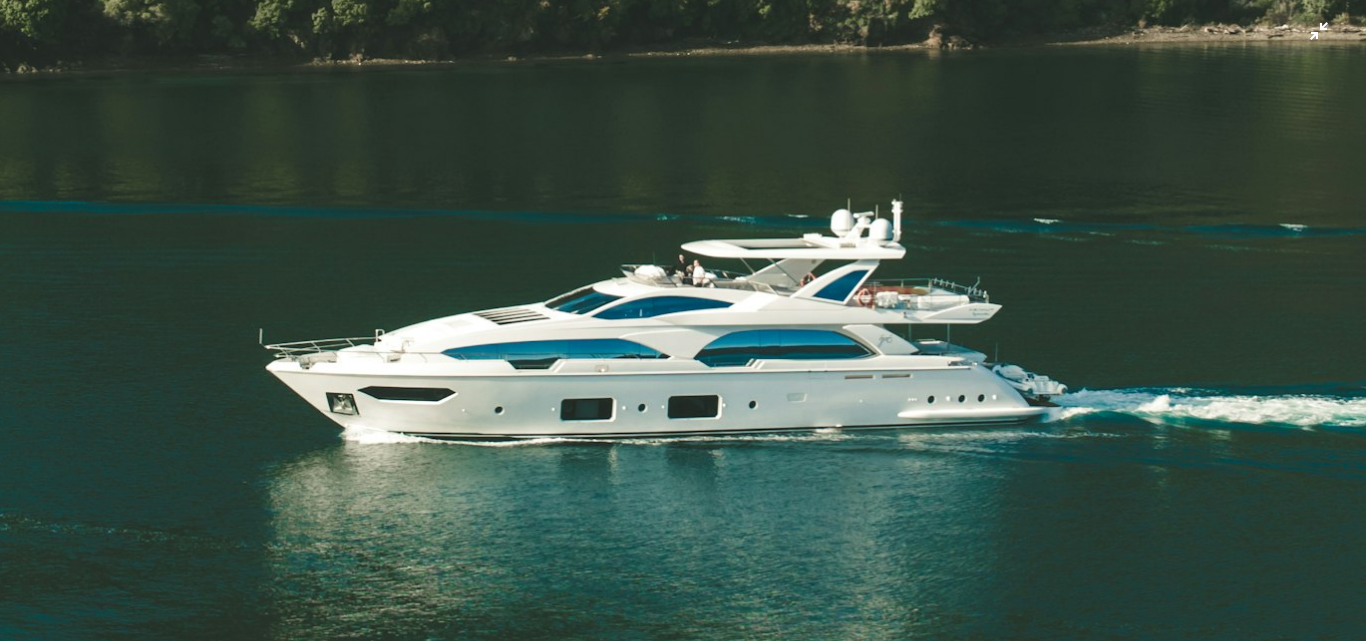 type 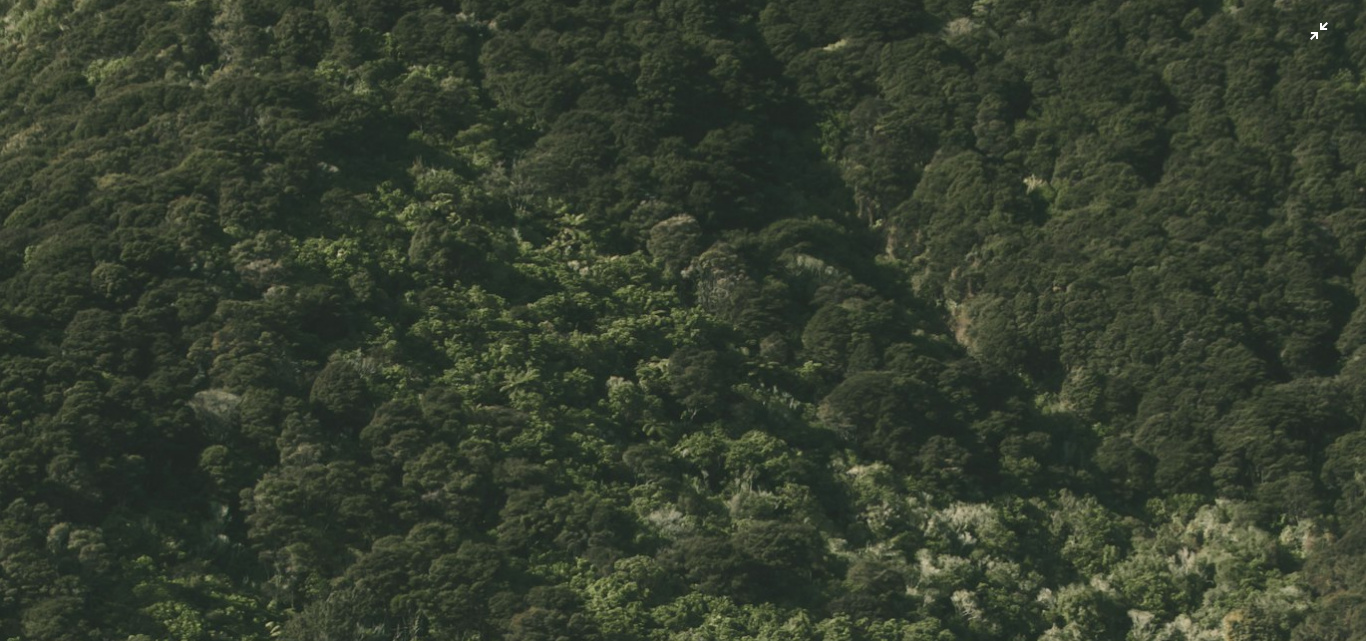 scroll, scrollTop: 0, scrollLeft: 0, axis: both 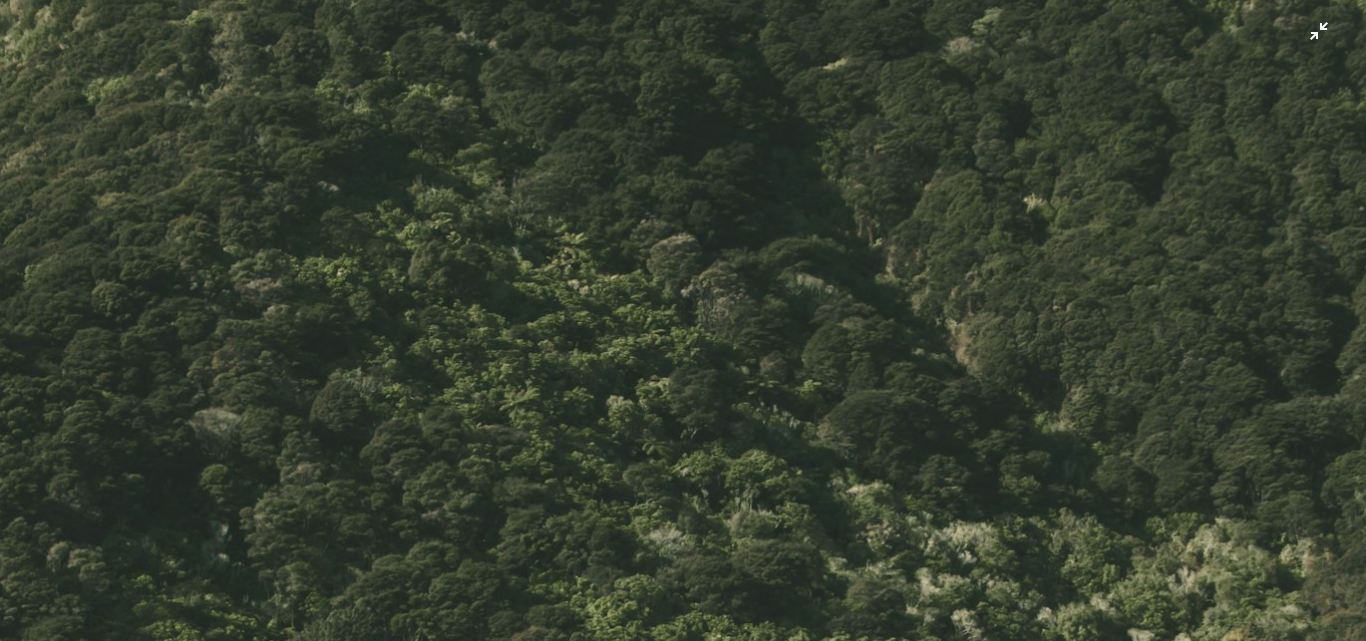 click at bounding box center (683, 1027) 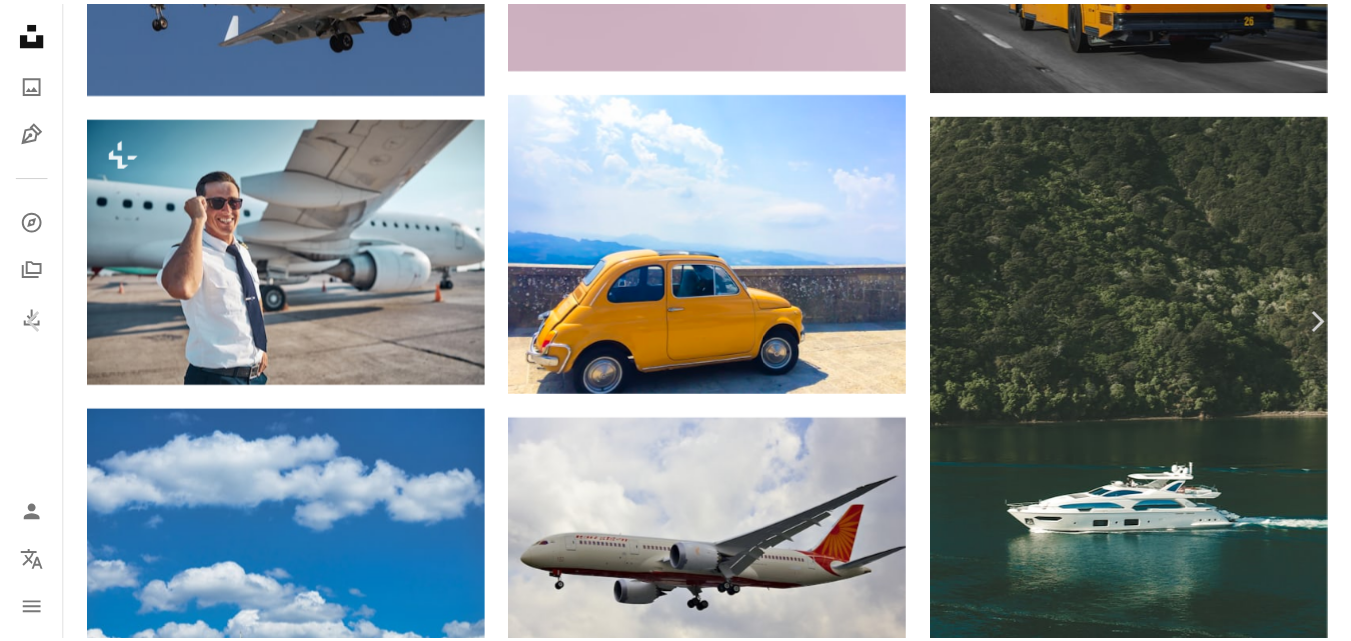 scroll, scrollTop: 88, scrollLeft: 0, axis: vertical 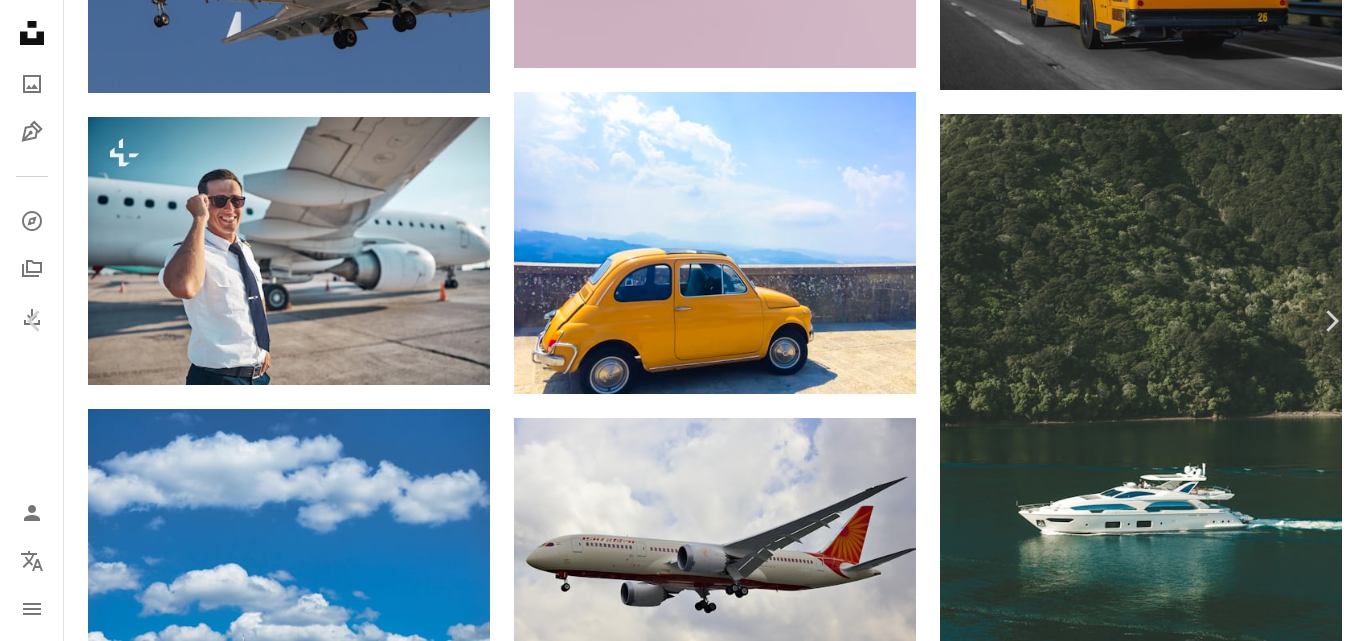 click on "An X shape" at bounding box center [20, 20] 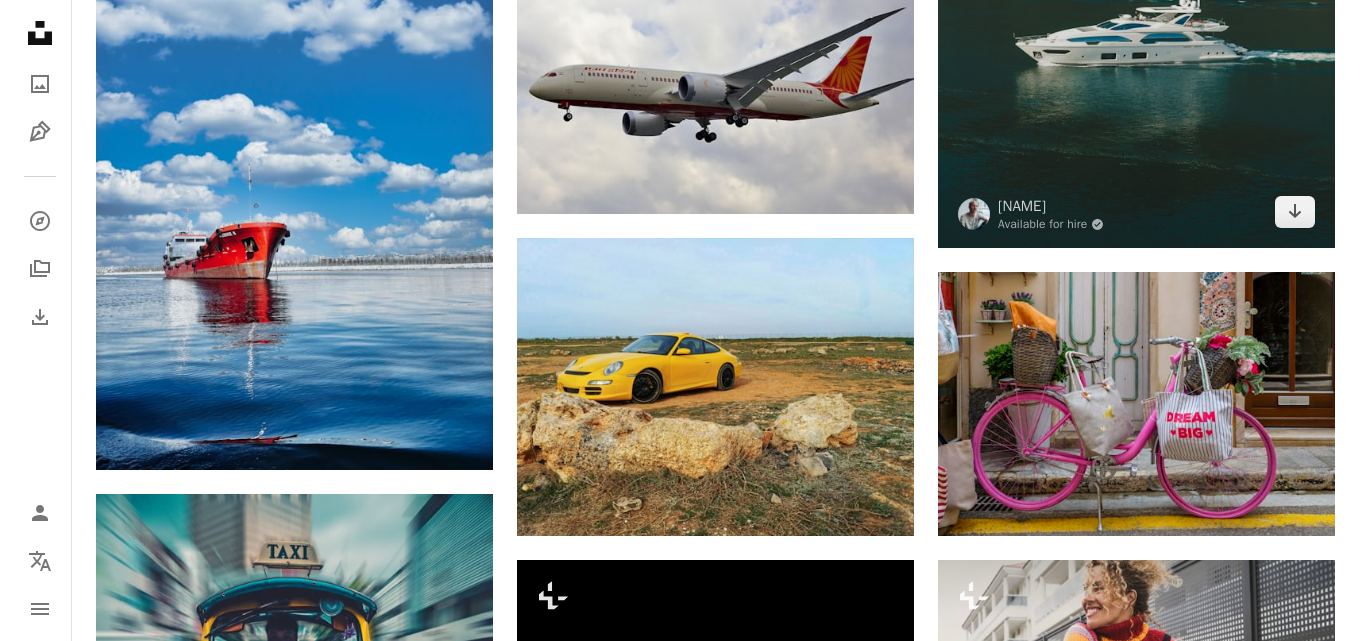 scroll, scrollTop: 1500, scrollLeft: 0, axis: vertical 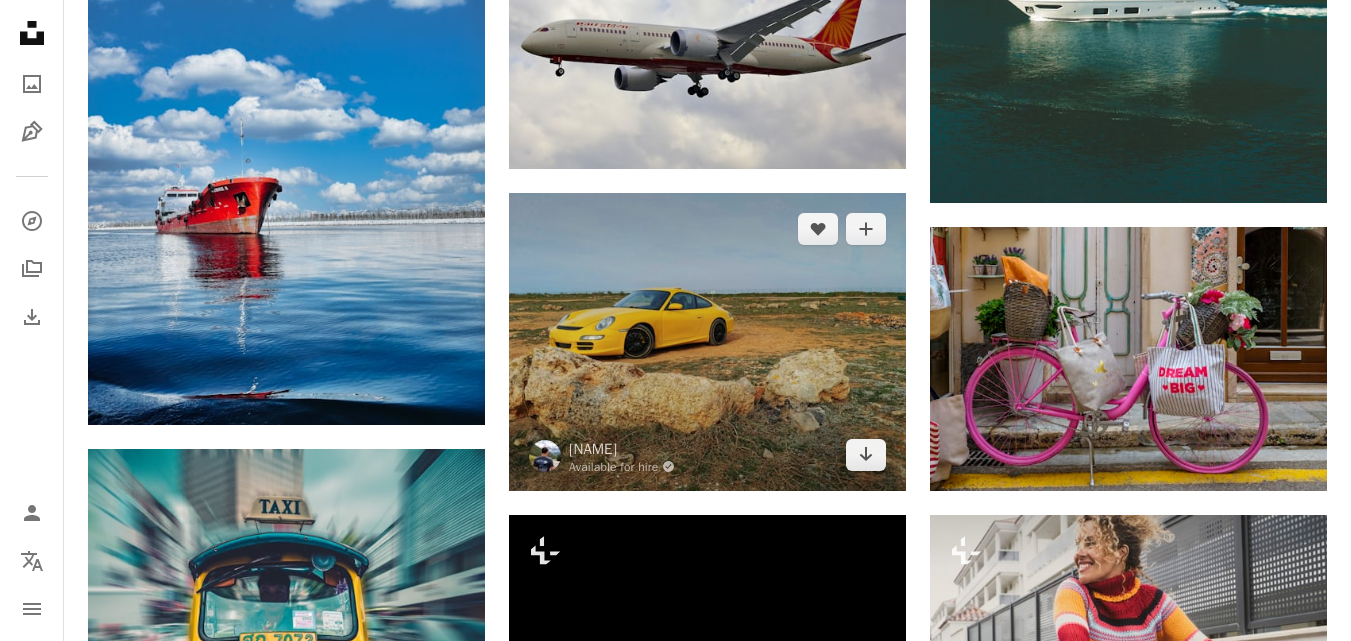 click at bounding box center [707, 342] 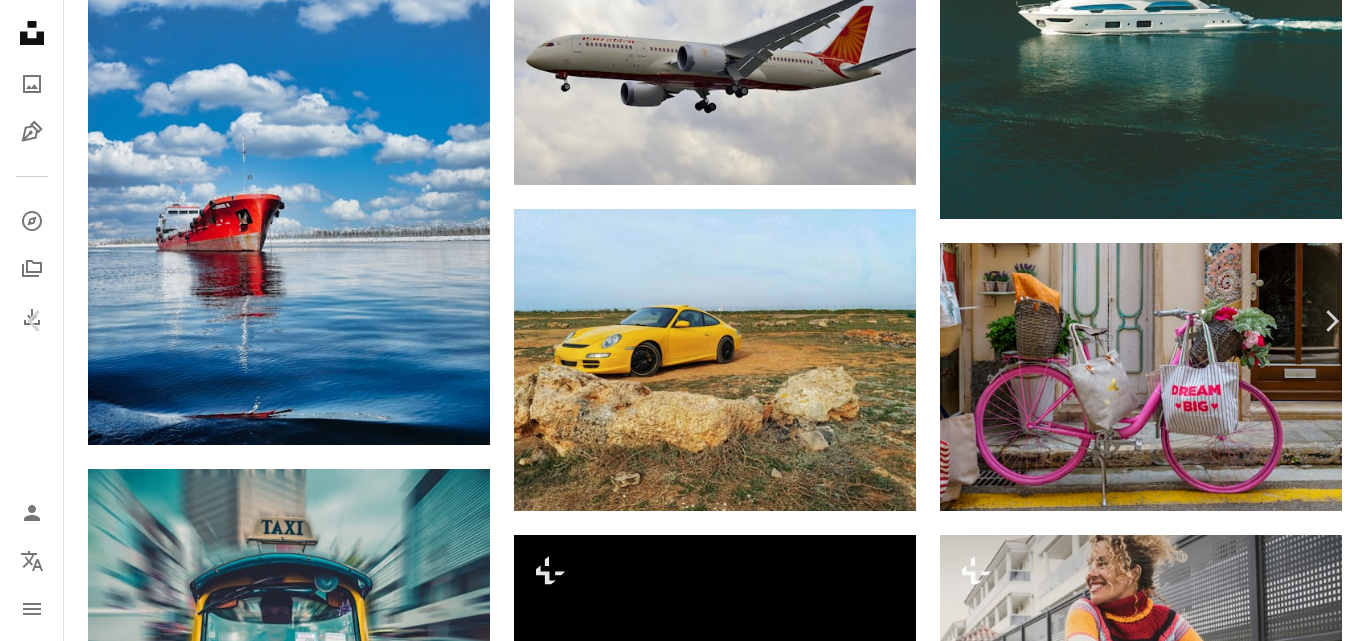 scroll, scrollTop: 3537, scrollLeft: 0, axis: vertical 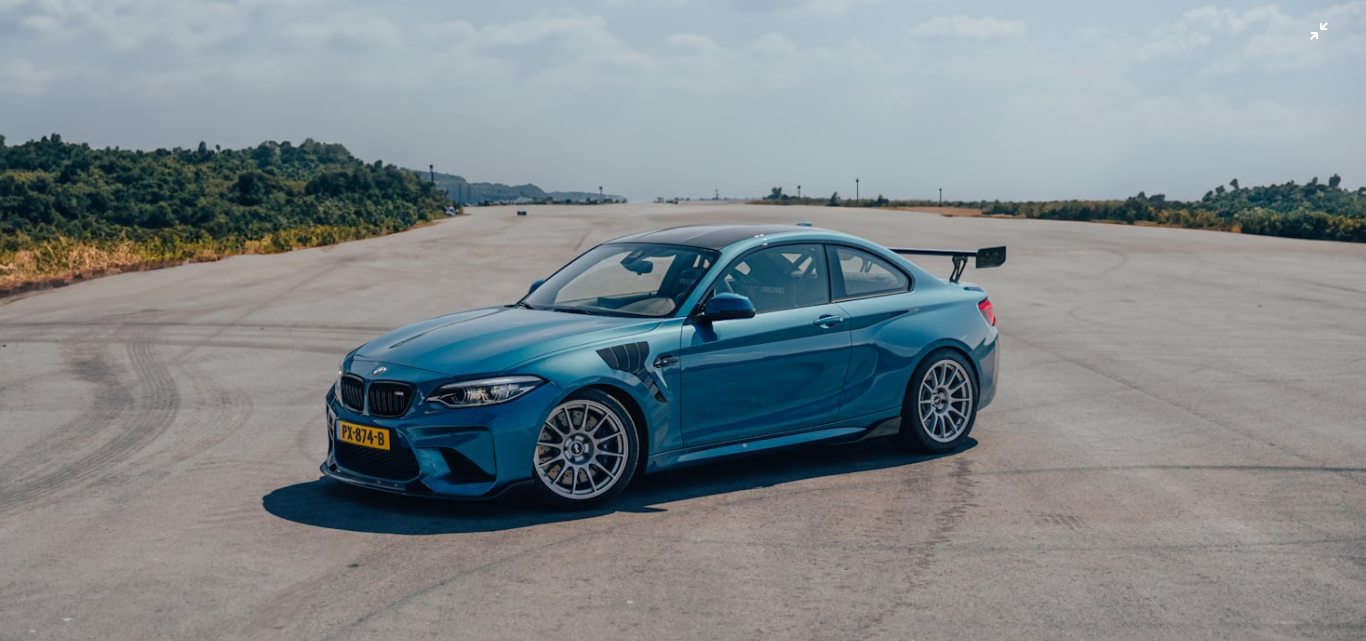 type 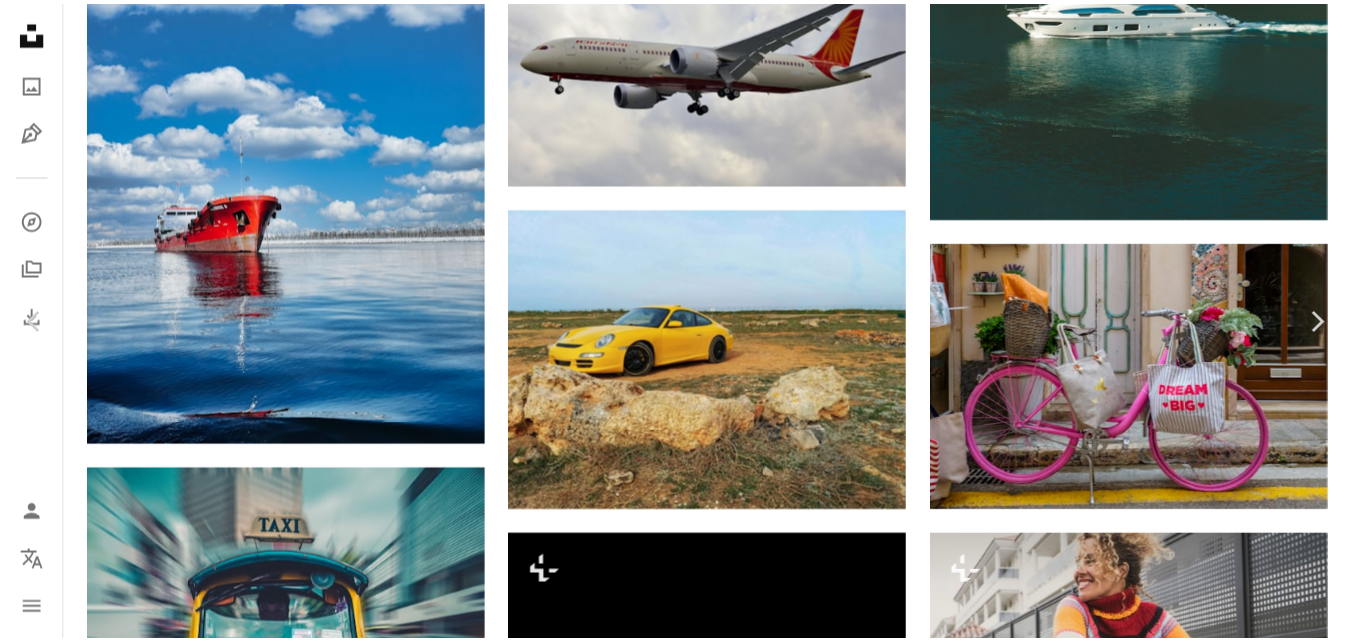scroll, scrollTop: 27, scrollLeft: 0, axis: vertical 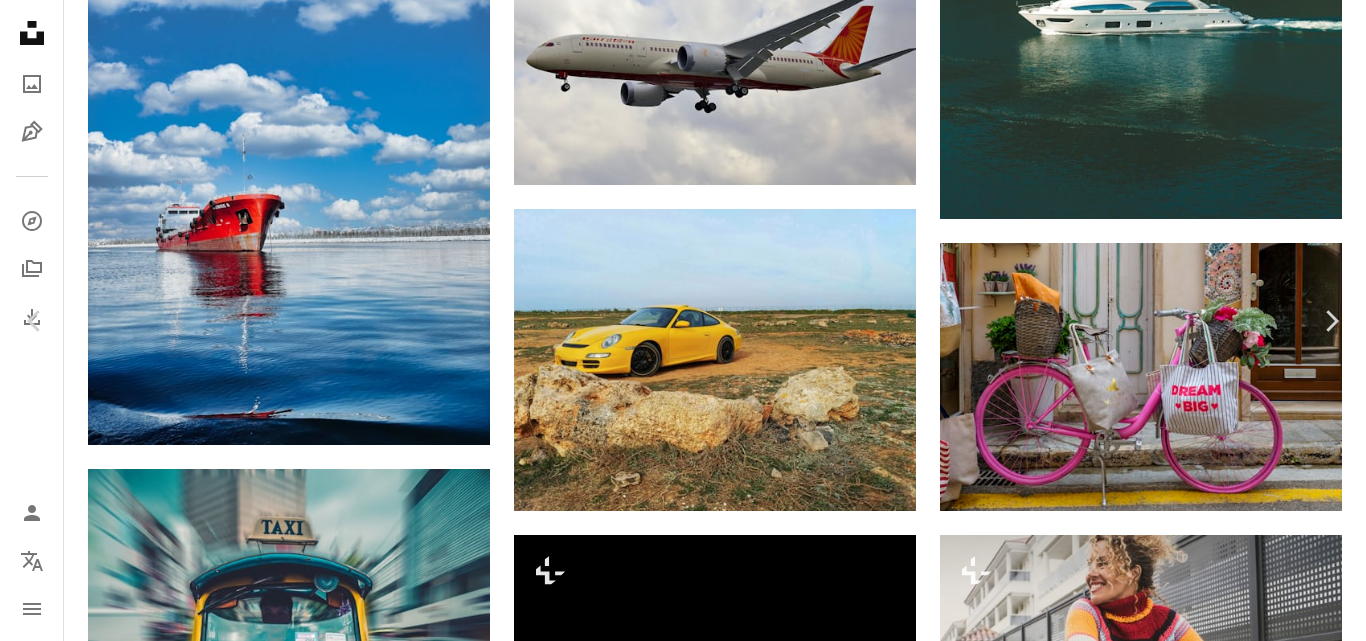 click on "An X shape" at bounding box center (20, 20) 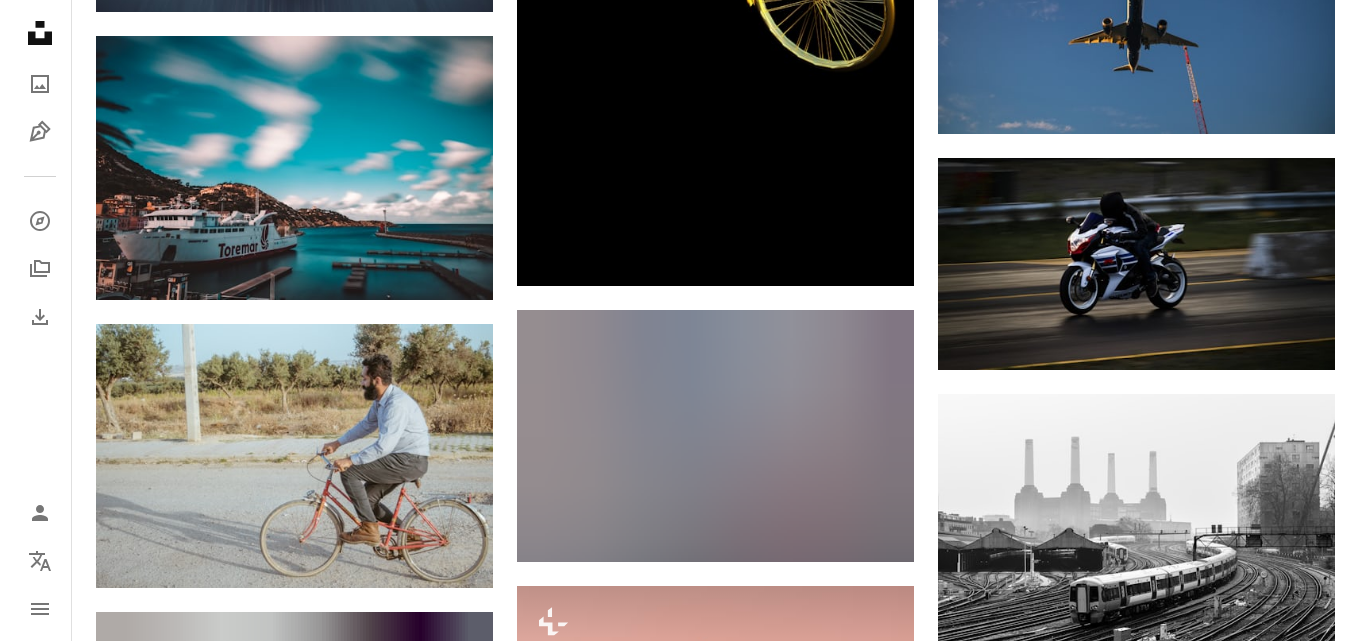 scroll, scrollTop: 2500, scrollLeft: 0, axis: vertical 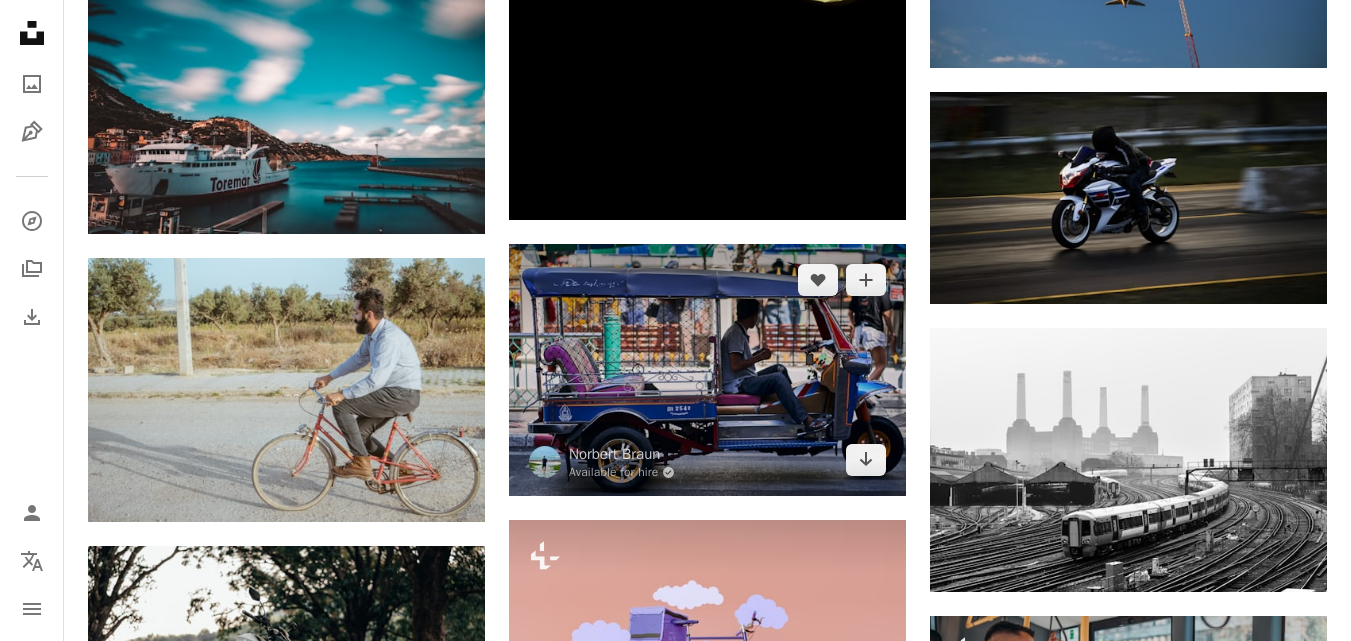 click at bounding box center (707, 370) 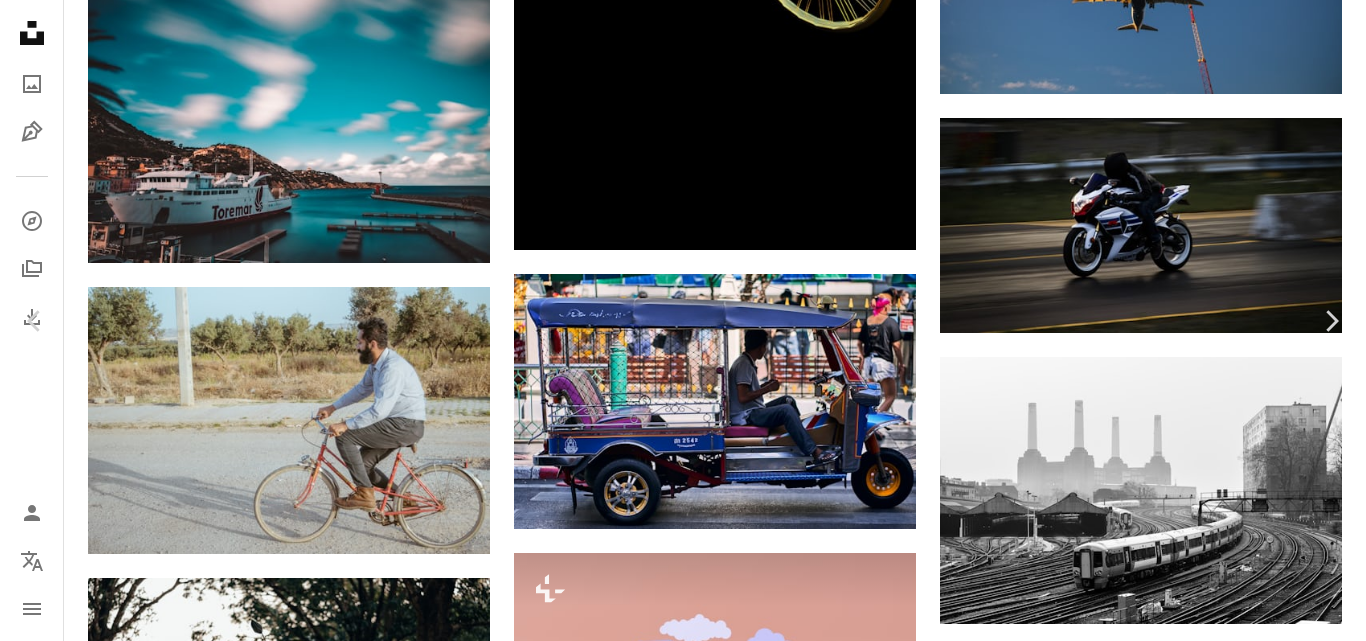 scroll, scrollTop: 0, scrollLeft: 0, axis: both 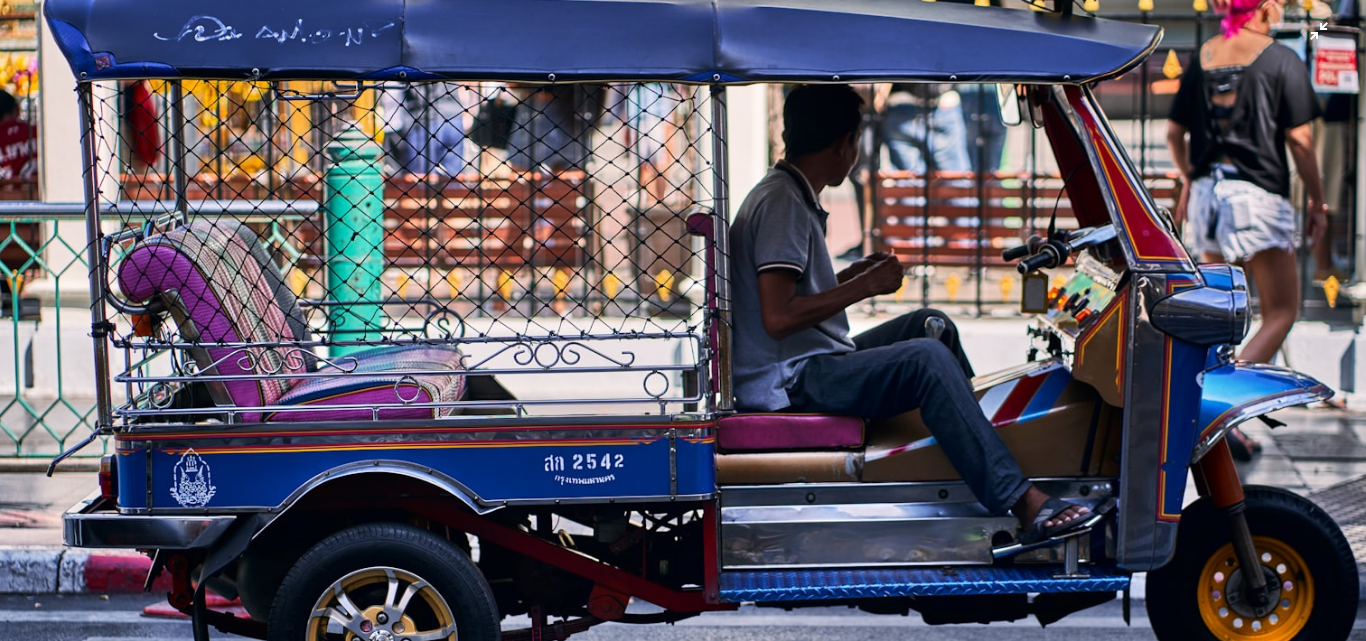 type 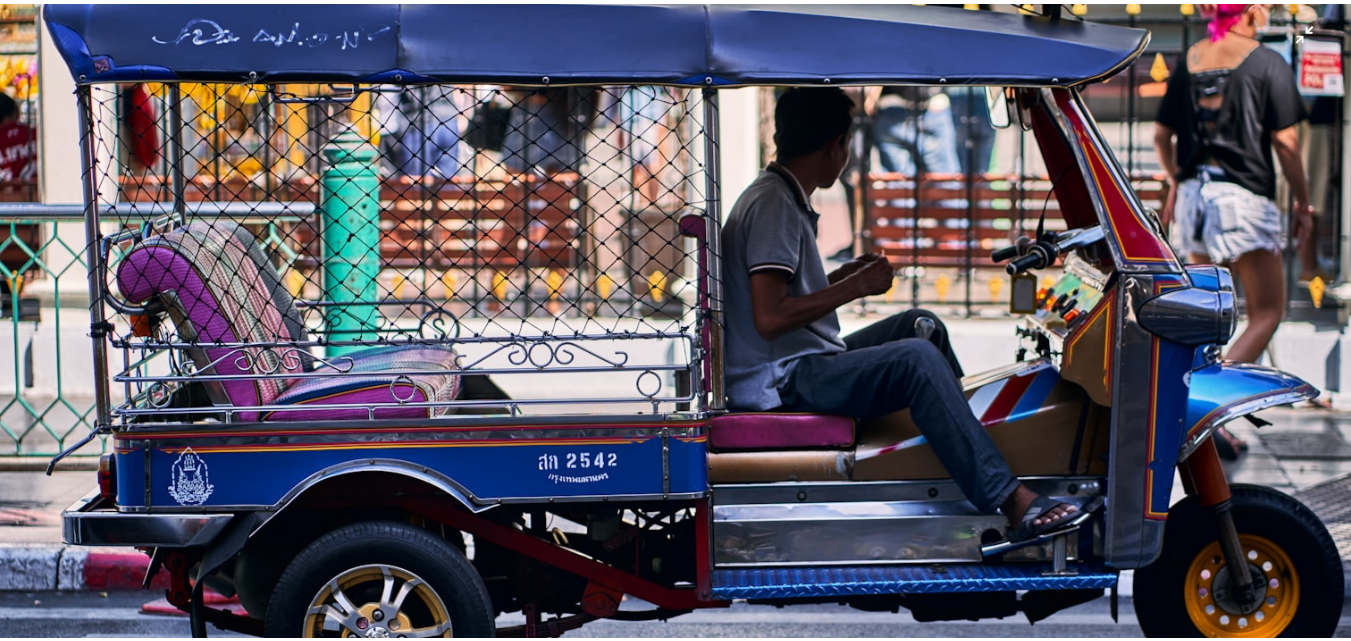 scroll, scrollTop: 104, scrollLeft: 0, axis: vertical 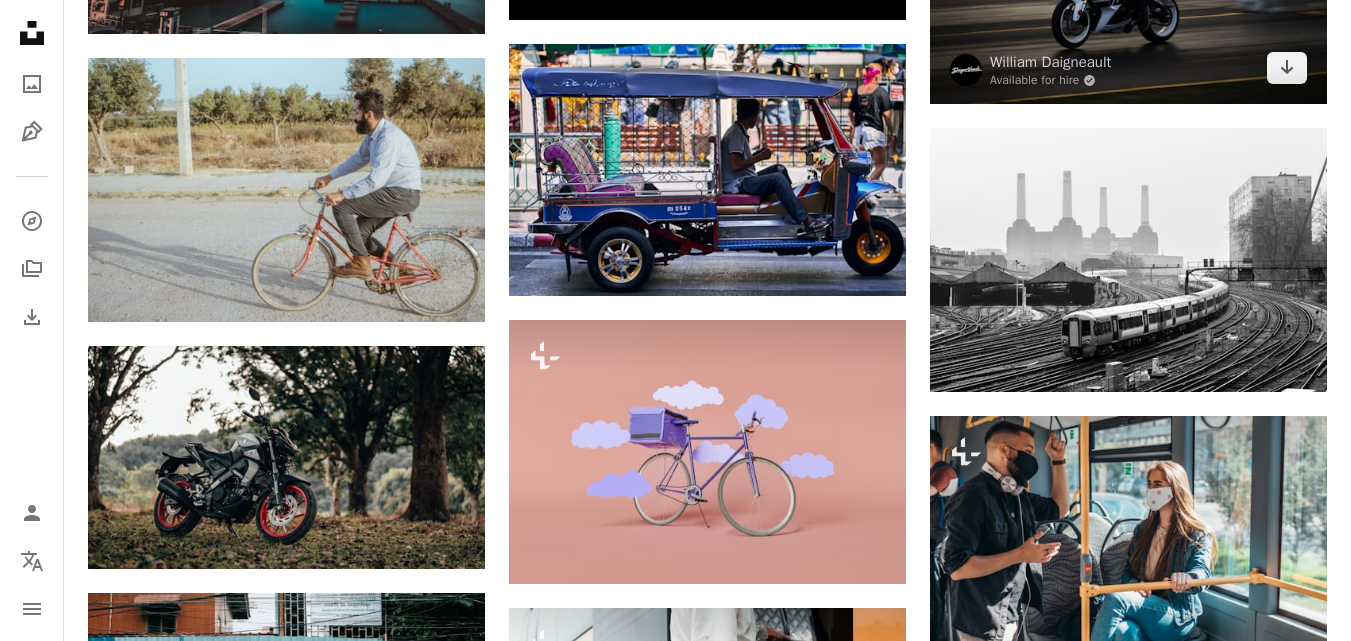 click at bounding box center (1128, -2) 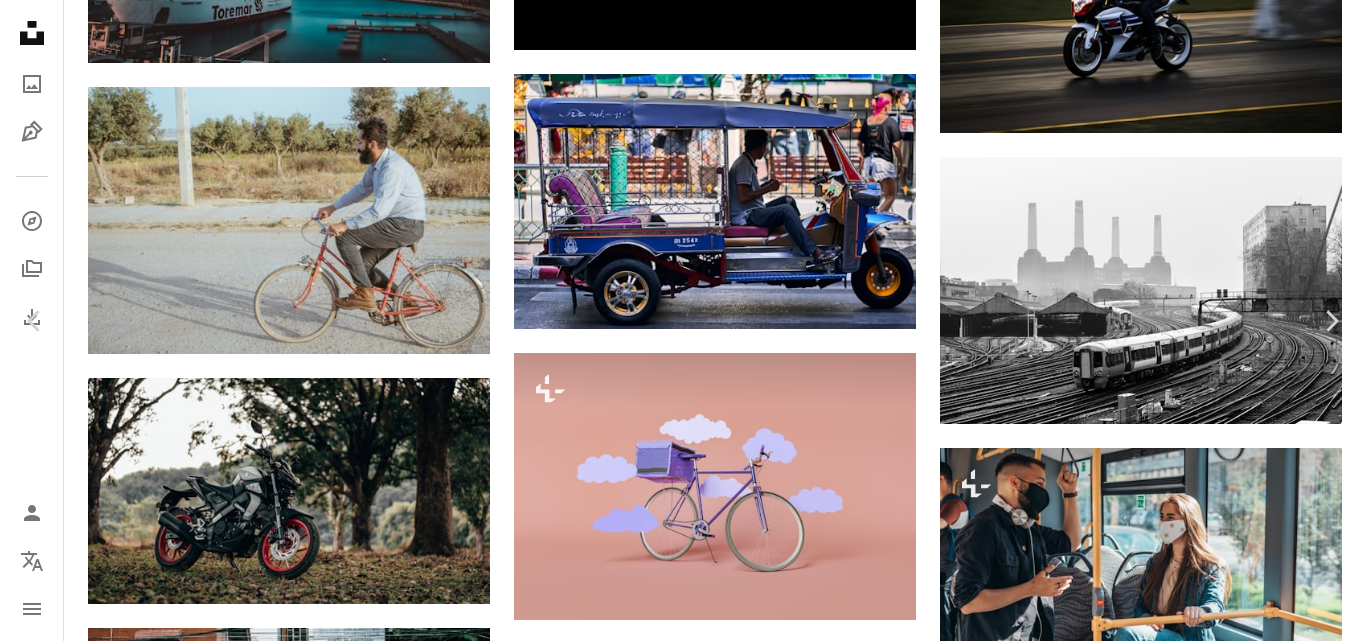 scroll, scrollTop: 1700, scrollLeft: 0, axis: vertical 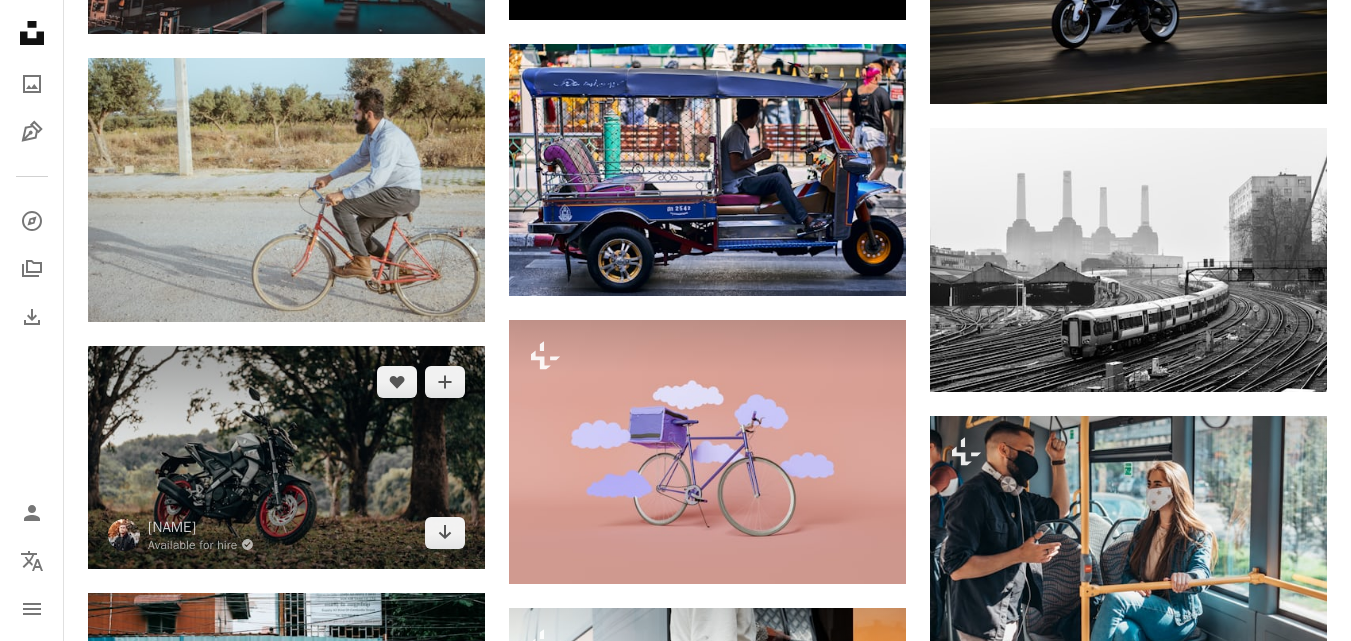 click at bounding box center (286, 457) 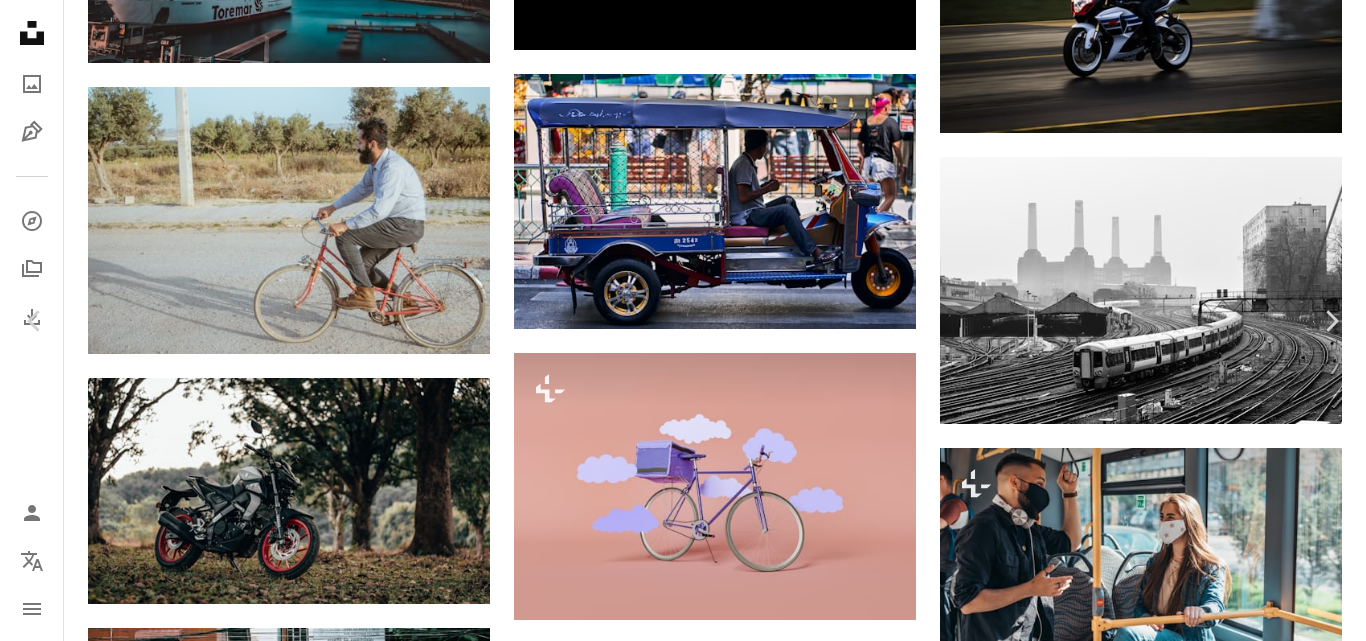 scroll, scrollTop: 0, scrollLeft: 0, axis: both 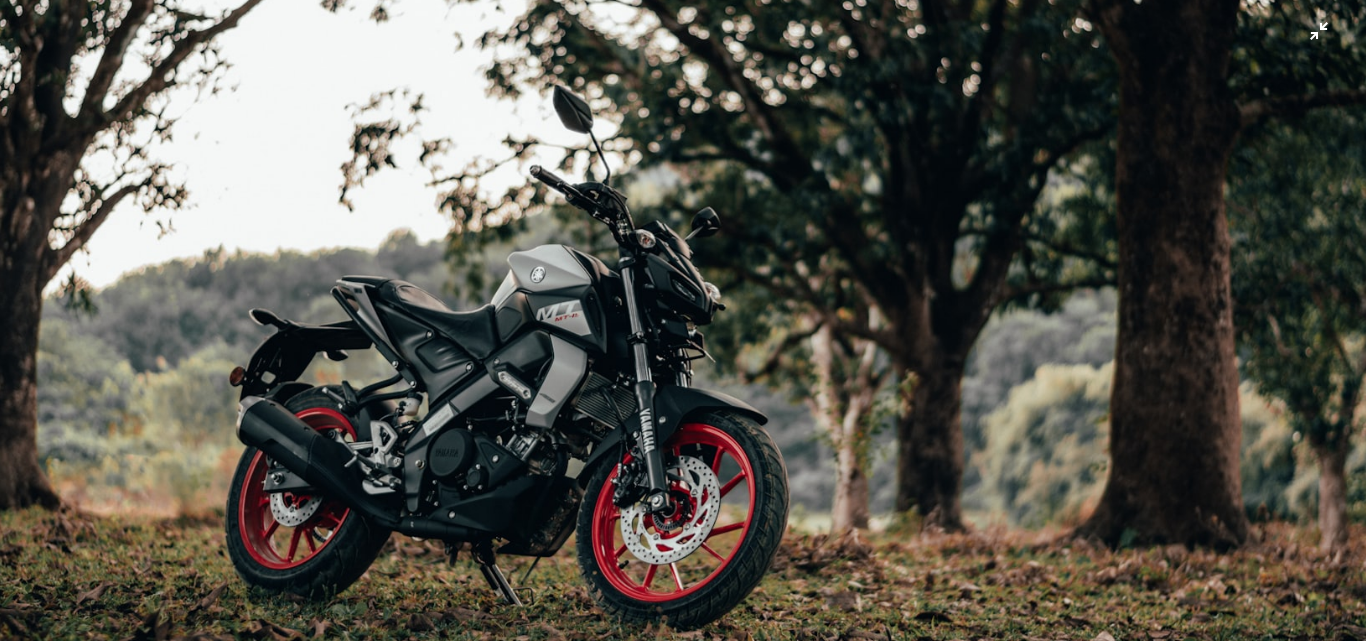 type 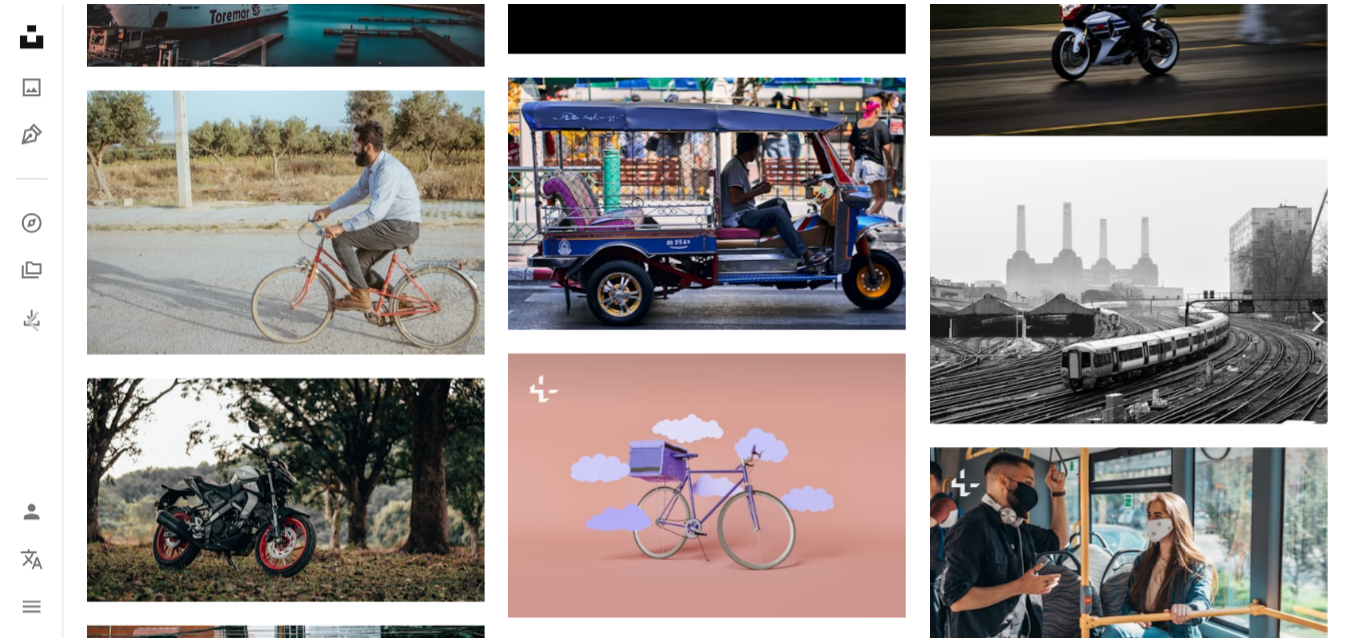 scroll, scrollTop: 28, scrollLeft: 0, axis: vertical 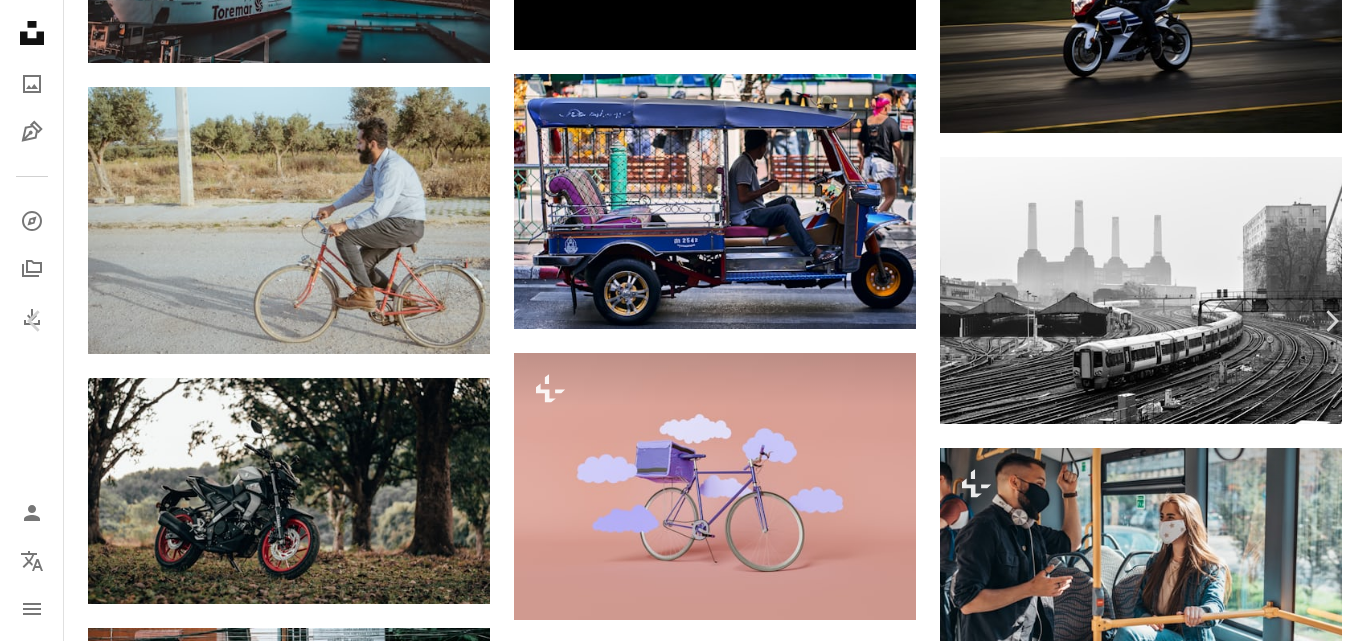 click on "An X shape" at bounding box center [20, 20] 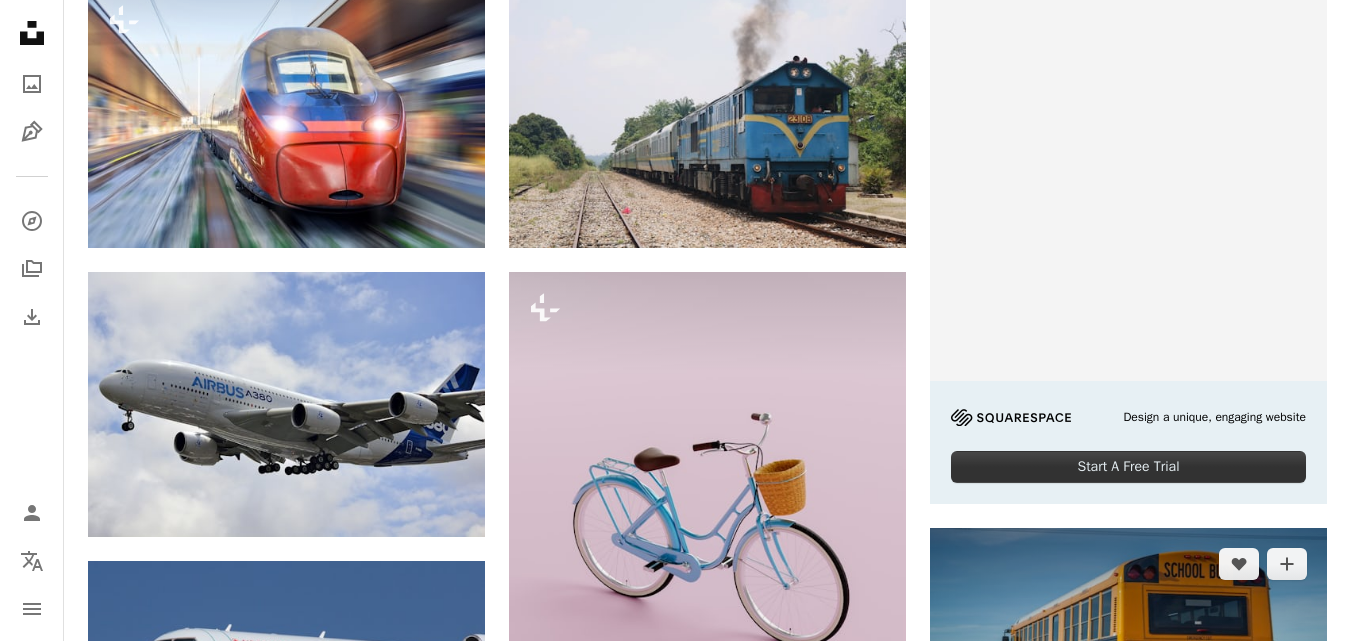 scroll, scrollTop: 0, scrollLeft: 0, axis: both 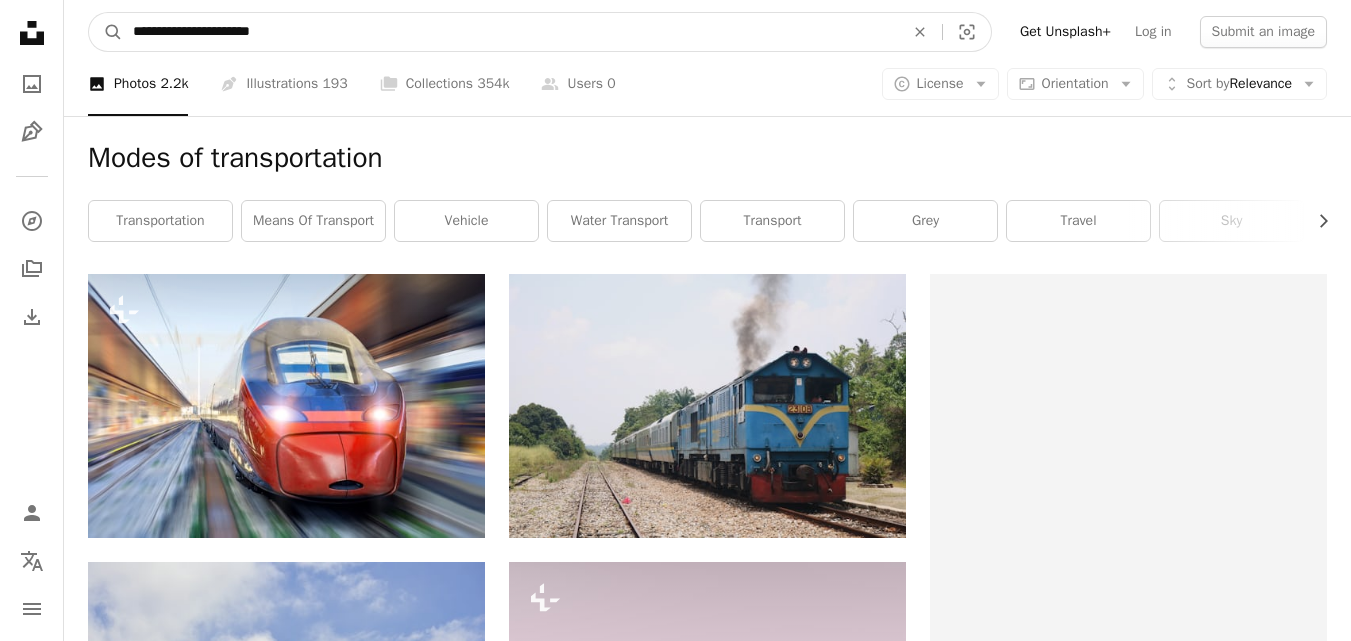 click on "**********" at bounding box center (510, 32) 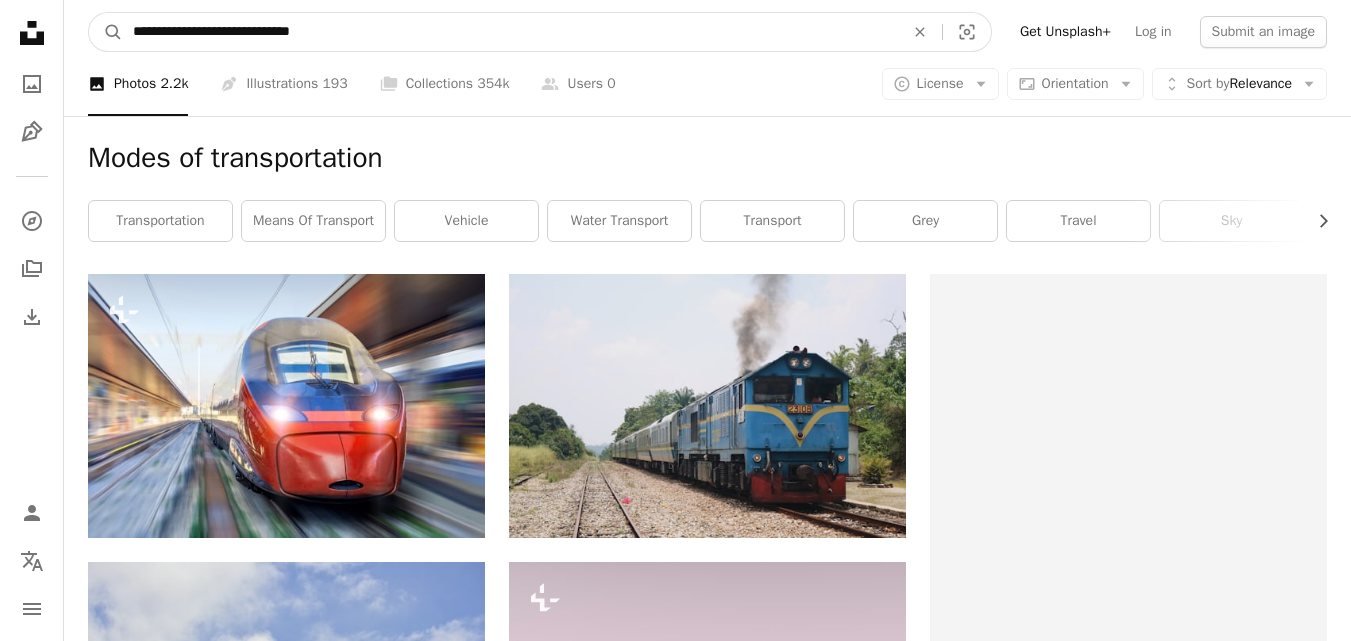 type on "**********" 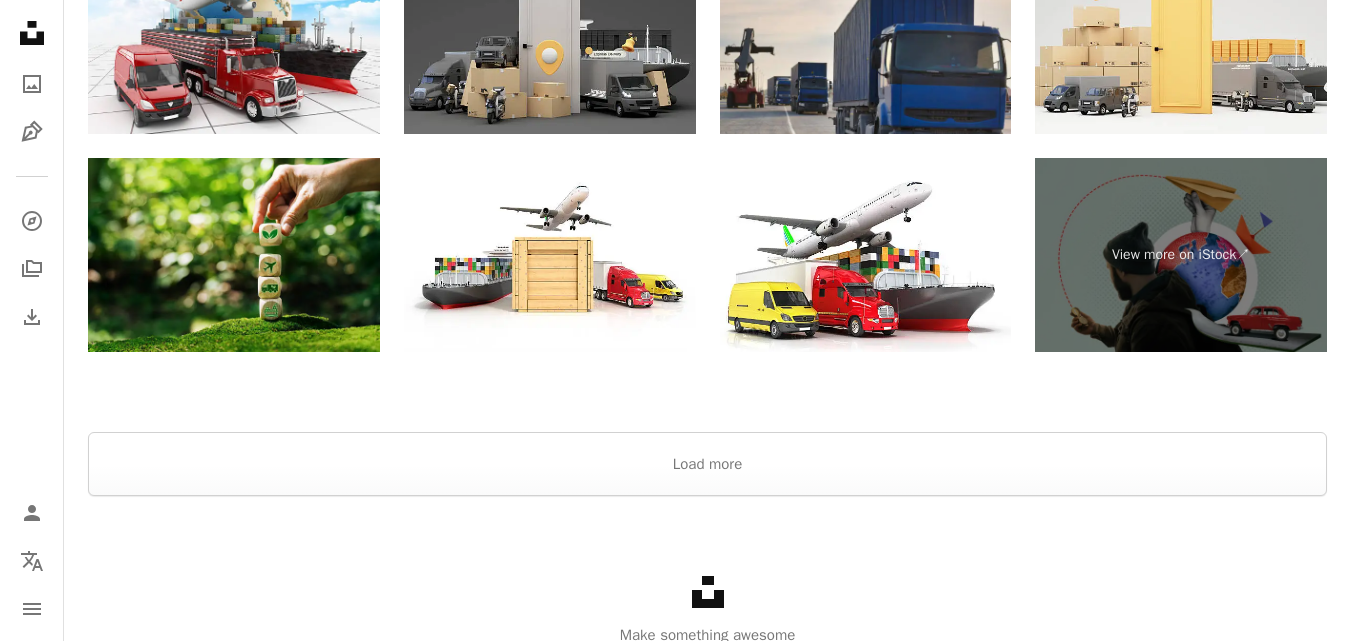 scroll, scrollTop: 3800, scrollLeft: 0, axis: vertical 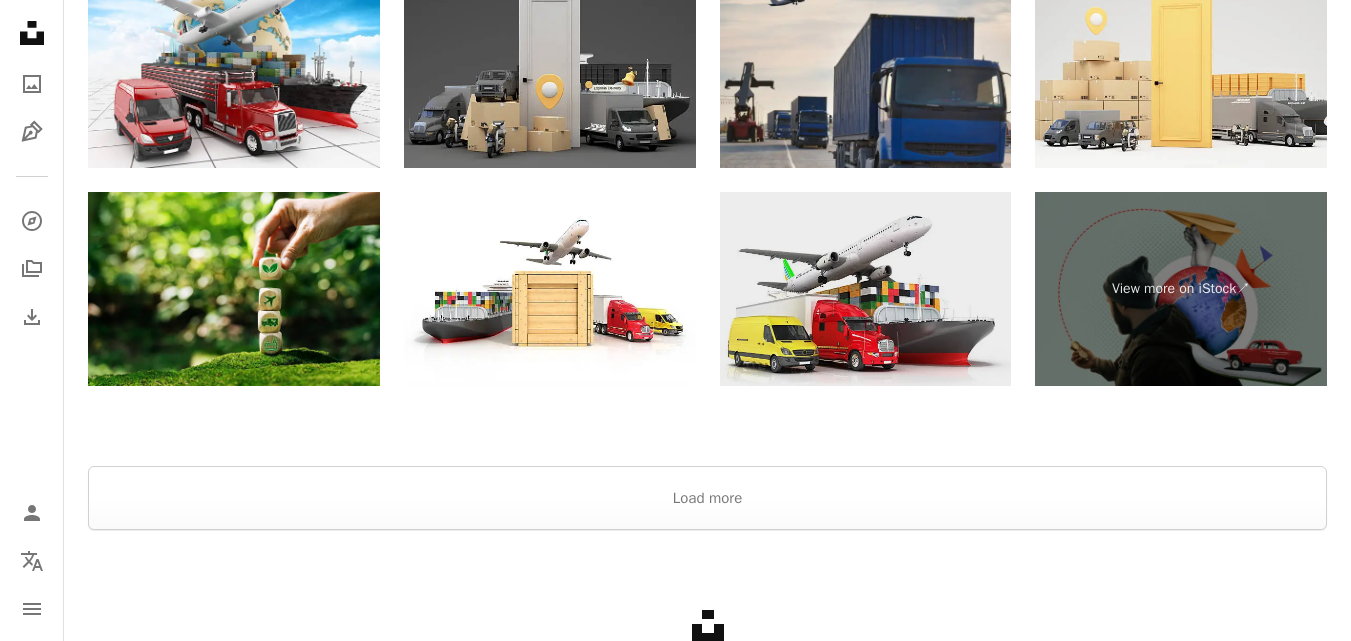 click at bounding box center [866, 289] 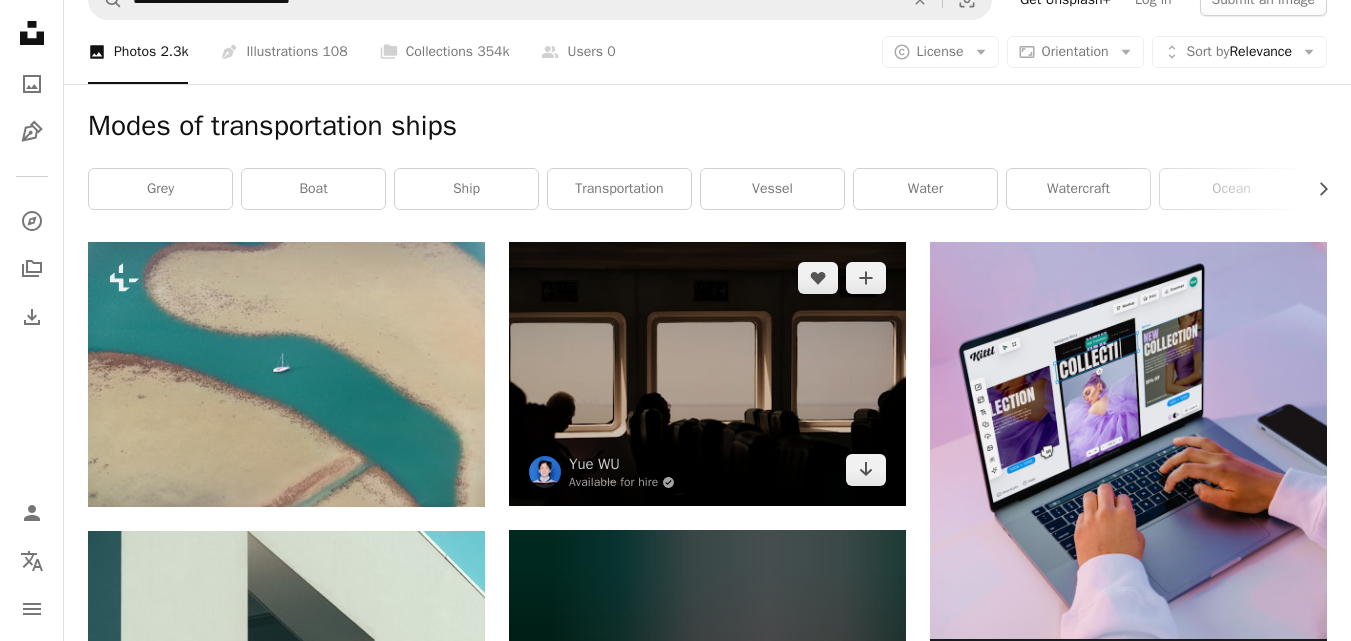 scroll, scrollTop: 0, scrollLeft: 0, axis: both 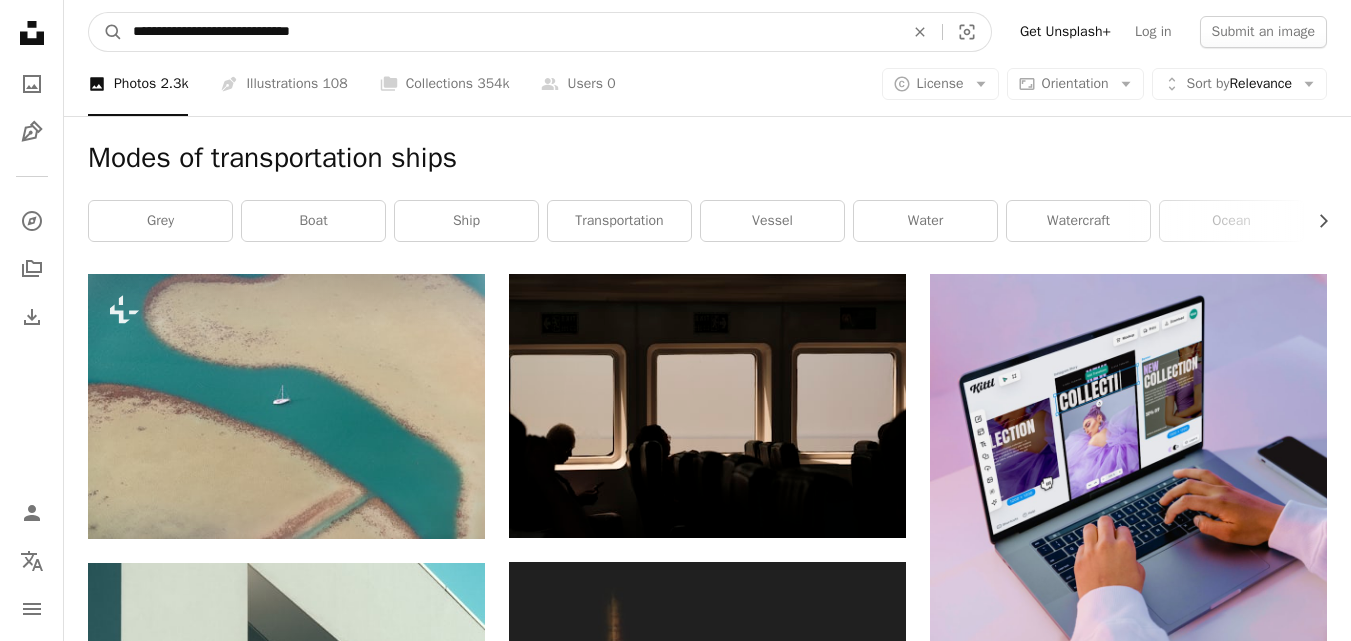 drag, startPoint x: 343, startPoint y: 31, endPoint x: 29, endPoint y: 33, distance: 314.00638 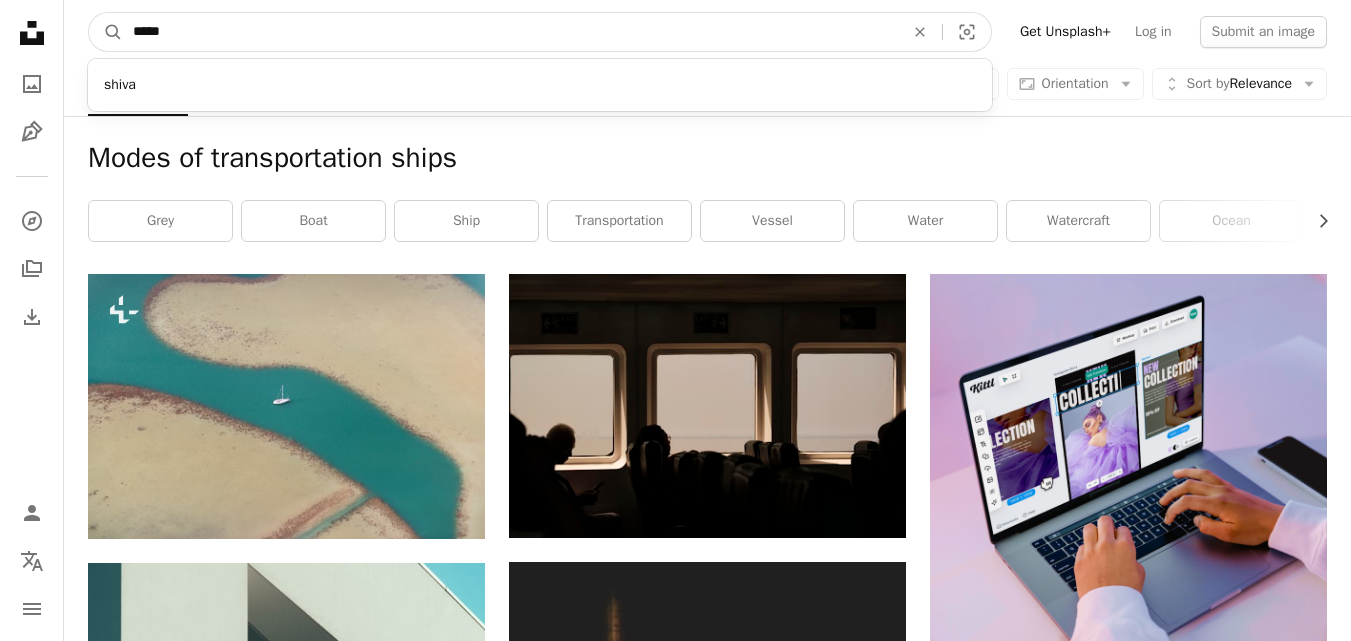 type on "*****" 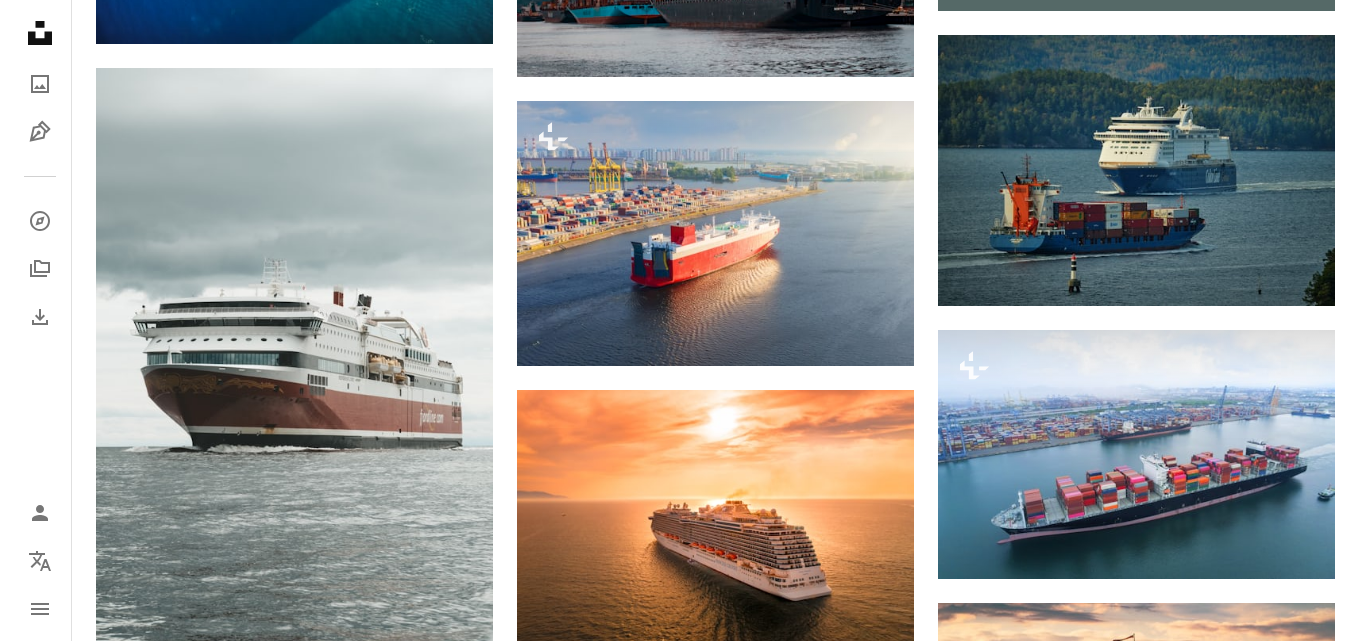 scroll, scrollTop: 900, scrollLeft: 0, axis: vertical 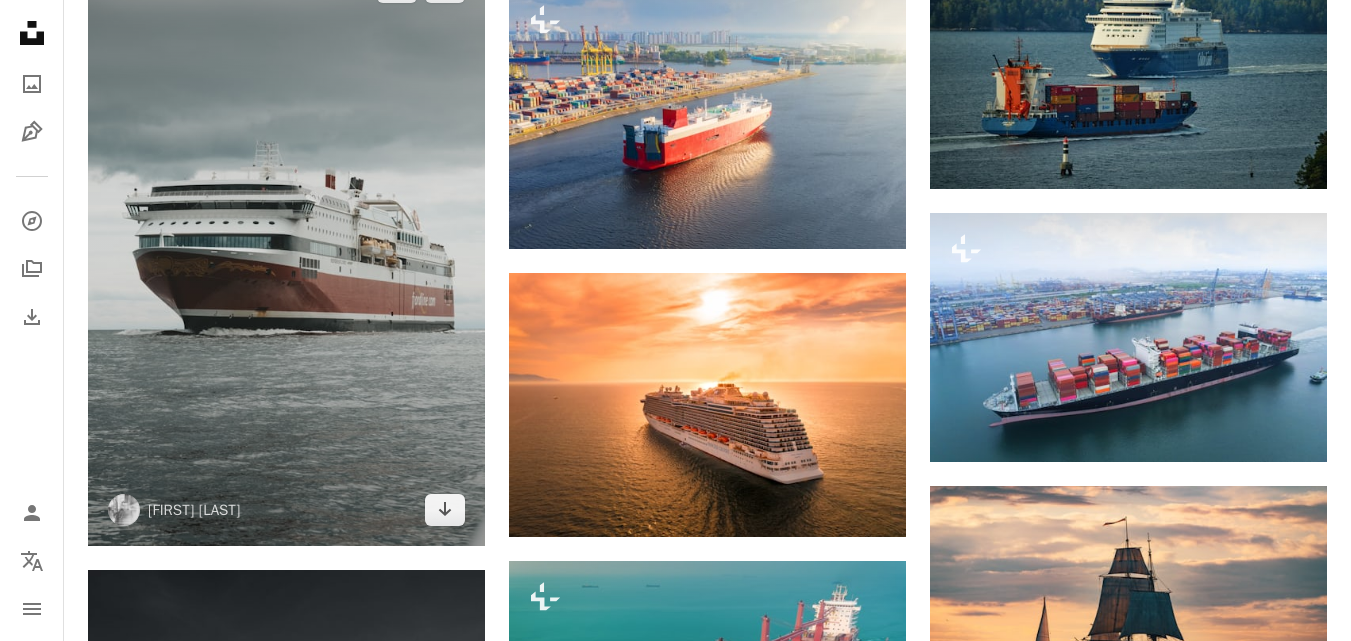 click at bounding box center (286, 249) 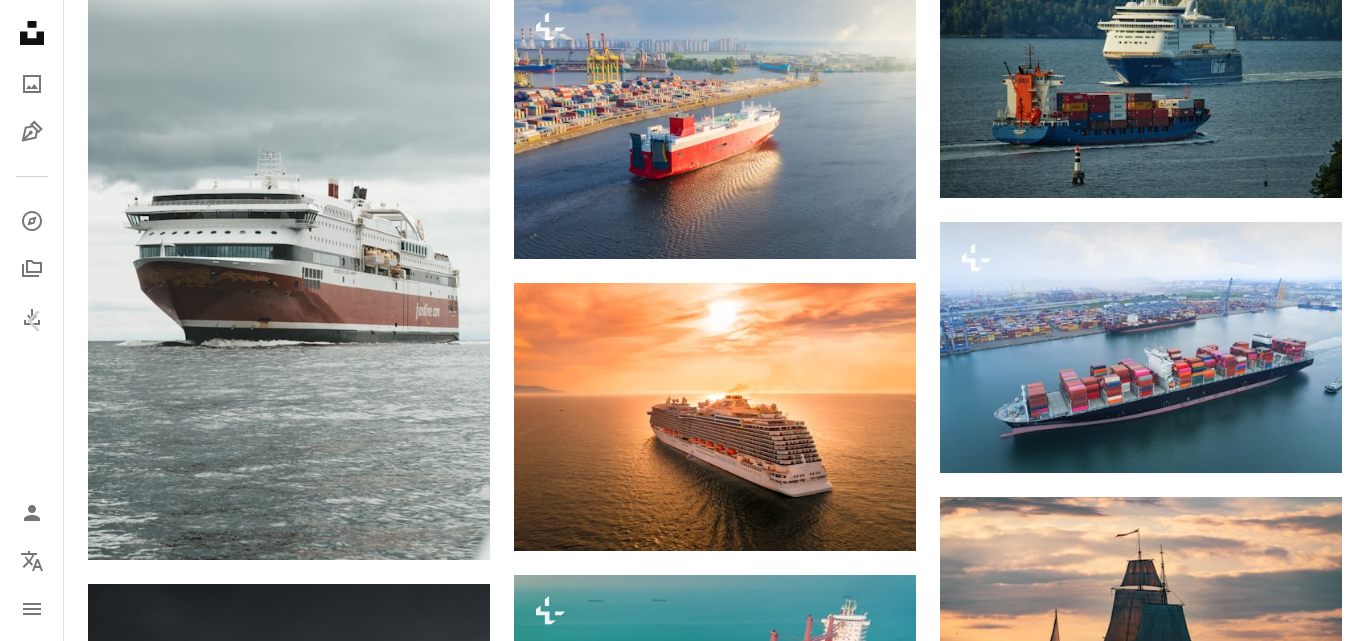 scroll, scrollTop: 0, scrollLeft: 0, axis: both 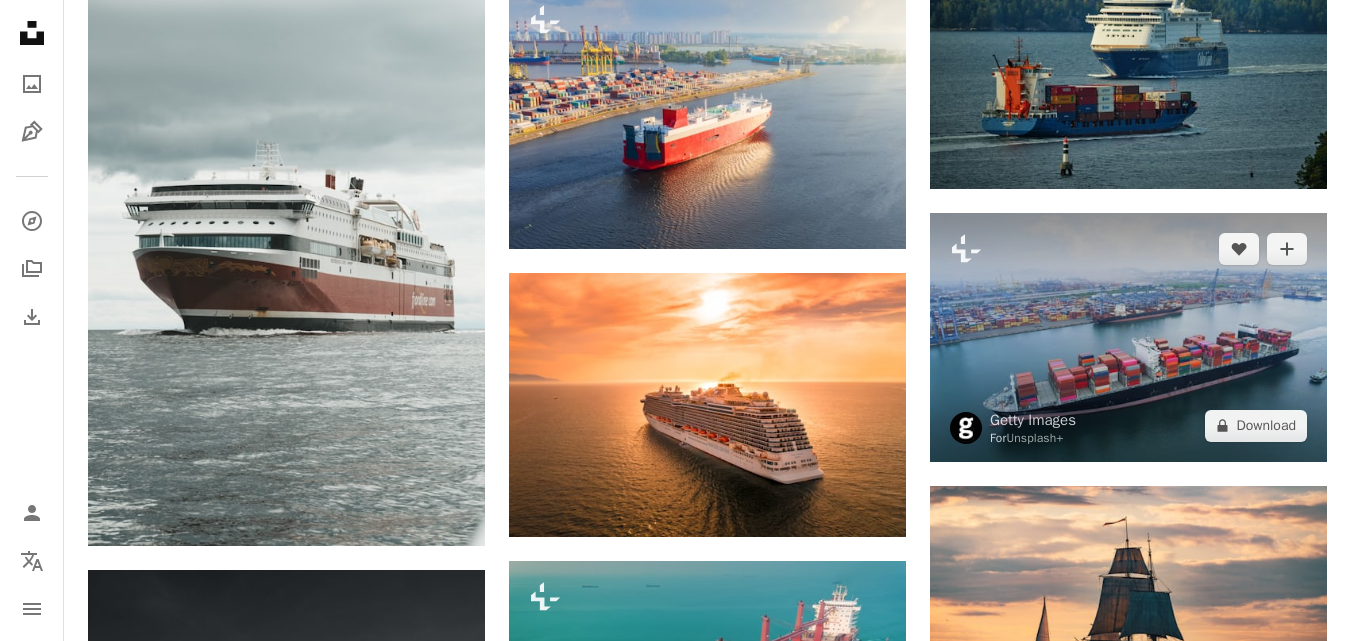 click at bounding box center (1128, 337) 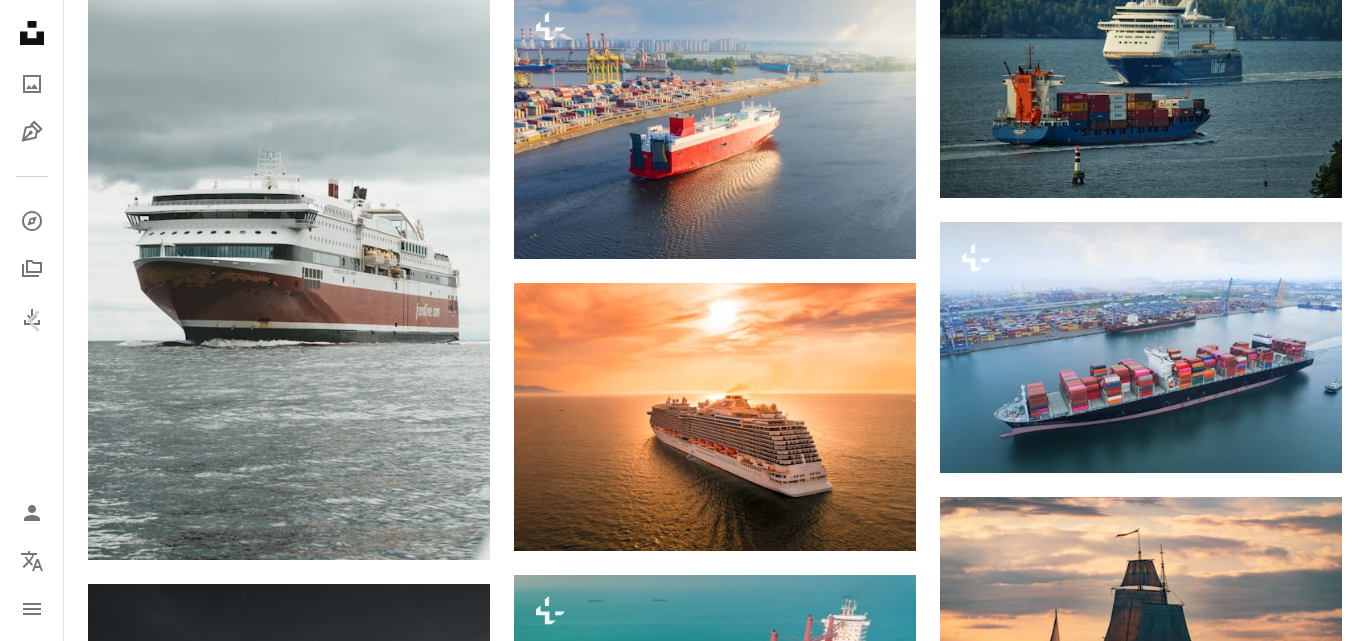 scroll, scrollTop: 0, scrollLeft: 0, axis: both 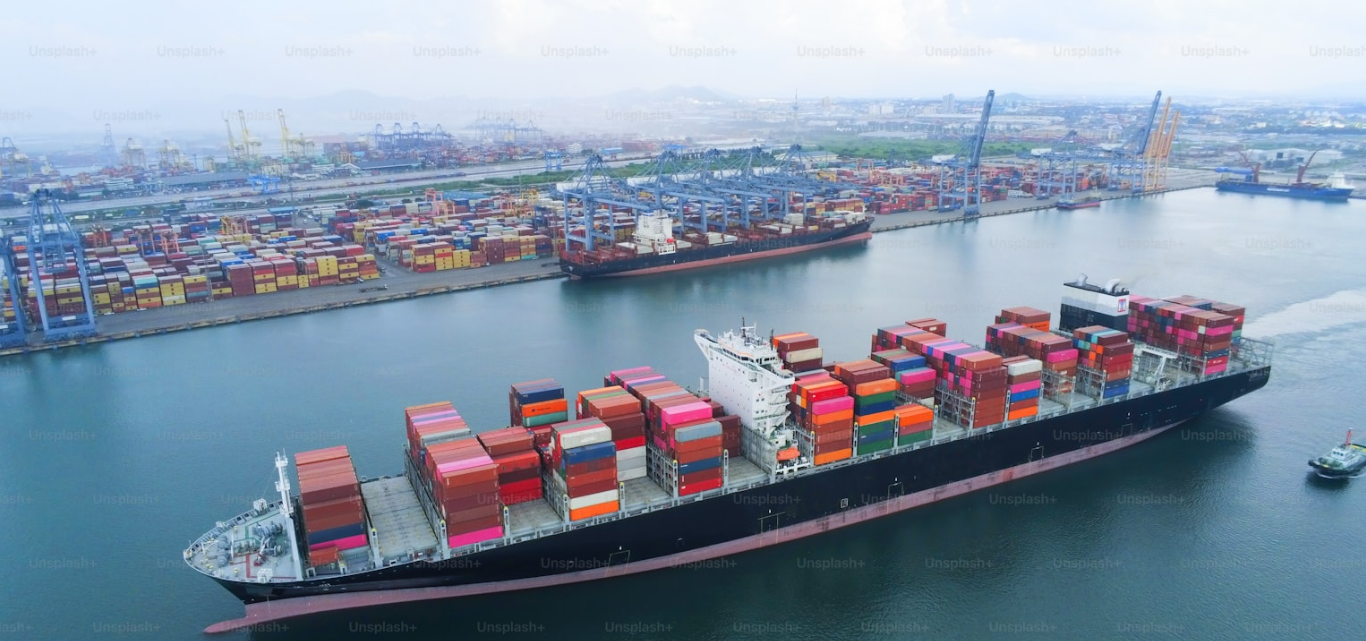 type 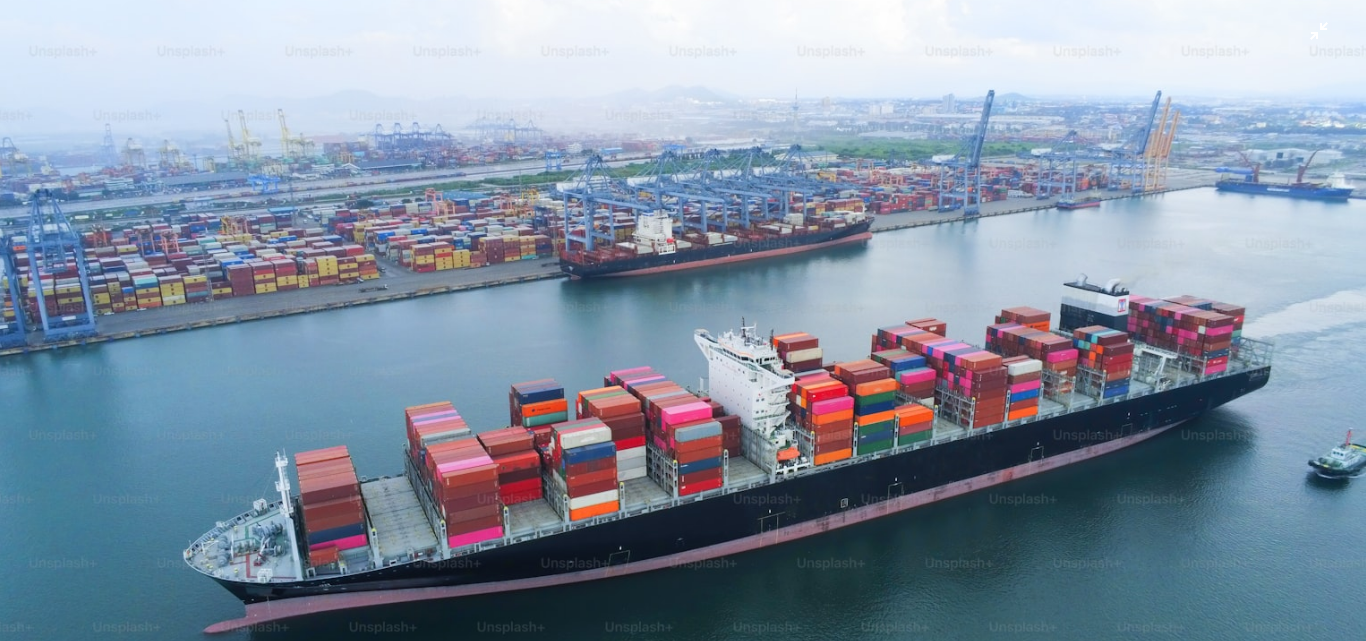 click at bounding box center (683, 328) 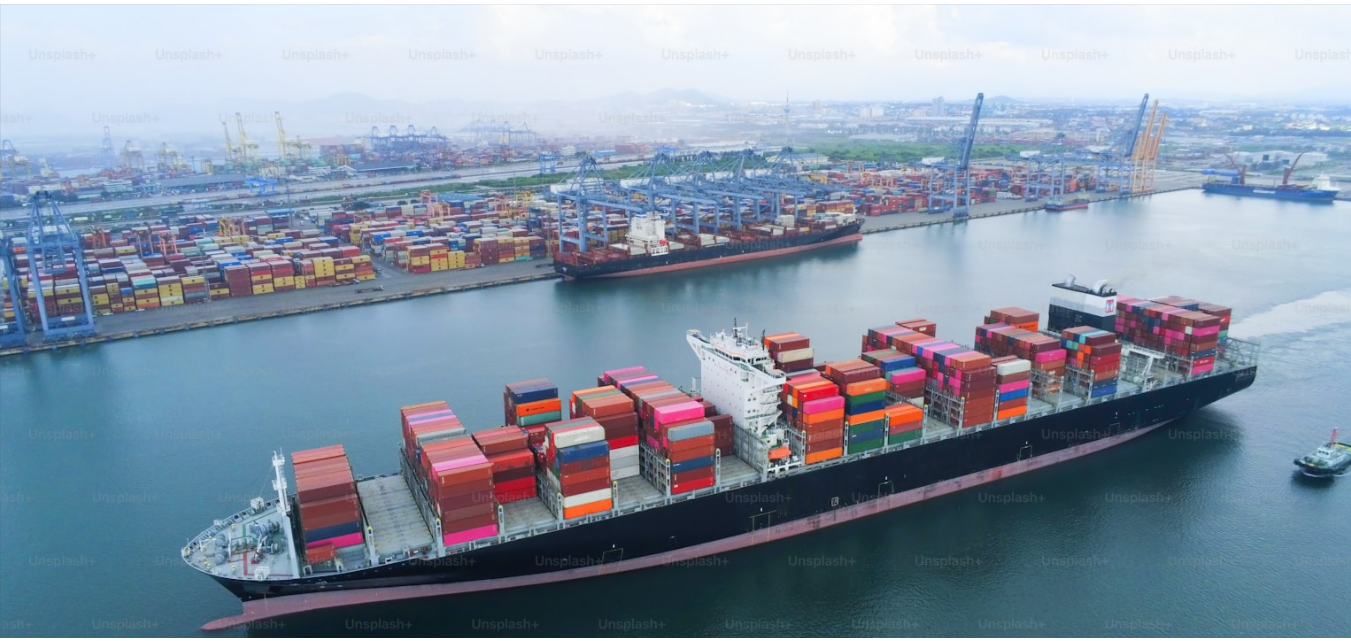 scroll, scrollTop: 27, scrollLeft: 0, axis: vertical 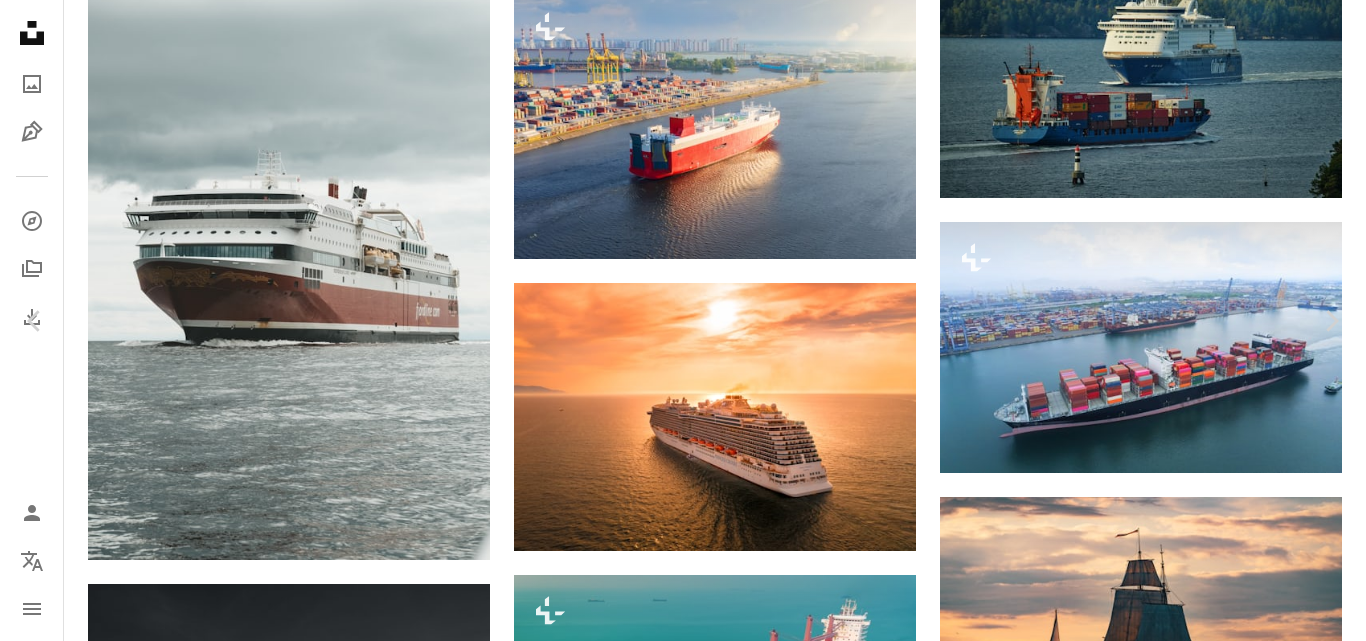 click on "An X shape" at bounding box center (20, 20) 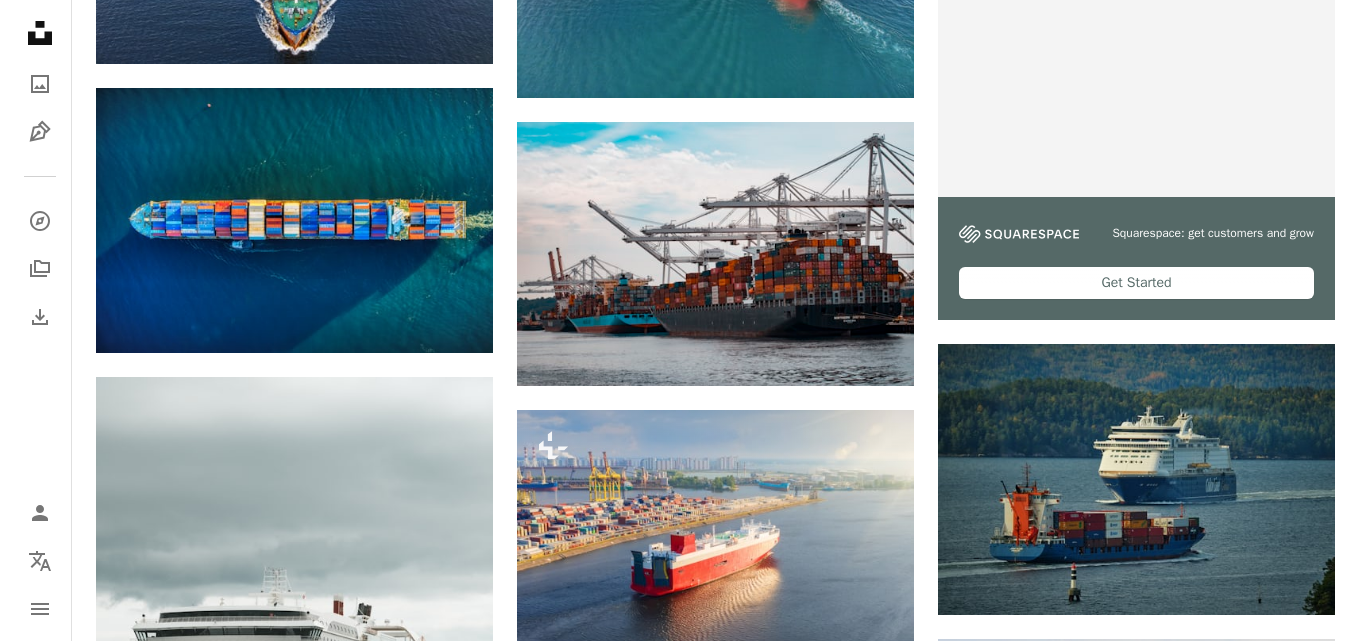 scroll, scrollTop: 600, scrollLeft: 0, axis: vertical 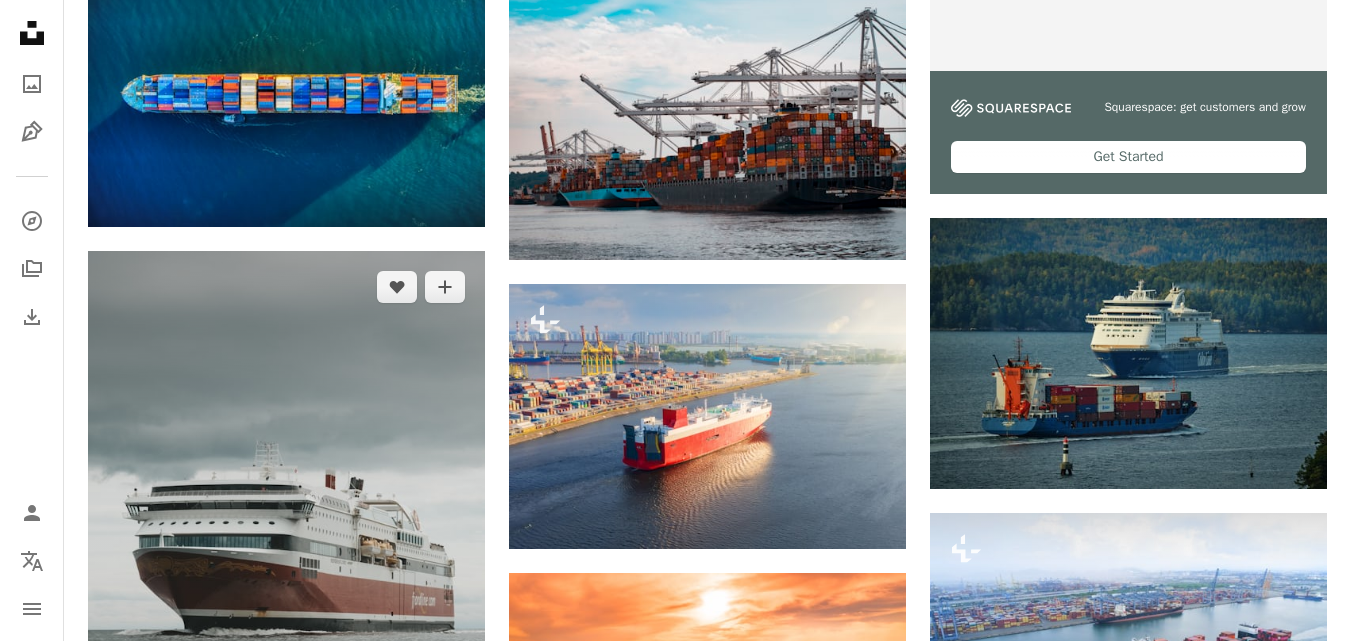 click at bounding box center [286, 549] 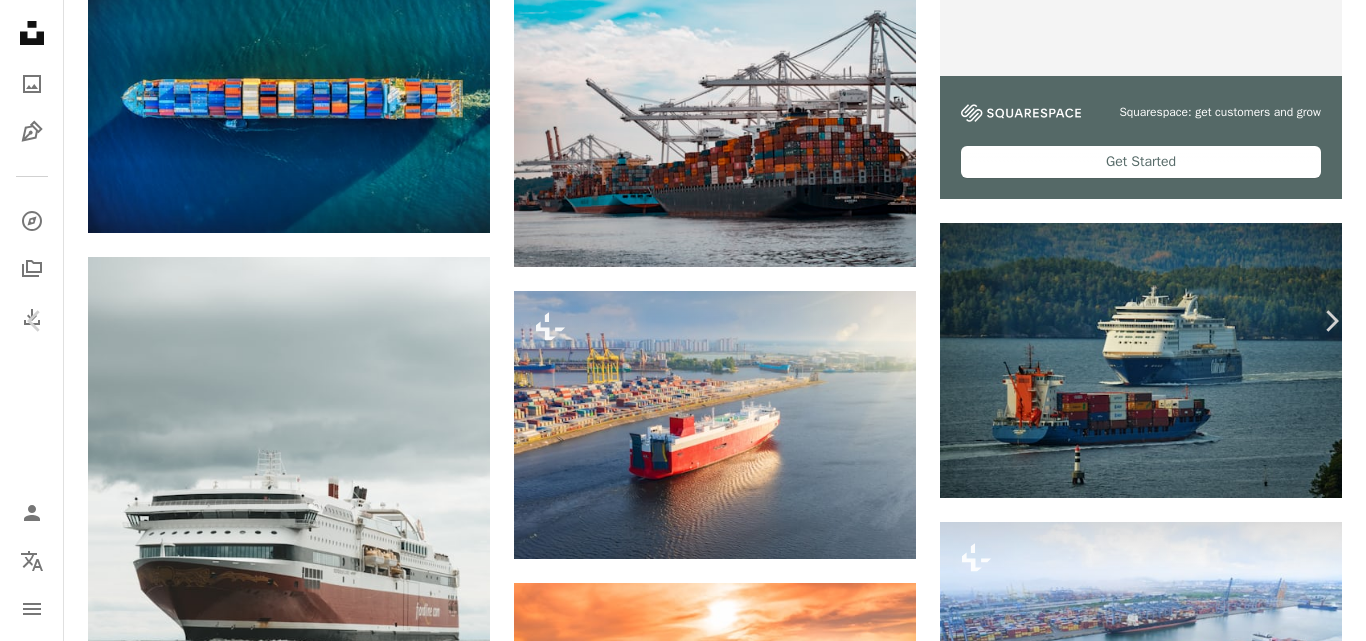 scroll, scrollTop: 1100, scrollLeft: 0, axis: vertical 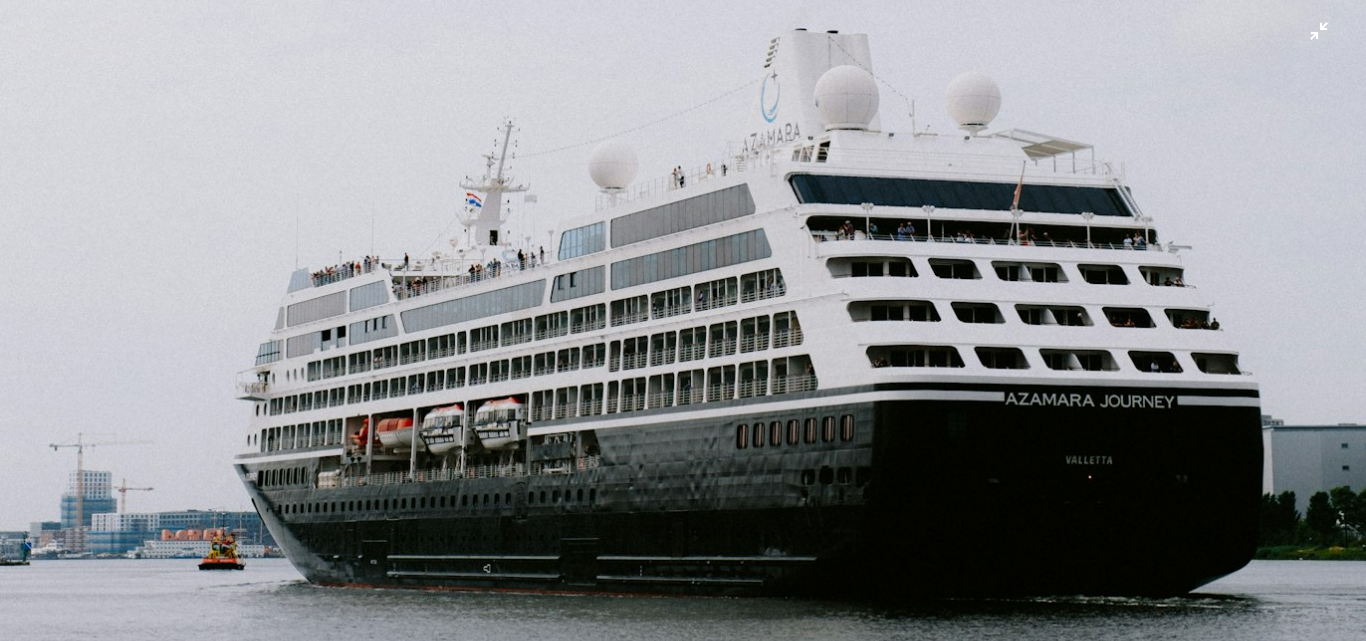type 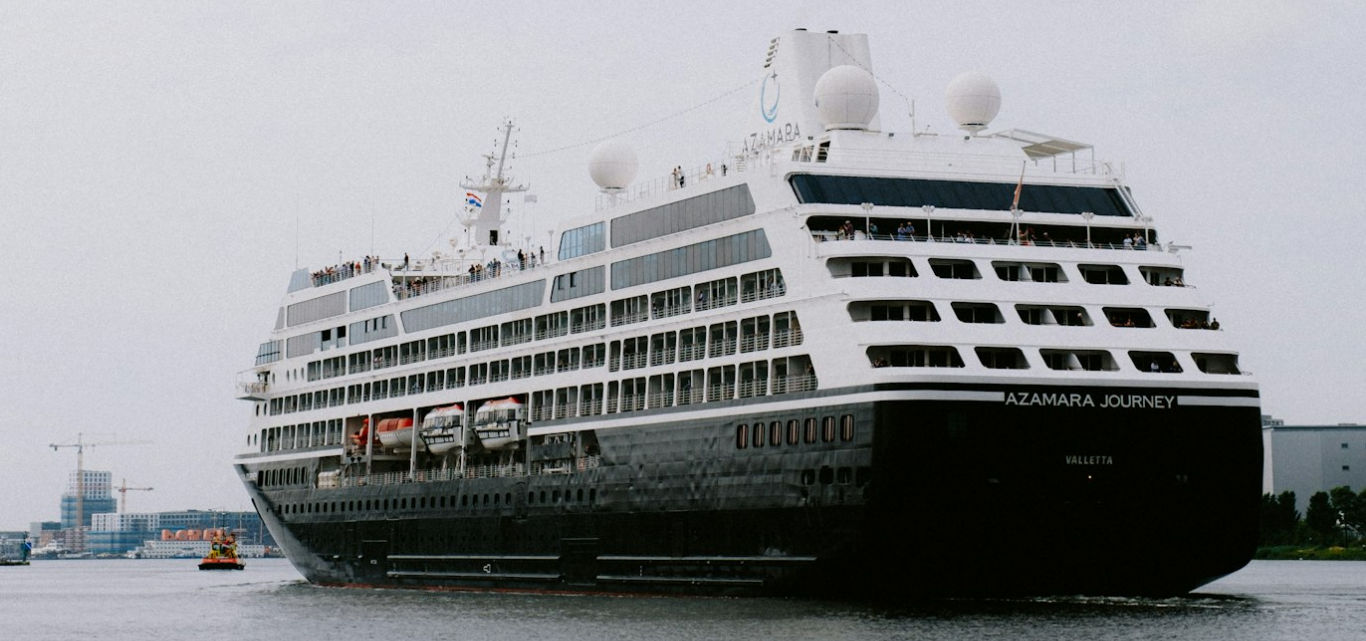 click at bounding box center (683, -58) 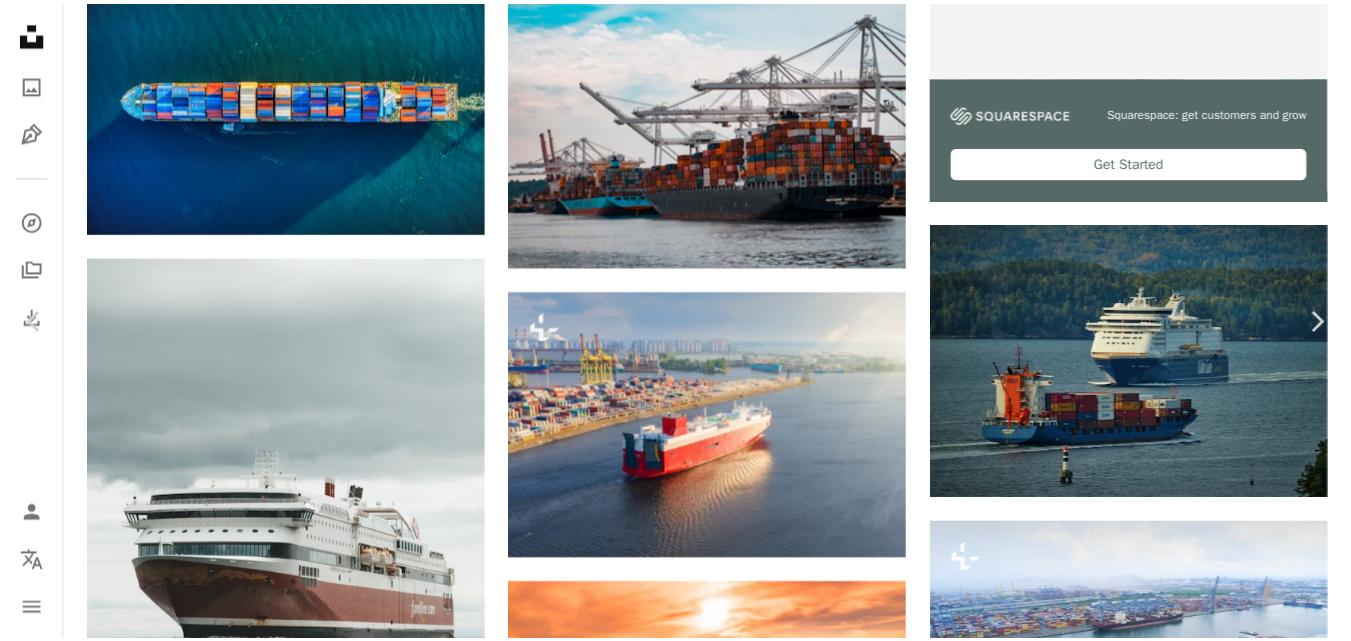 scroll, scrollTop: 28, scrollLeft: 0, axis: vertical 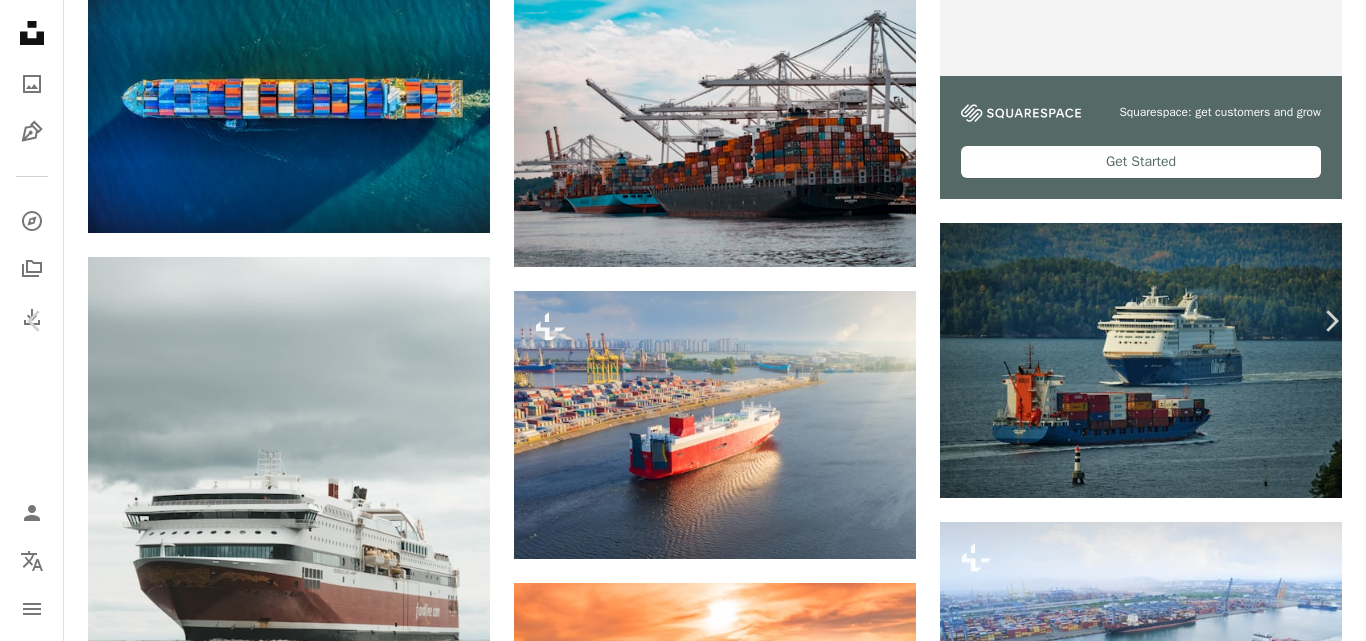 click on "An X shape" at bounding box center (20, 20) 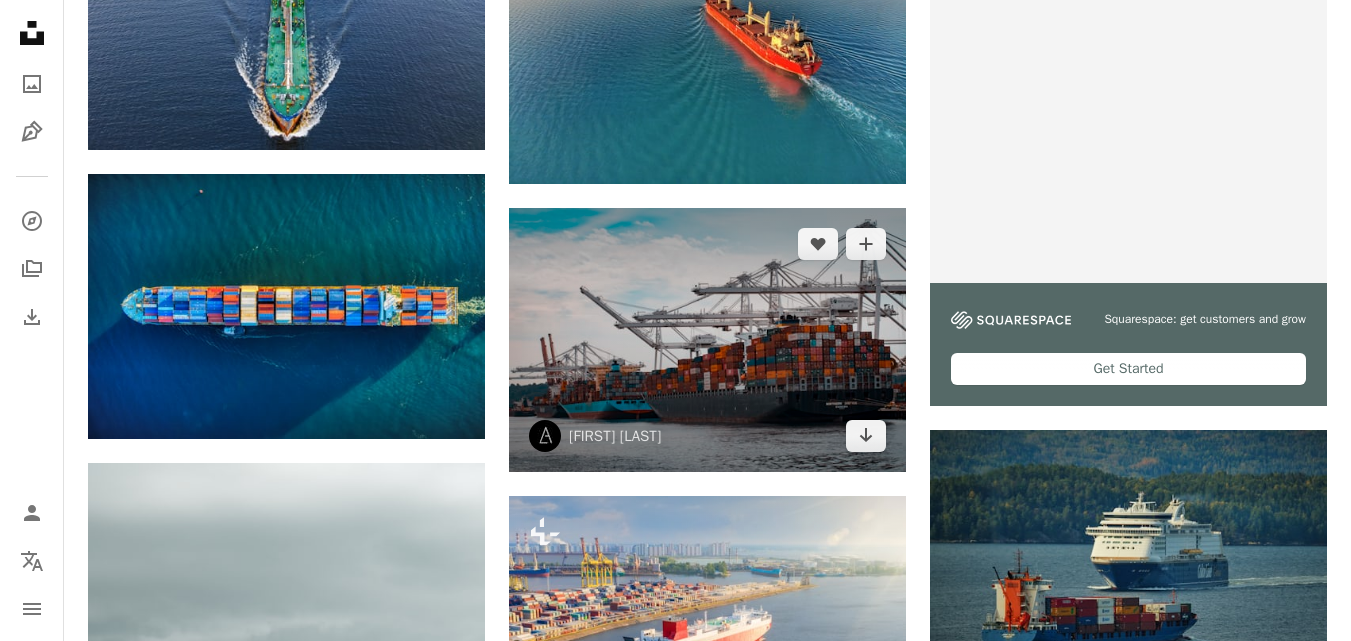 scroll, scrollTop: 0, scrollLeft: 0, axis: both 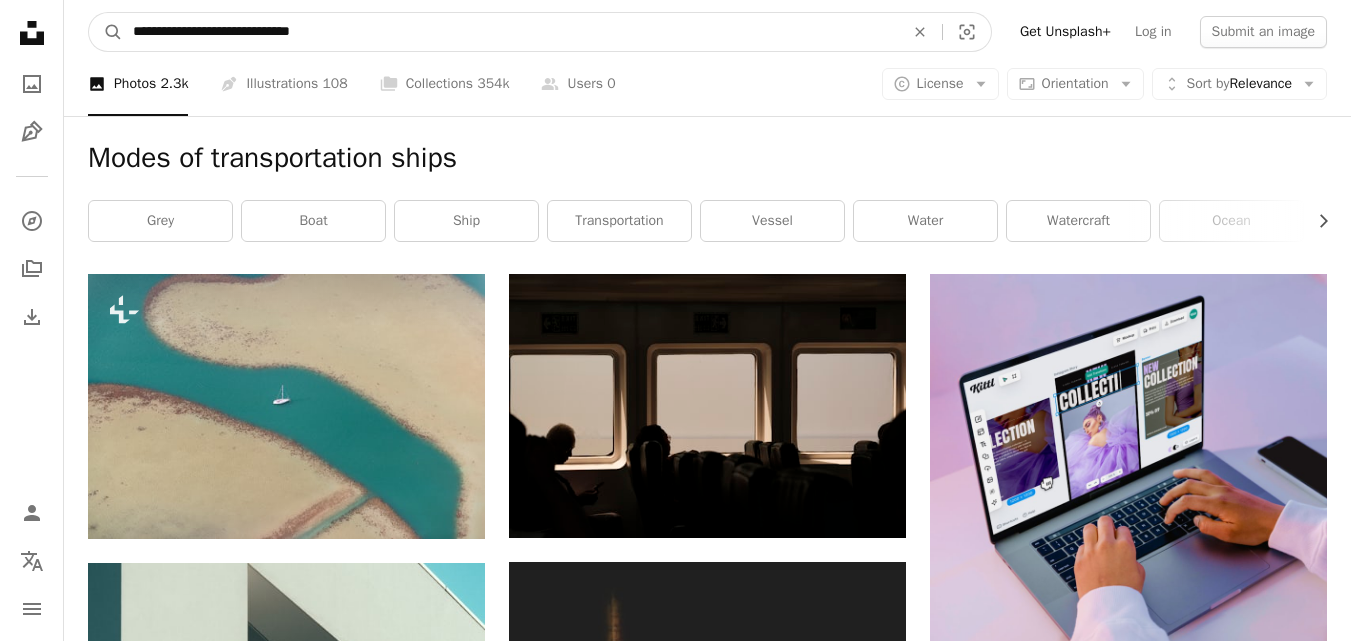 click on "**********" at bounding box center [510, 32] 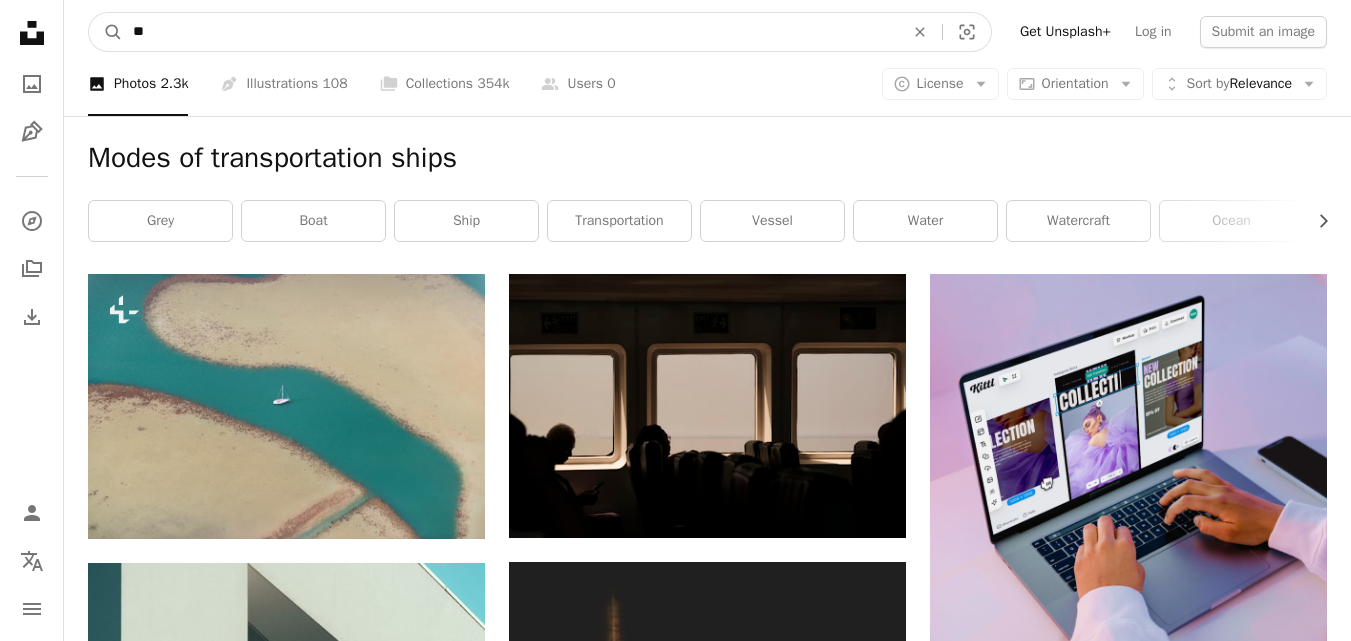 type on "*" 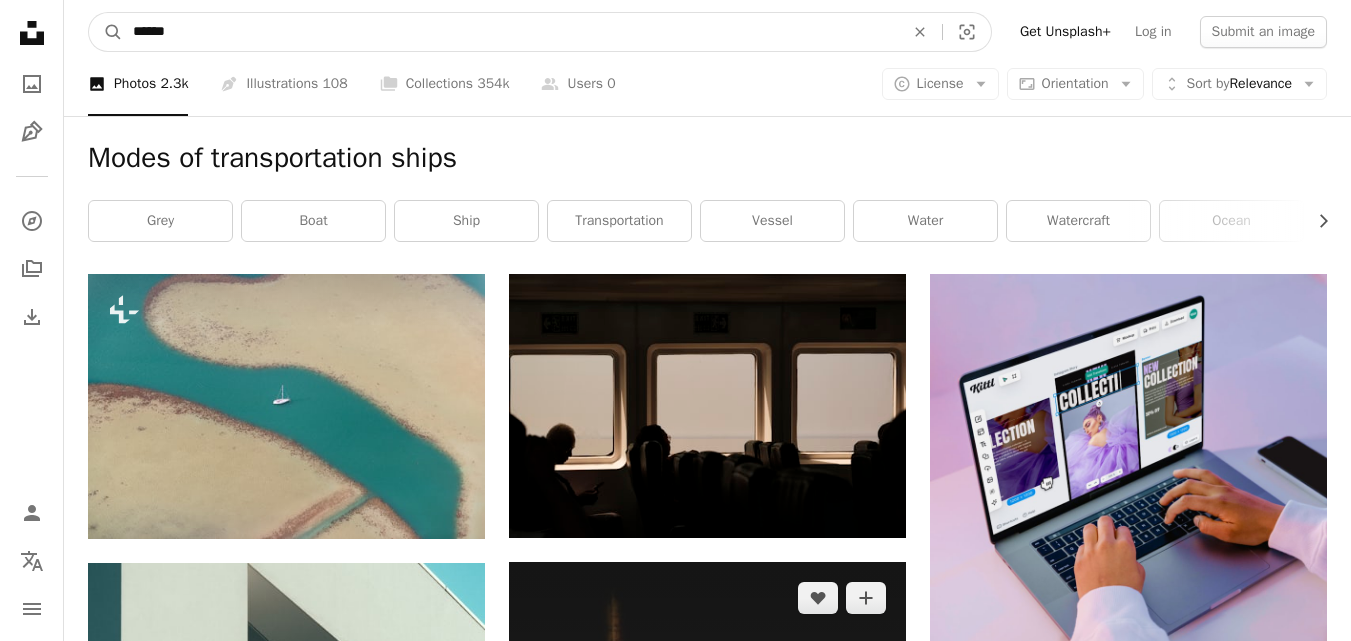 type on "******" 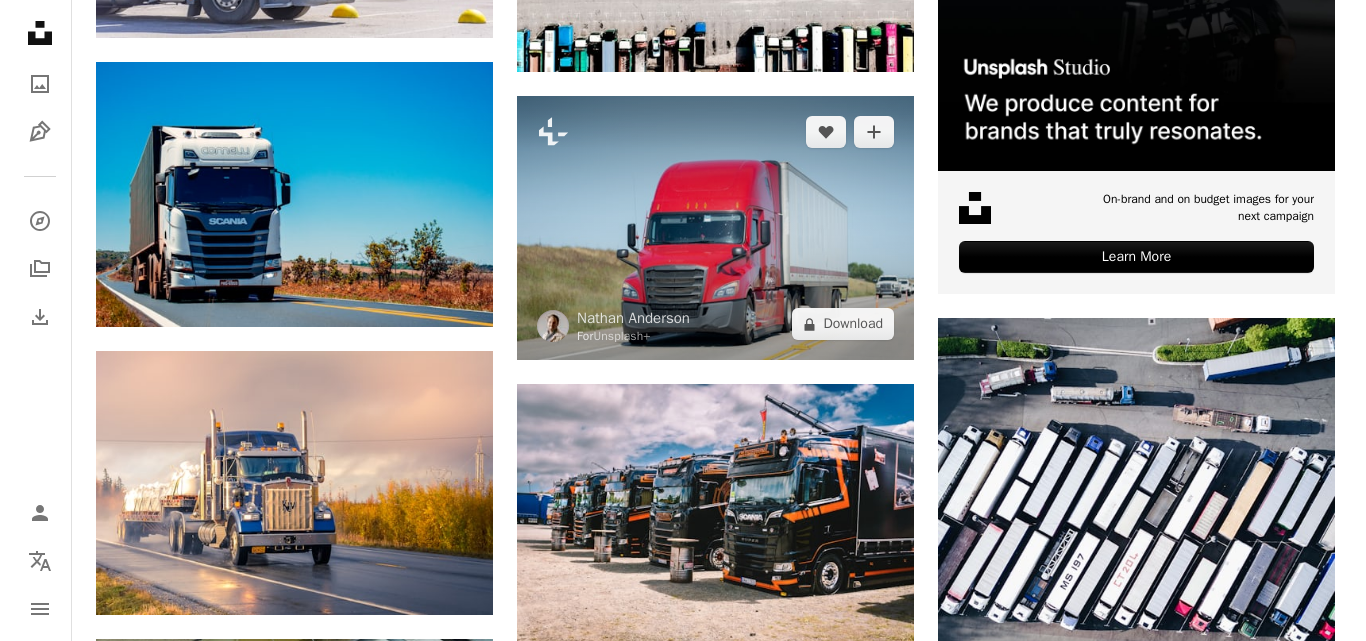 scroll, scrollTop: 600, scrollLeft: 0, axis: vertical 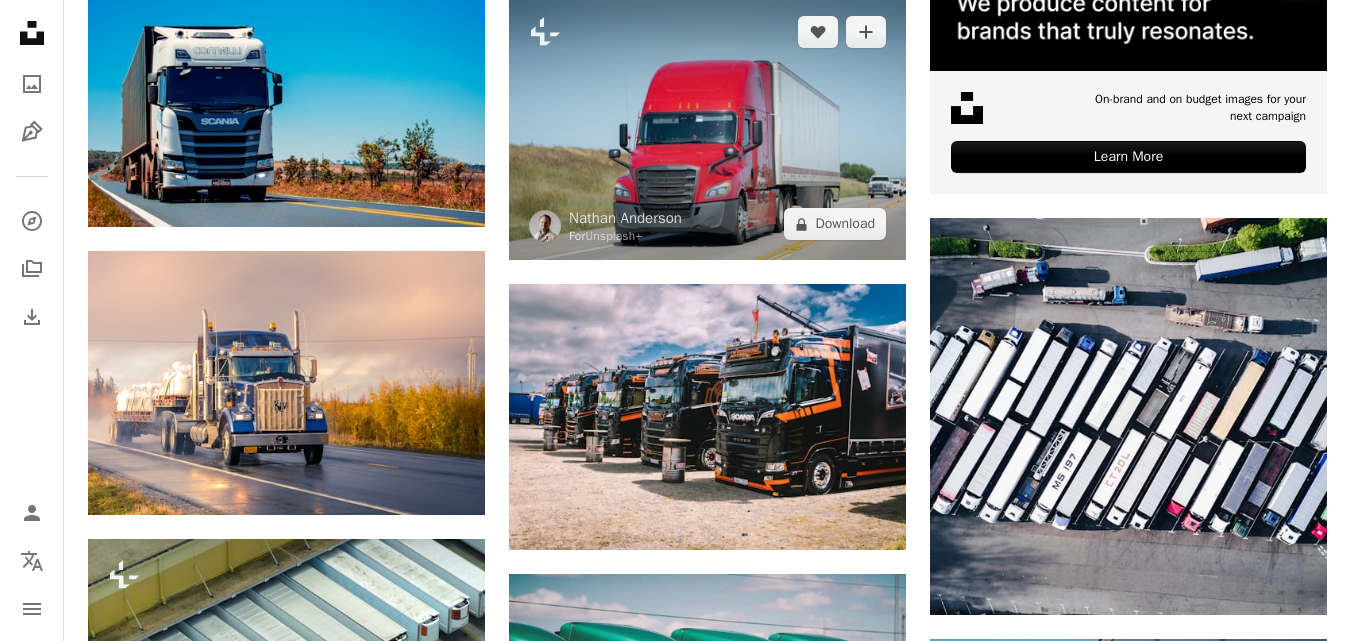 click at bounding box center (707, 128) 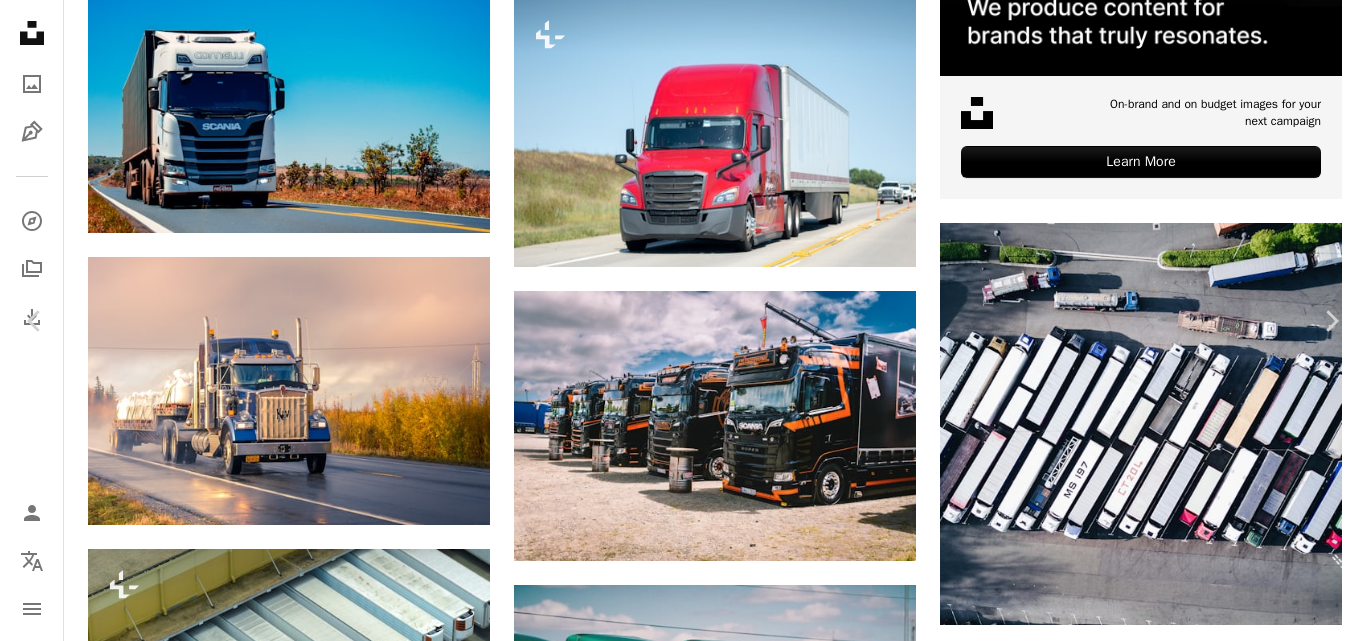 scroll, scrollTop: 100, scrollLeft: 0, axis: vertical 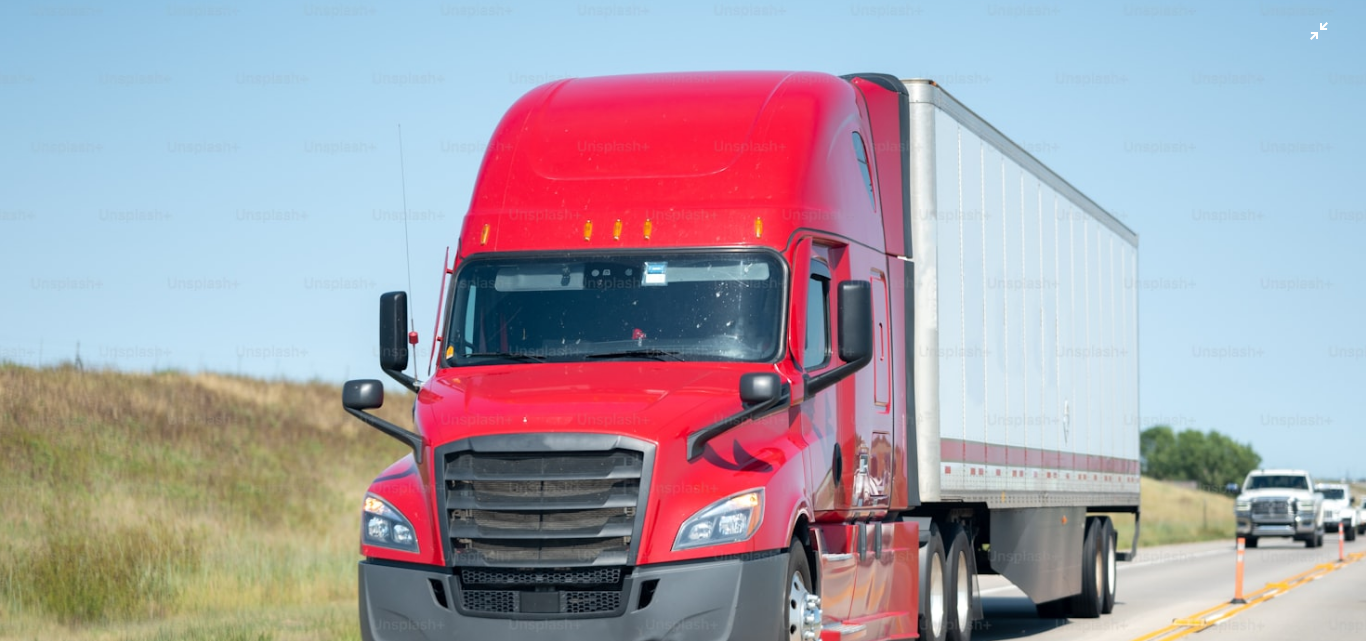 type 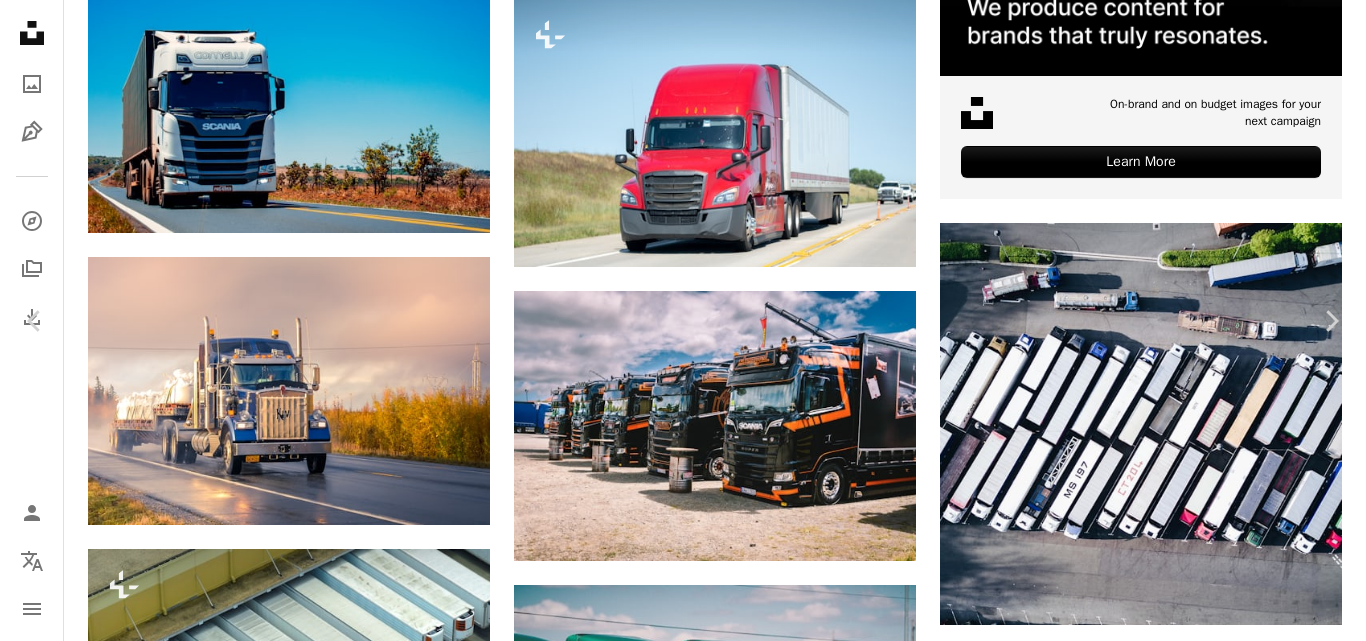 scroll, scrollTop: 88, scrollLeft: 0, axis: vertical 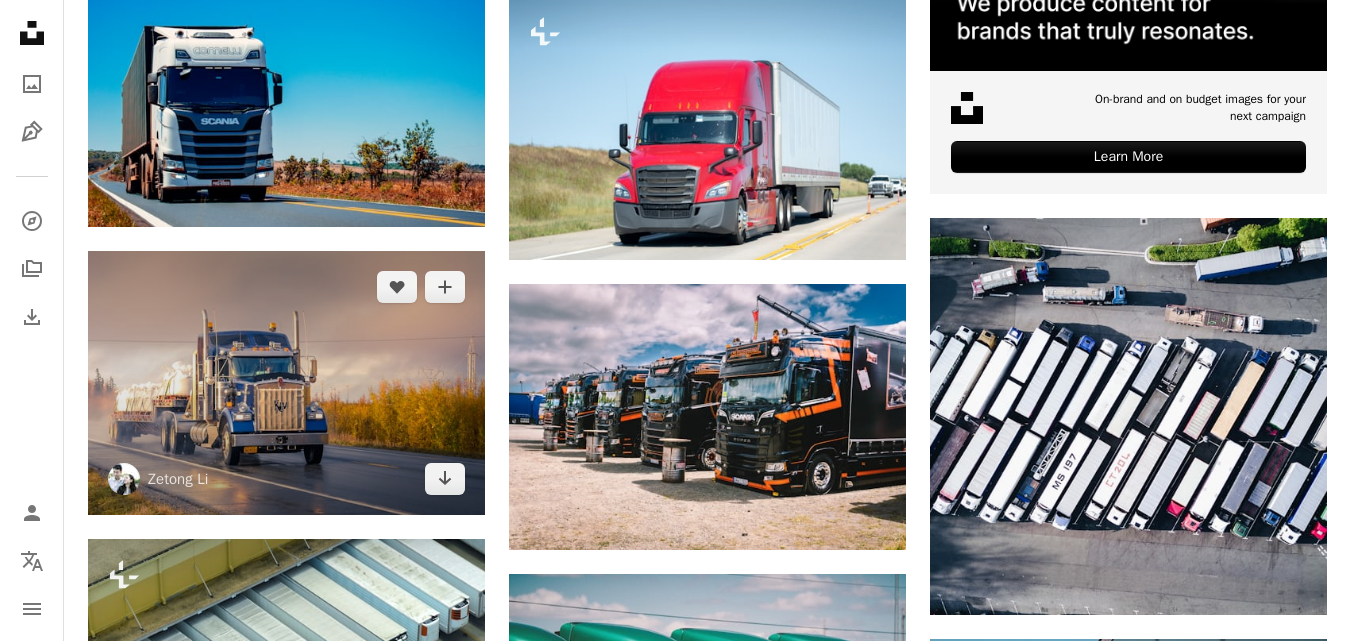click at bounding box center [286, 383] 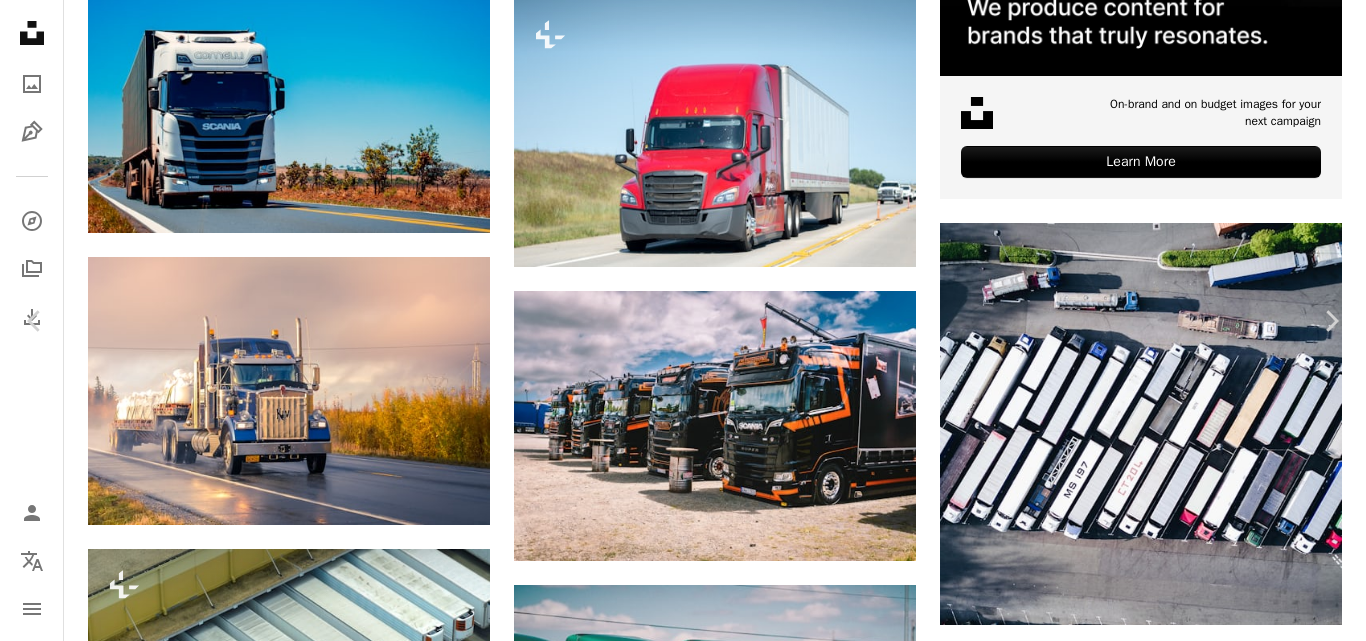 click at bounding box center [676, 3671] 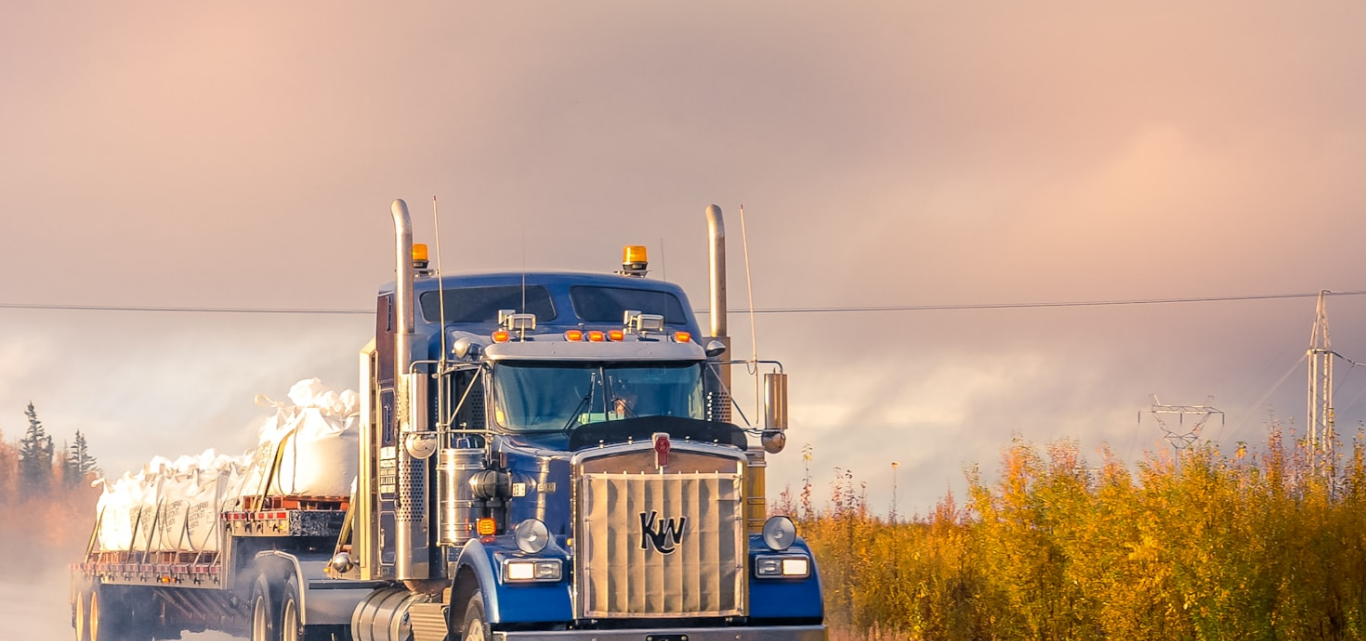 scroll, scrollTop: 125, scrollLeft: 0, axis: vertical 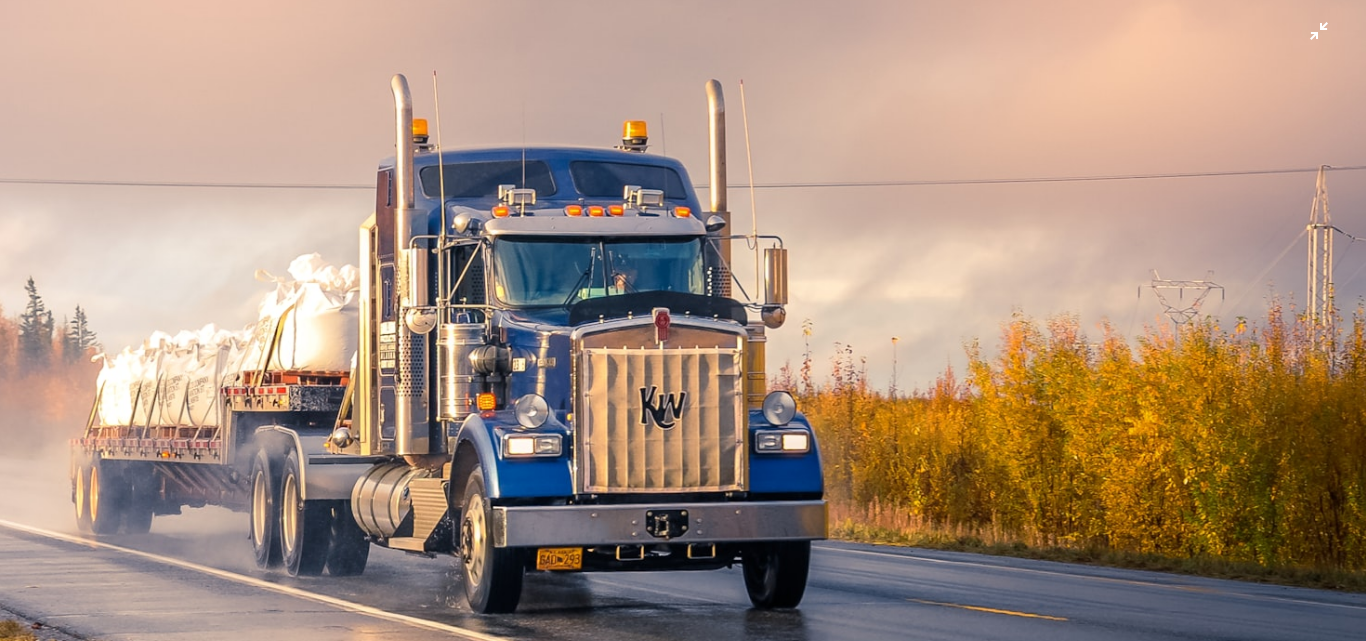 type 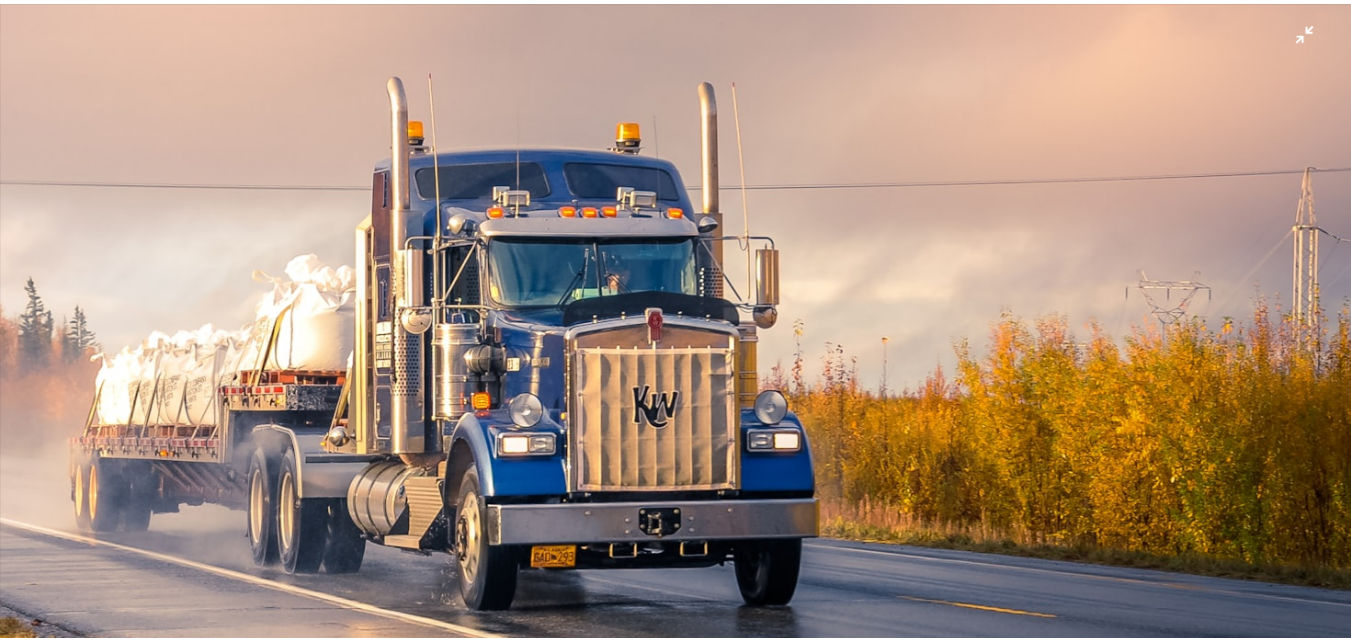 scroll, scrollTop: 27, scrollLeft: 0, axis: vertical 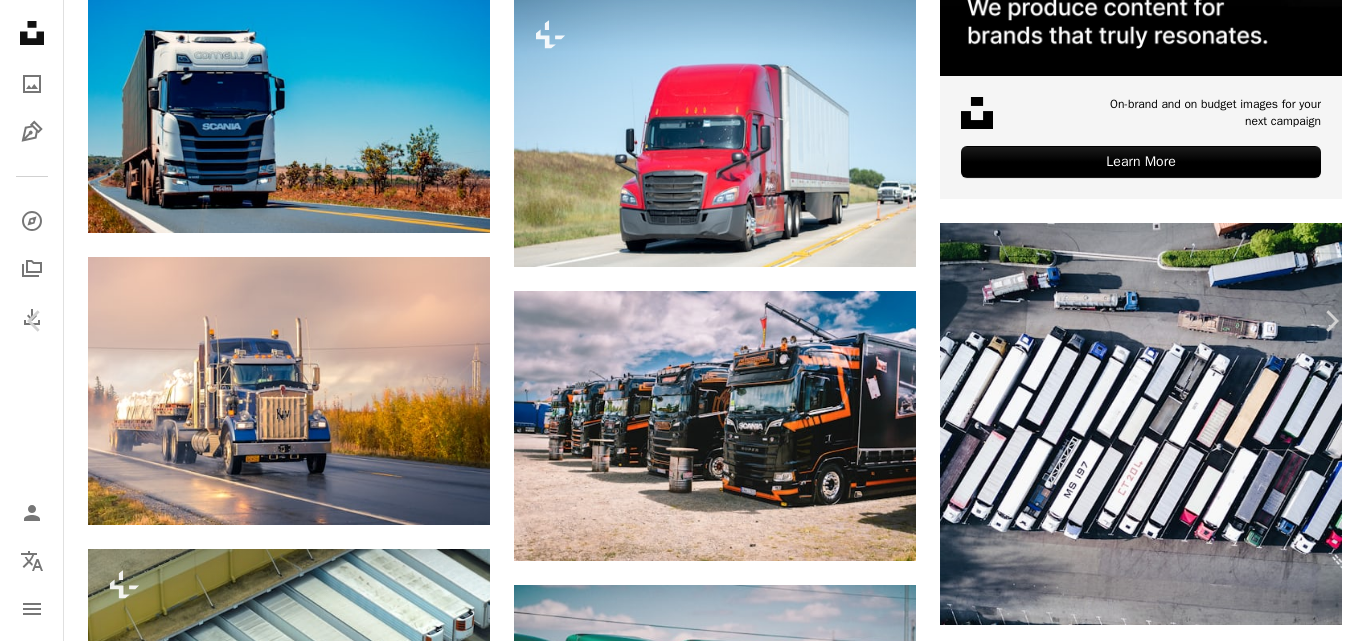 click on "An X shape" at bounding box center (20, 20) 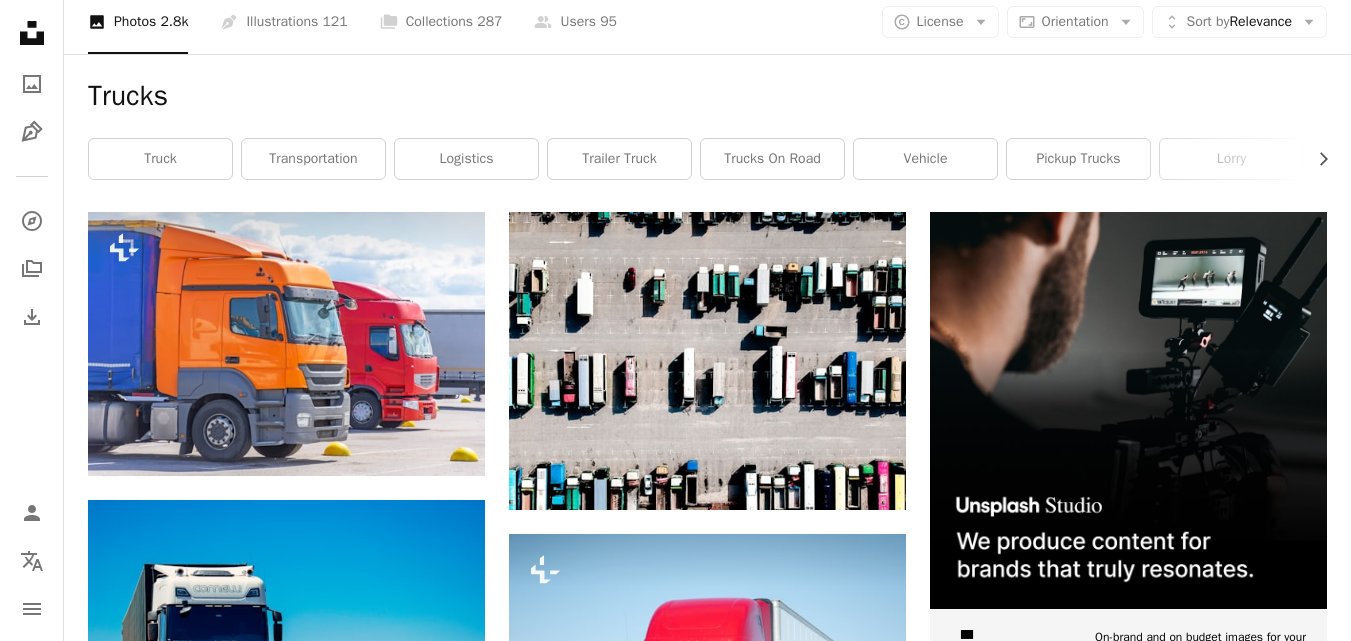 scroll, scrollTop: 0, scrollLeft: 0, axis: both 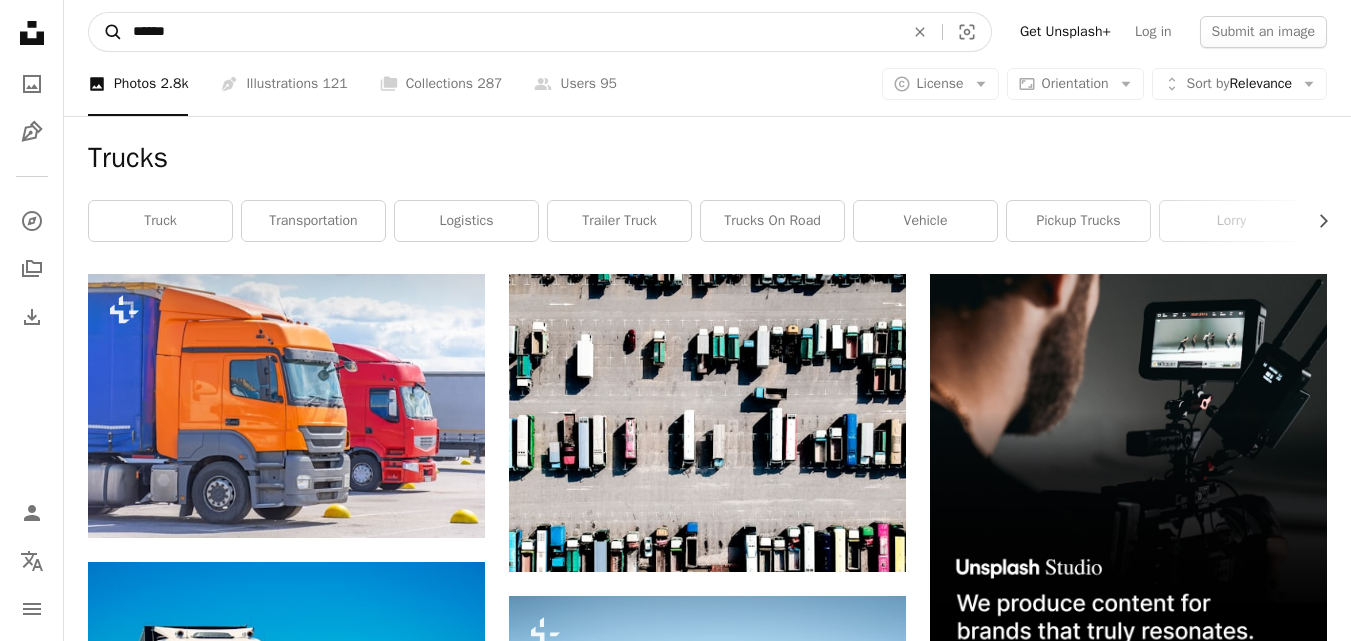 drag, startPoint x: 194, startPoint y: 28, endPoint x: 100, endPoint y: 28, distance: 94 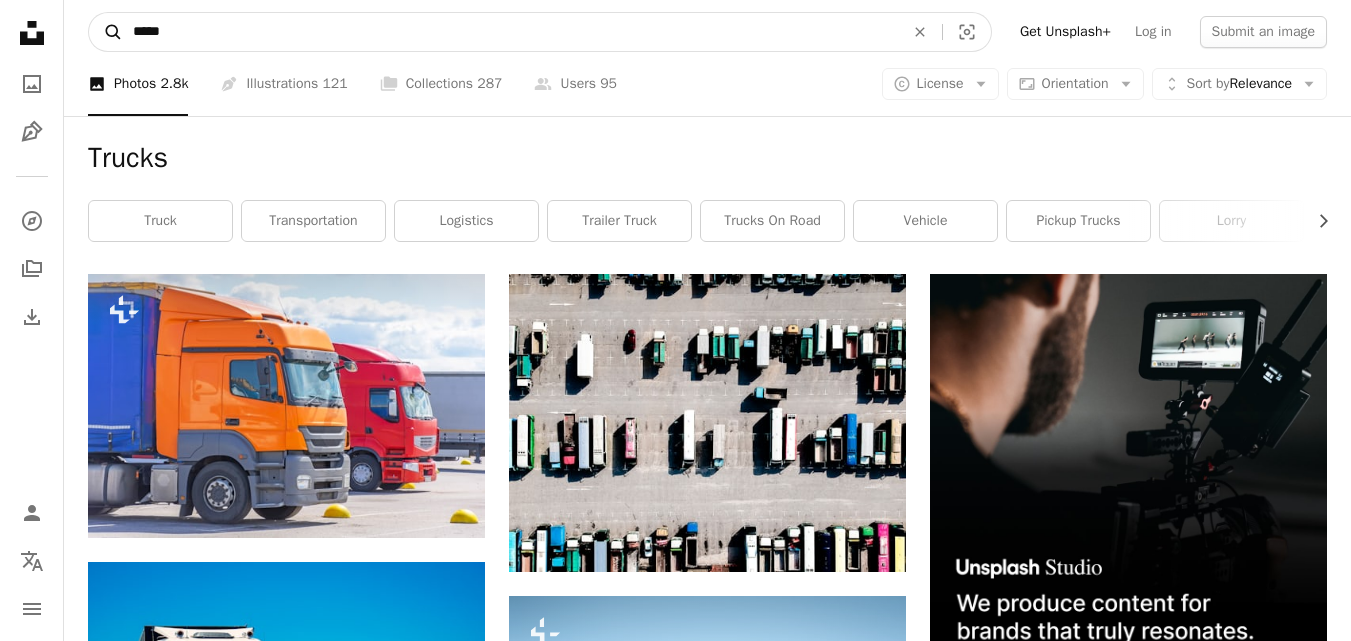 type on "*****" 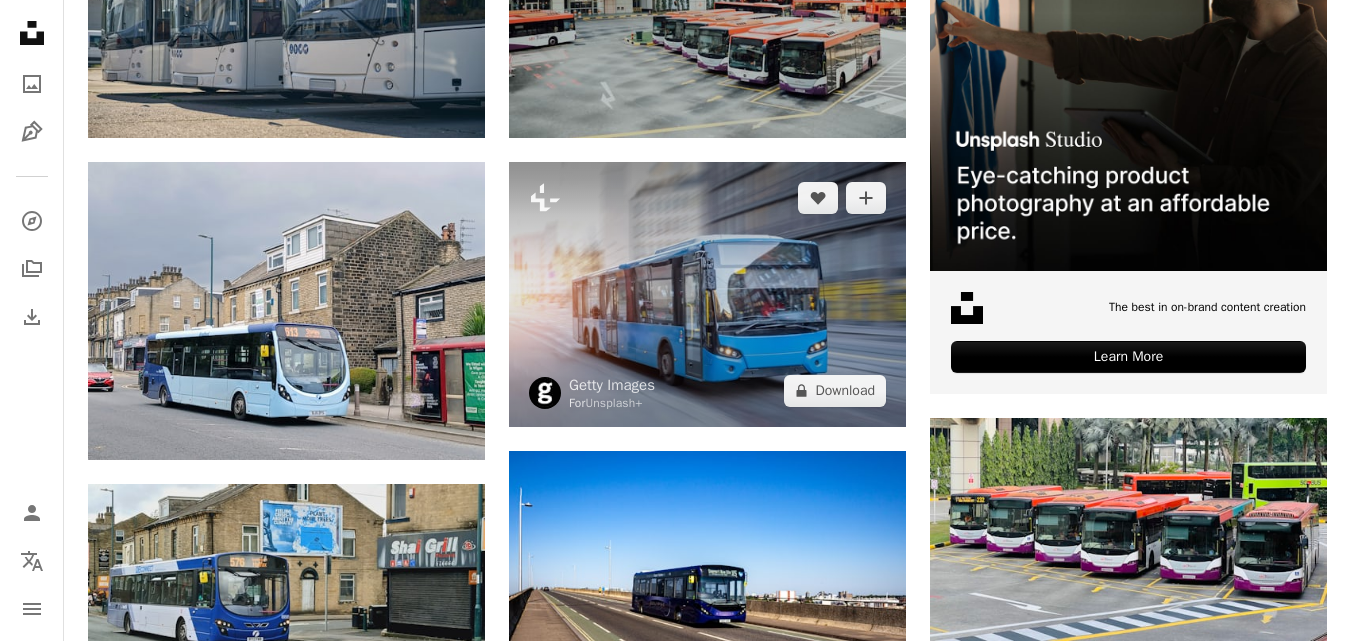 scroll, scrollTop: 0, scrollLeft: 0, axis: both 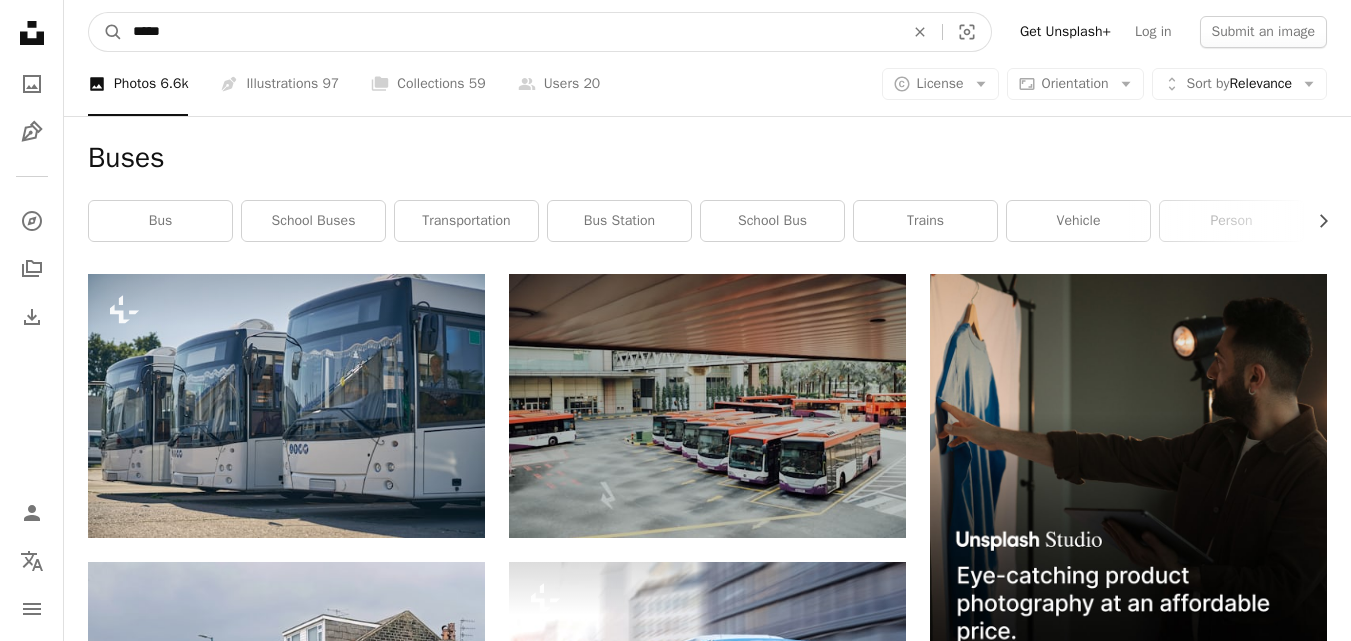 click on "*****" at bounding box center [510, 32] 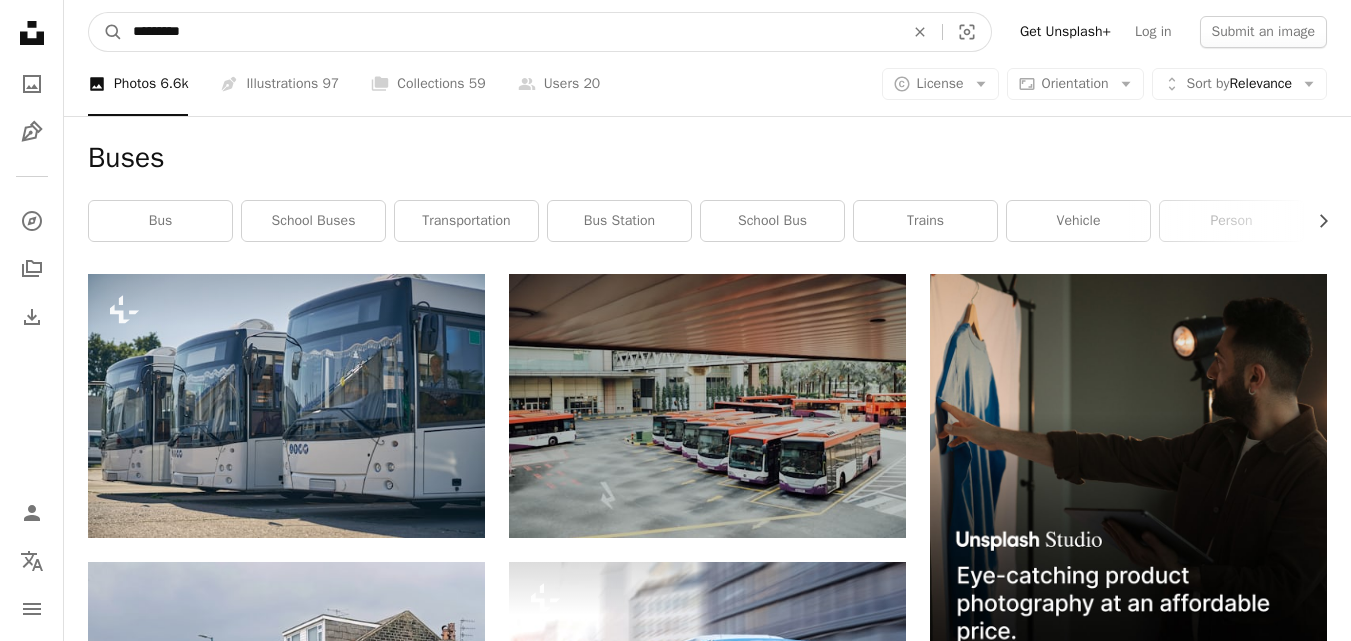 type on "*********" 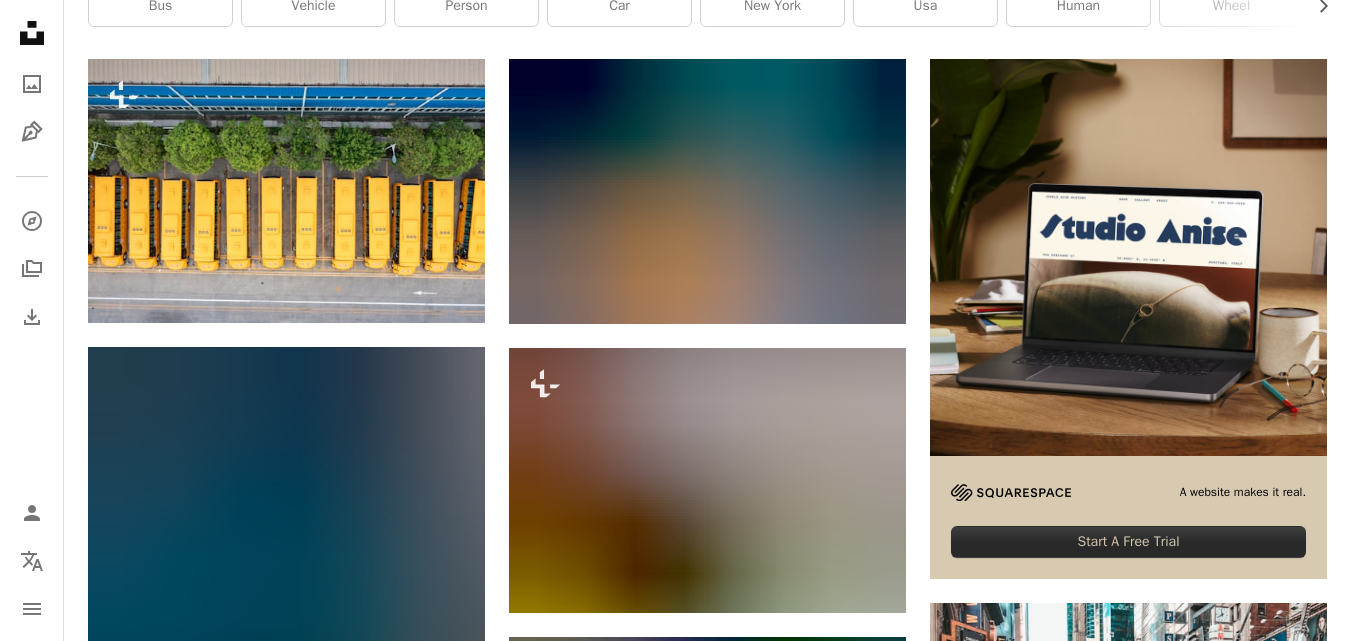 scroll, scrollTop: 0, scrollLeft: 0, axis: both 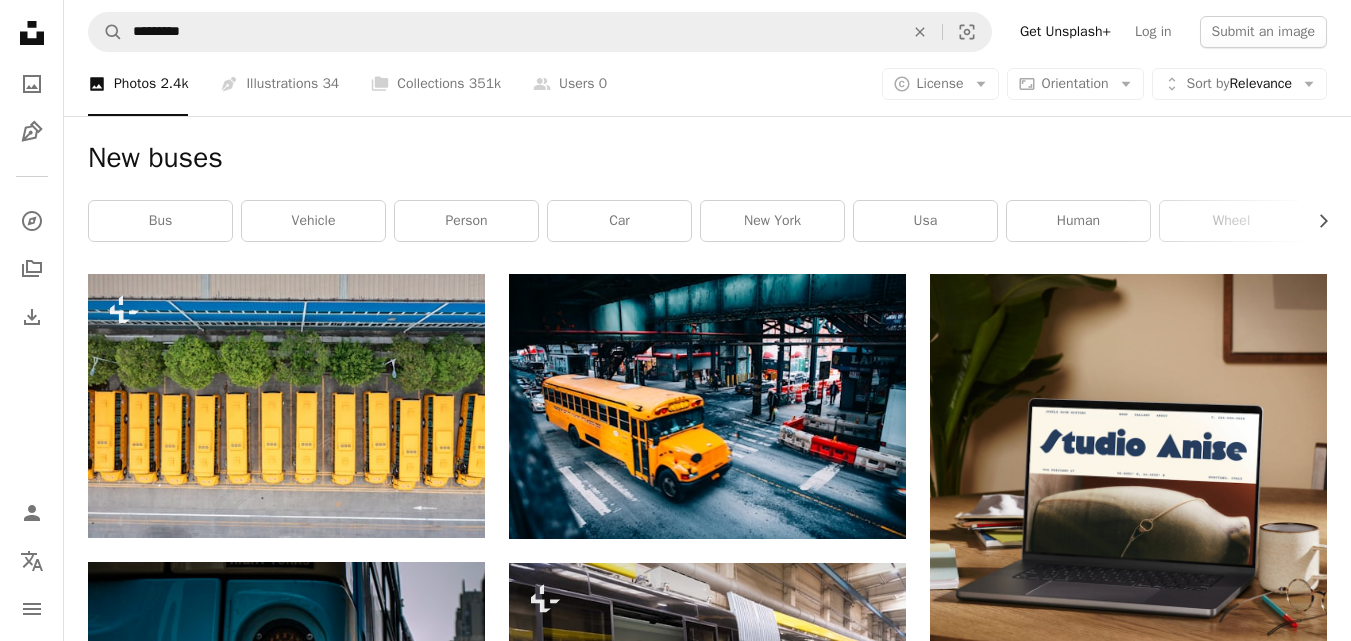 click on "New buses" at bounding box center [707, 158] 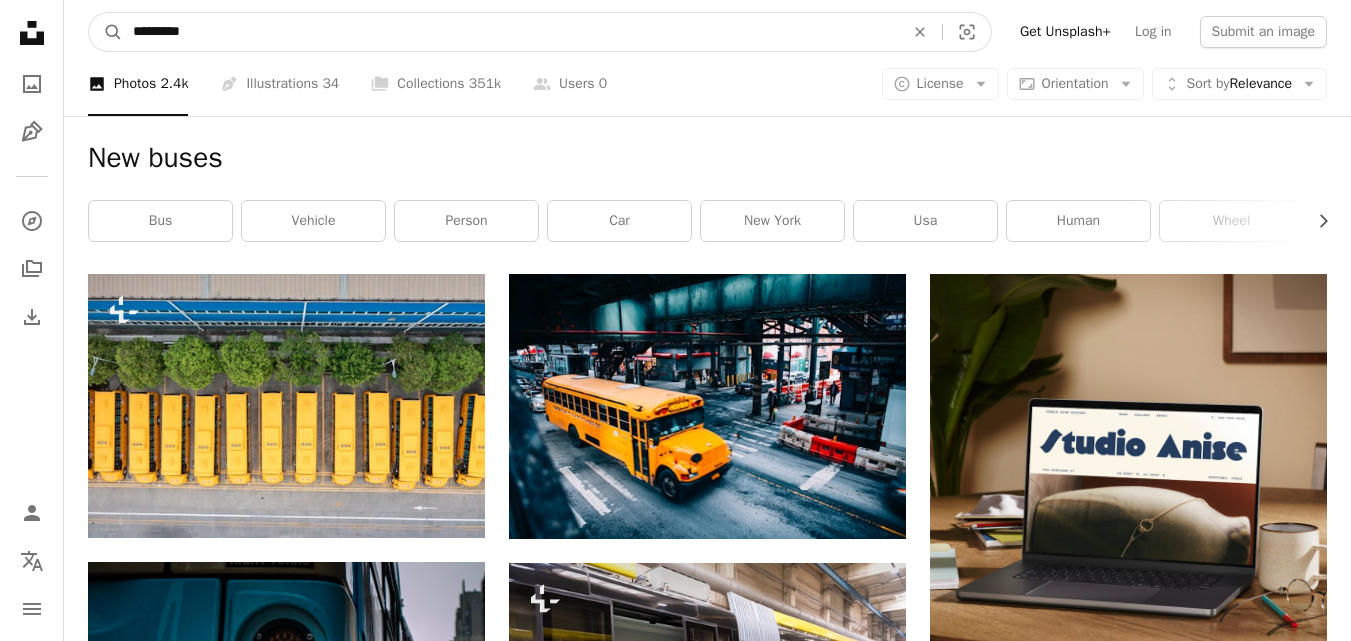 click on "*********" at bounding box center (510, 32) 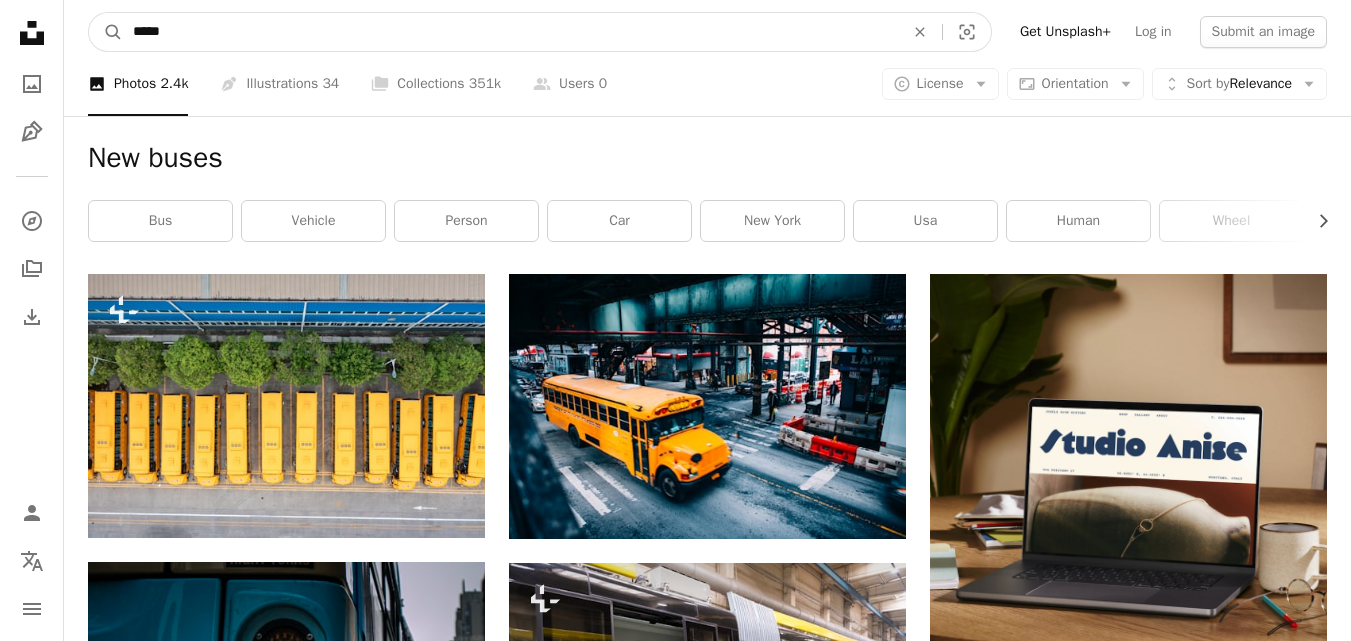 type on "*****" 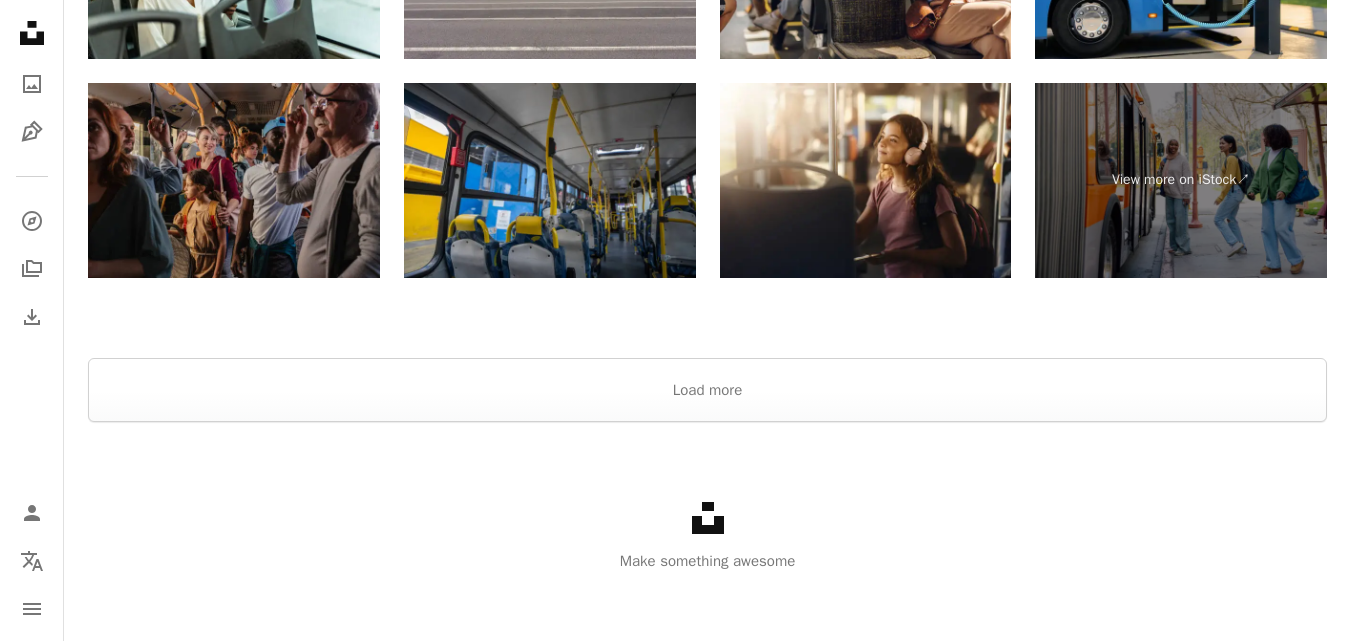scroll, scrollTop: 2967, scrollLeft: 0, axis: vertical 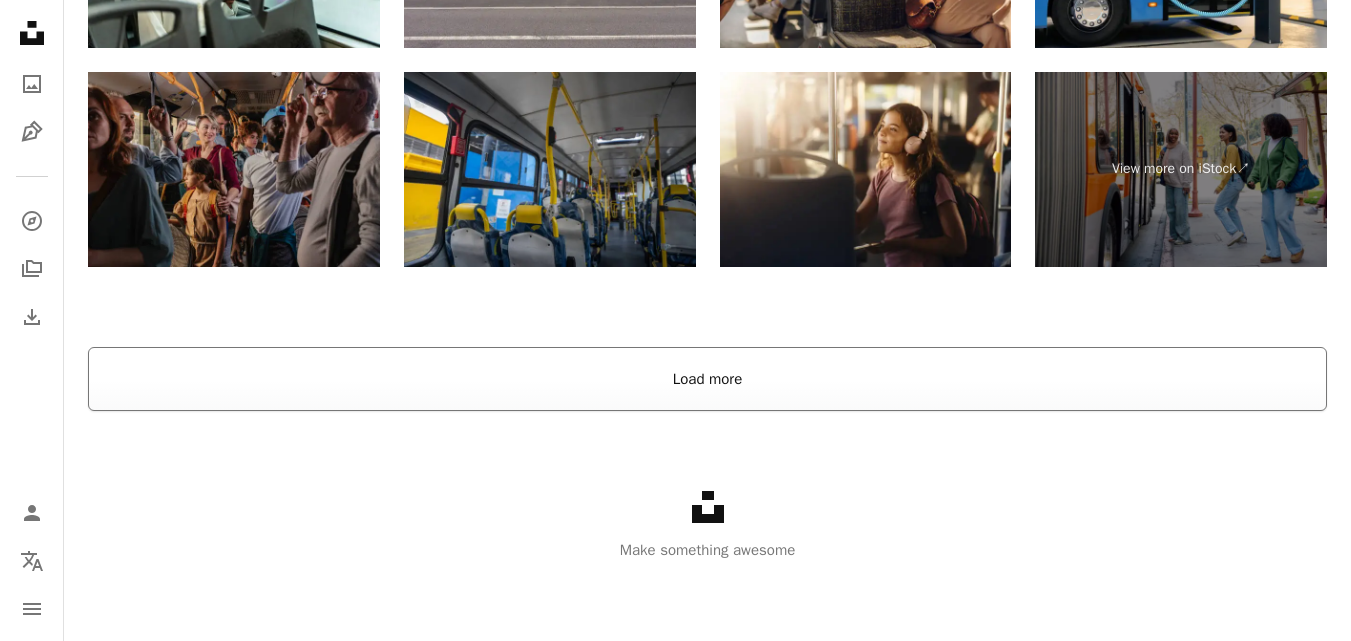 click on "Load more" at bounding box center [707, 379] 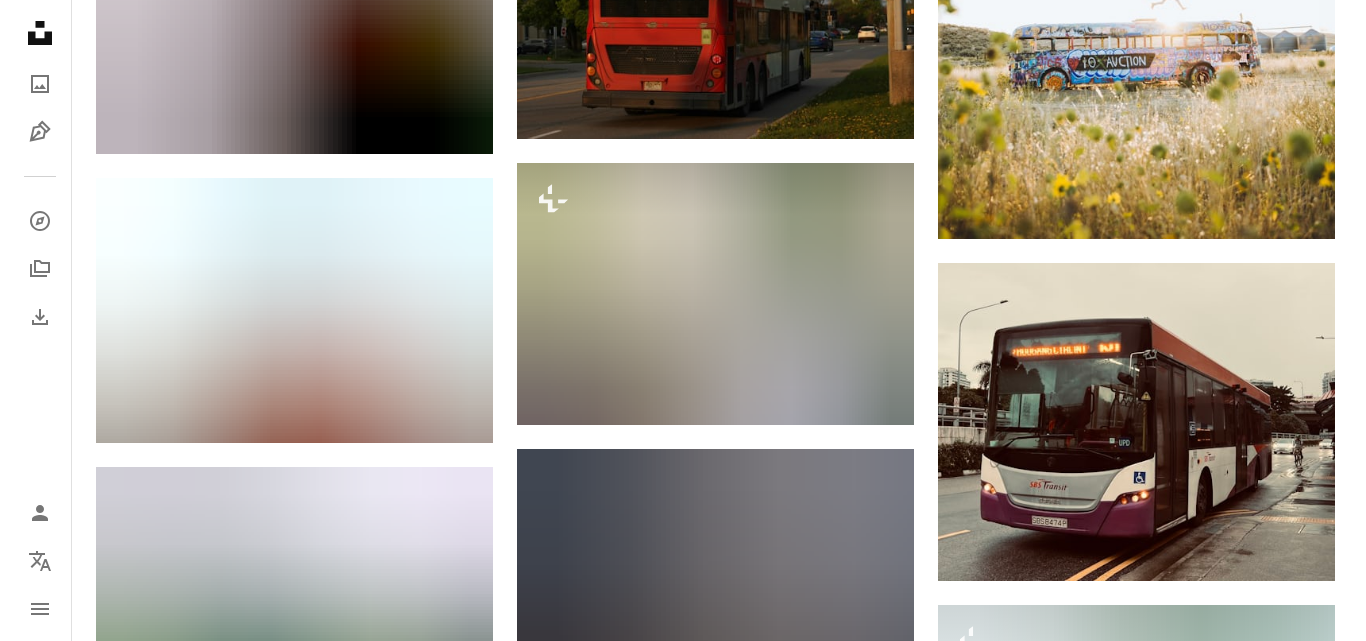 scroll, scrollTop: 9567, scrollLeft: 0, axis: vertical 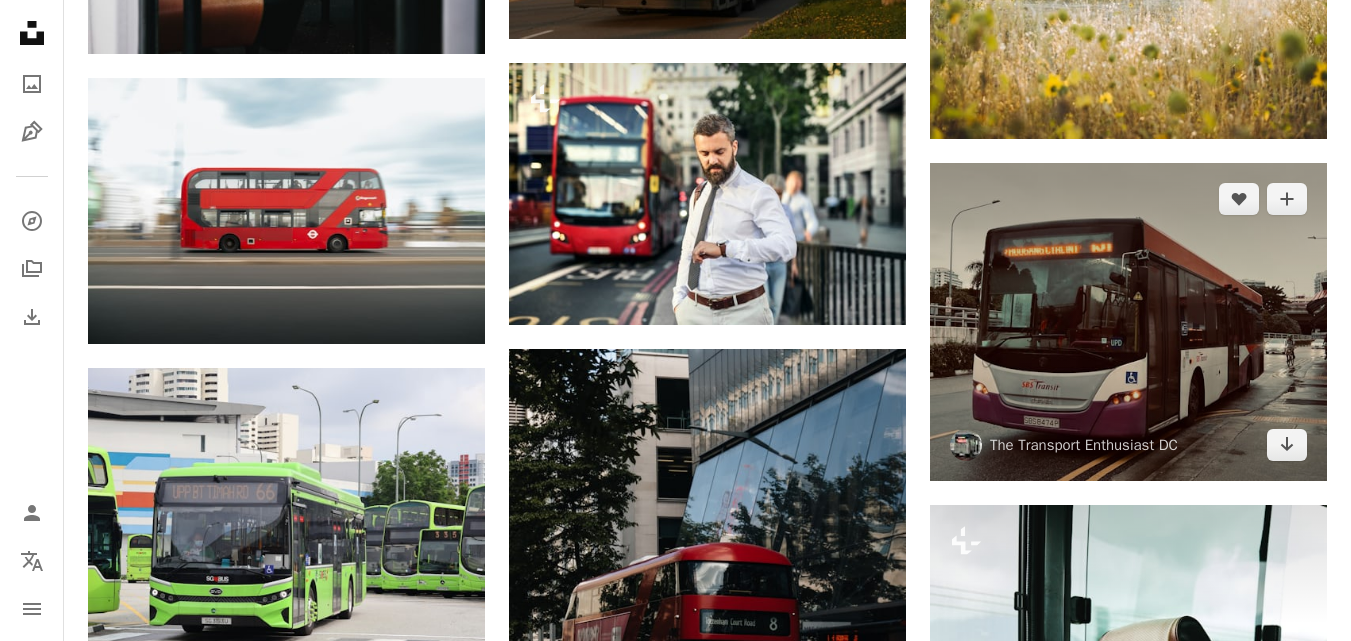 click at bounding box center (1128, 322) 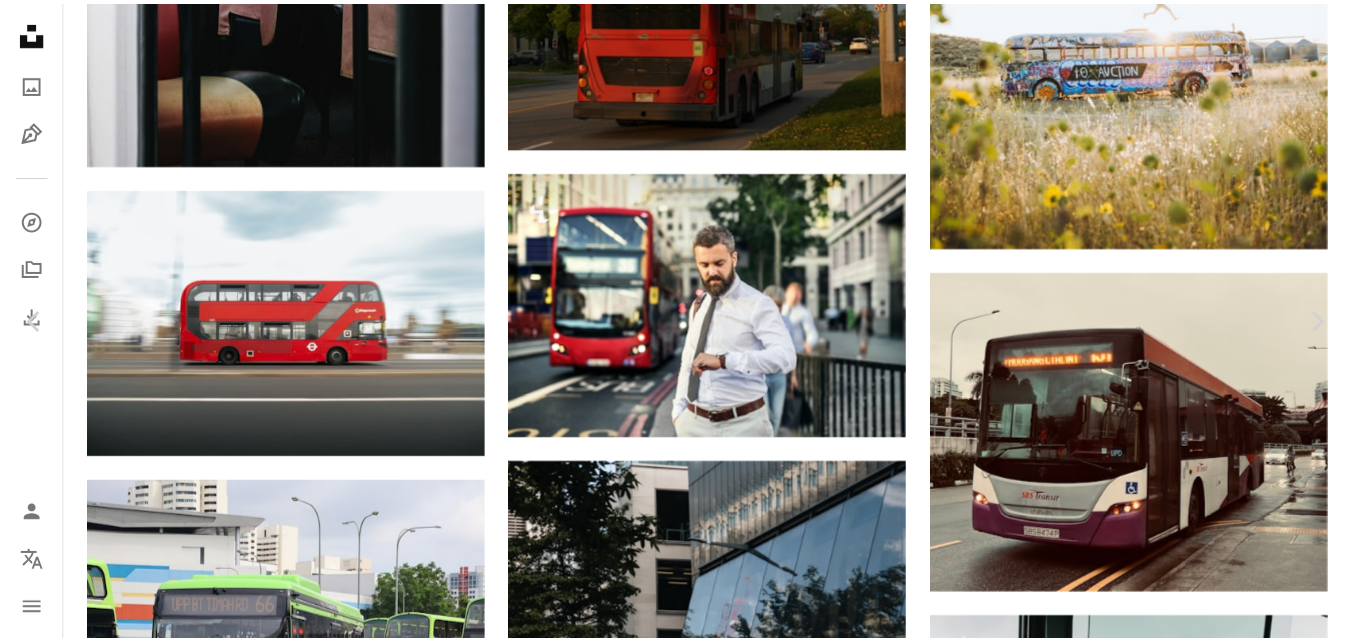scroll, scrollTop: 0, scrollLeft: 0, axis: both 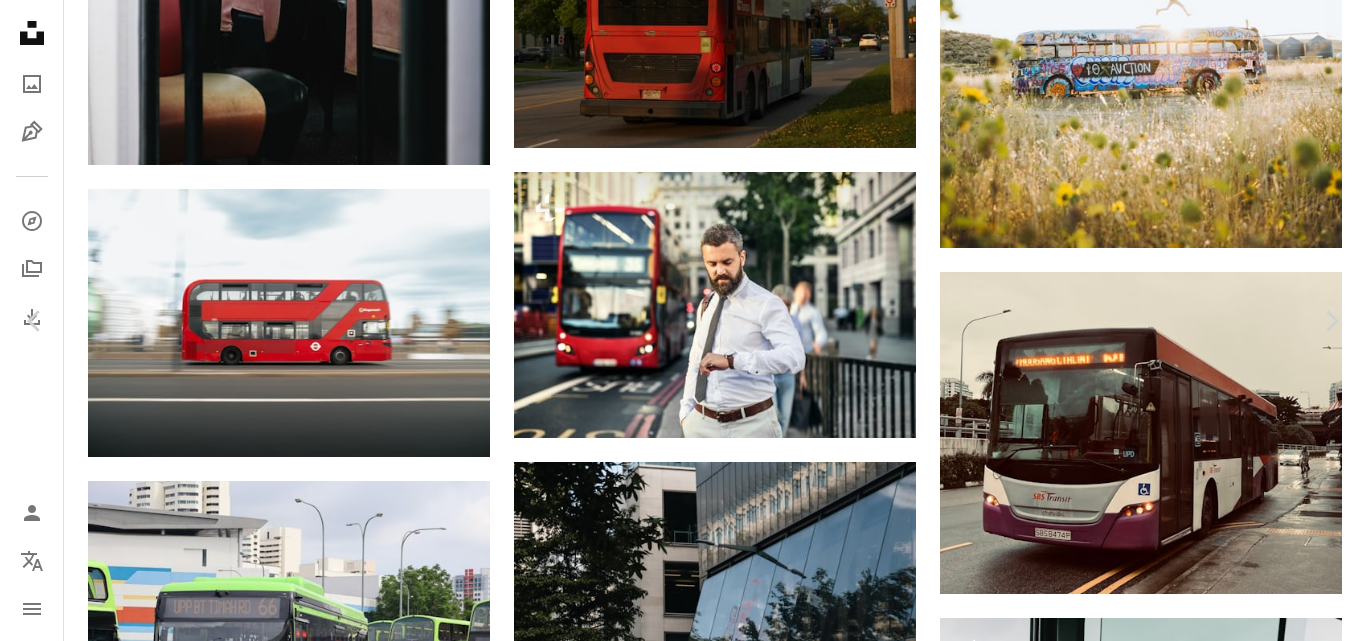 click on "An X shape" at bounding box center (20, 20) 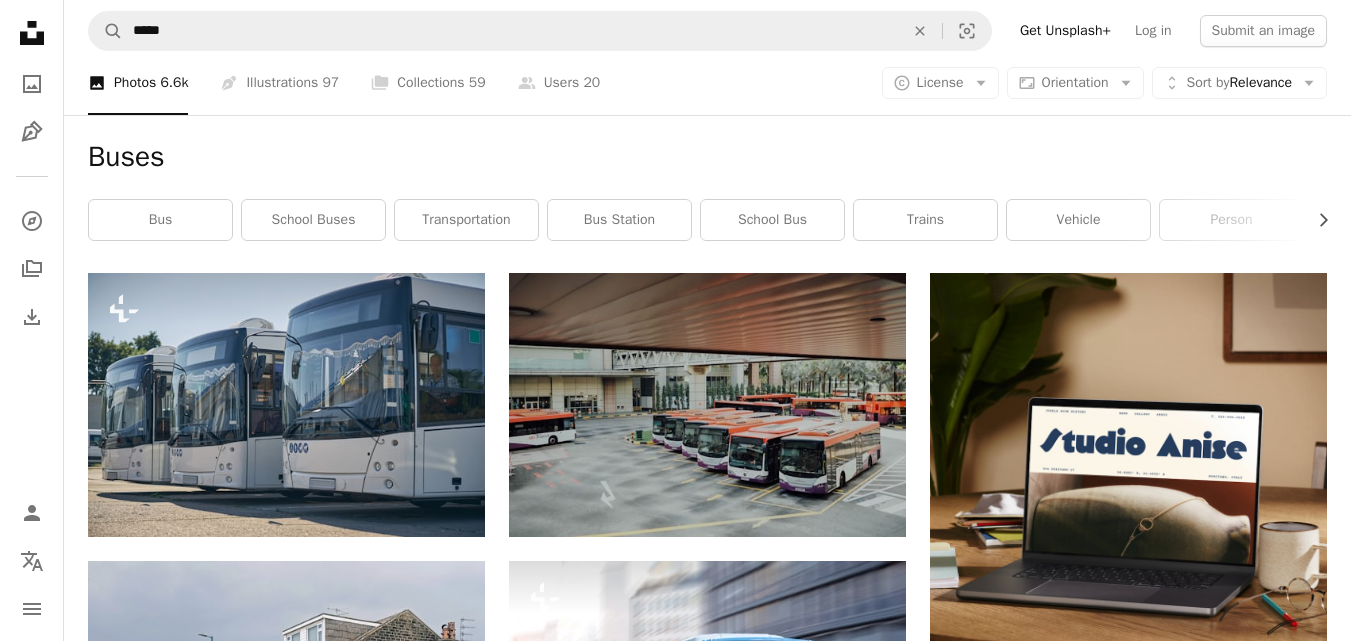 scroll, scrollTop: 0, scrollLeft: 0, axis: both 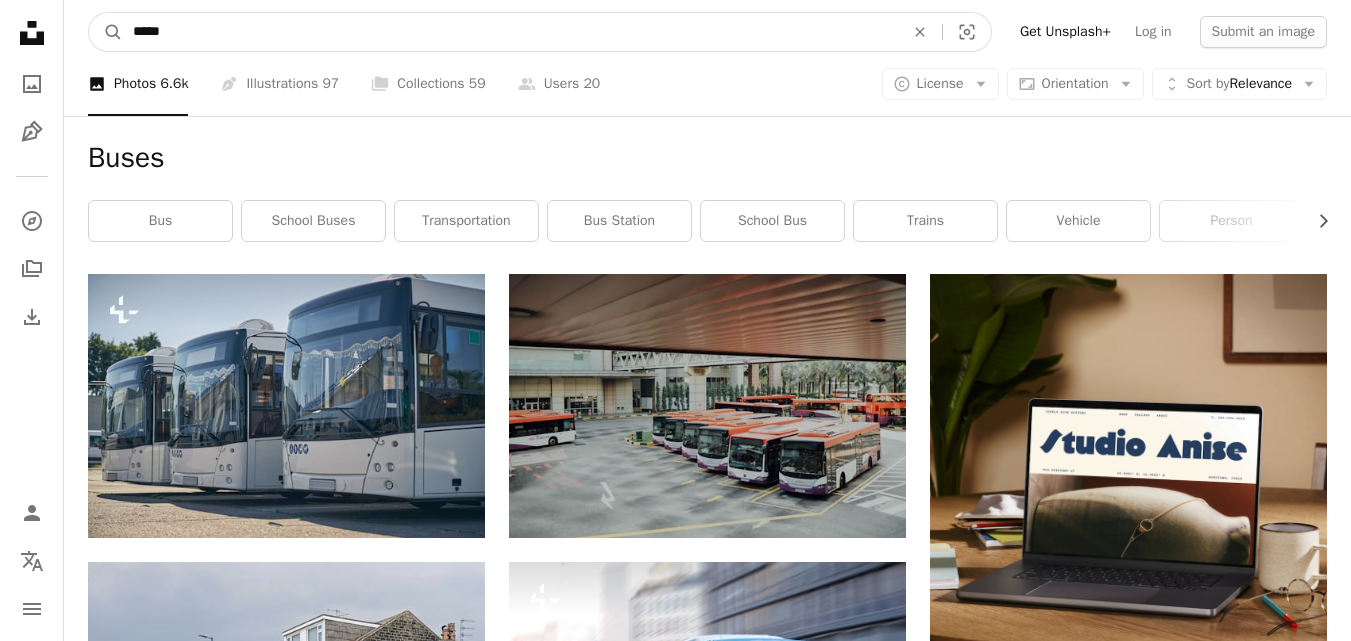 click on "*****" at bounding box center [510, 32] 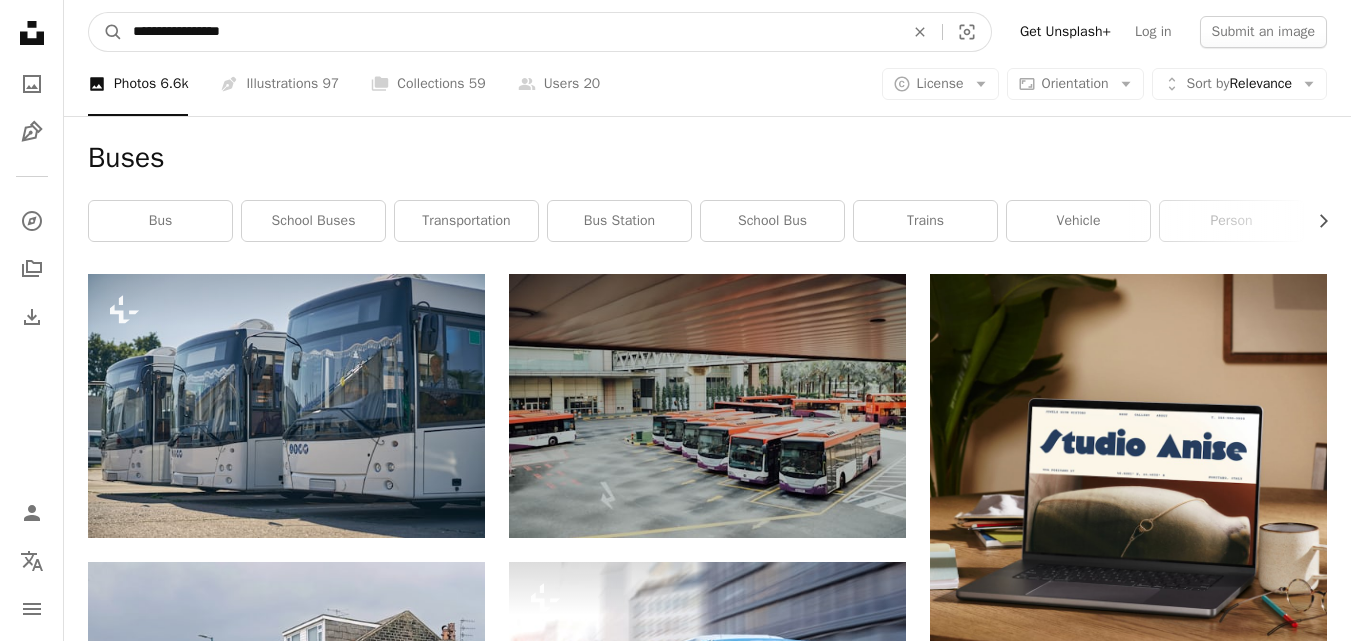 type on "**********" 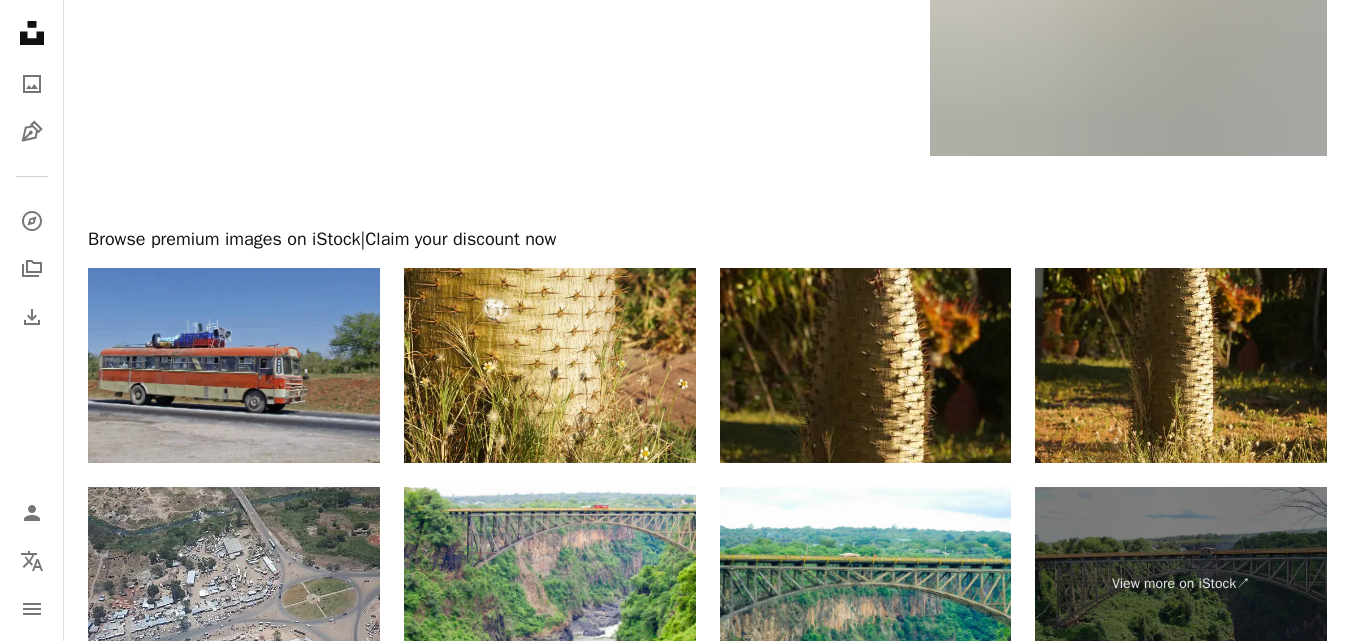 scroll, scrollTop: 3649, scrollLeft: 0, axis: vertical 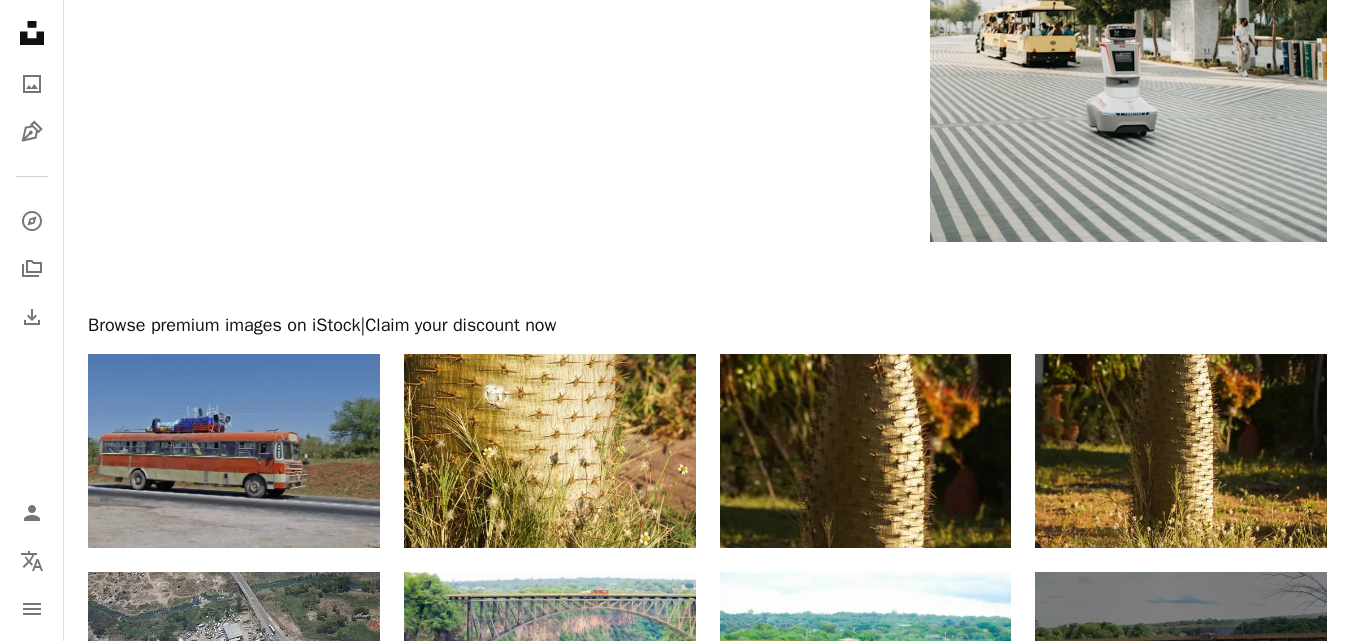 click at bounding box center [234, 451] 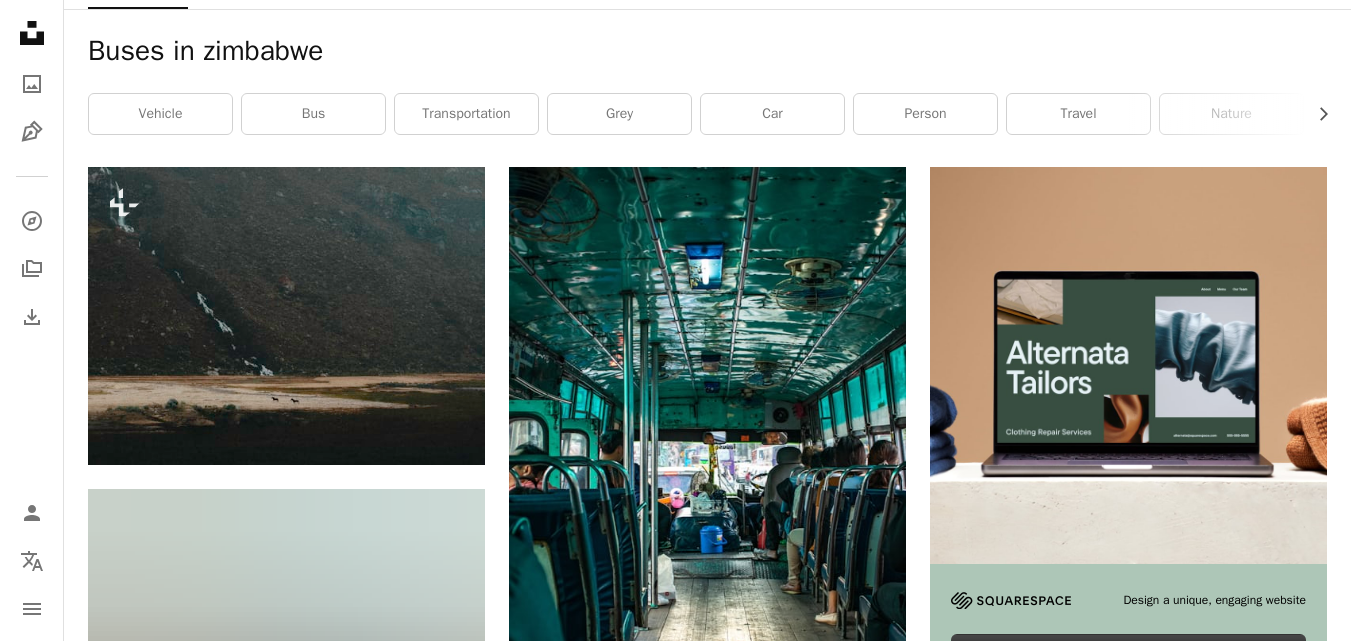 scroll, scrollTop: 0, scrollLeft: 0, axis: both 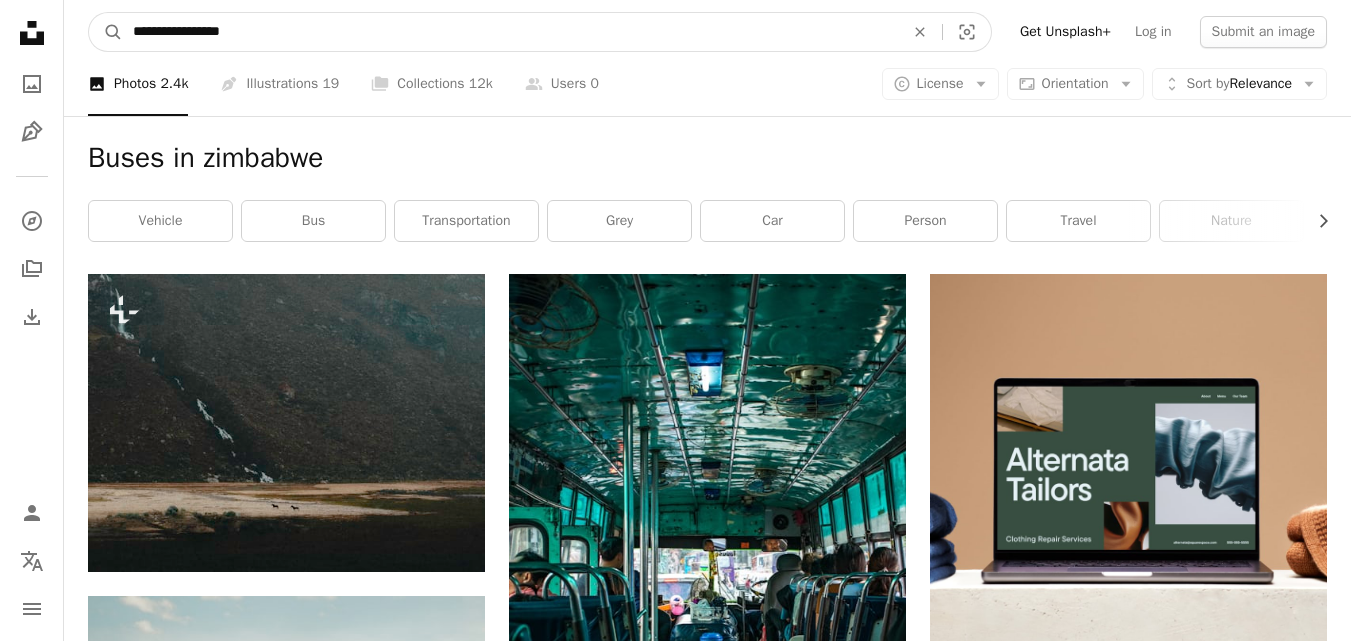 click on "**********" at bounding box center [510, 32] 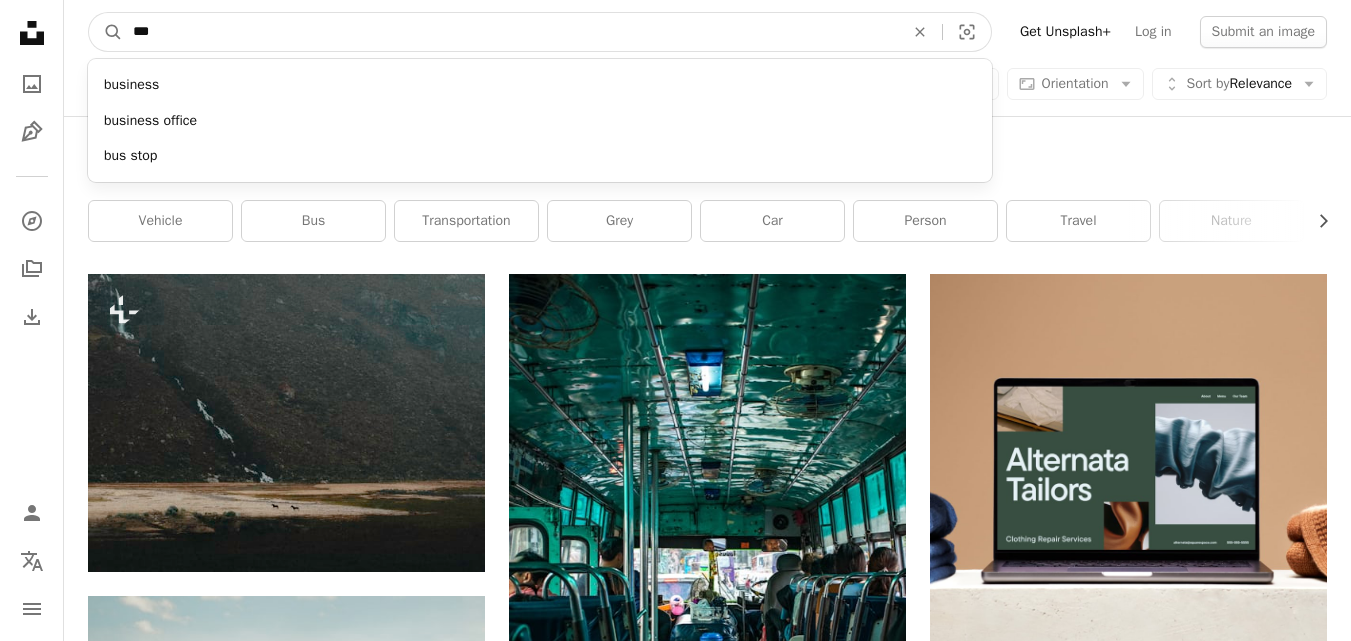 type on "***" 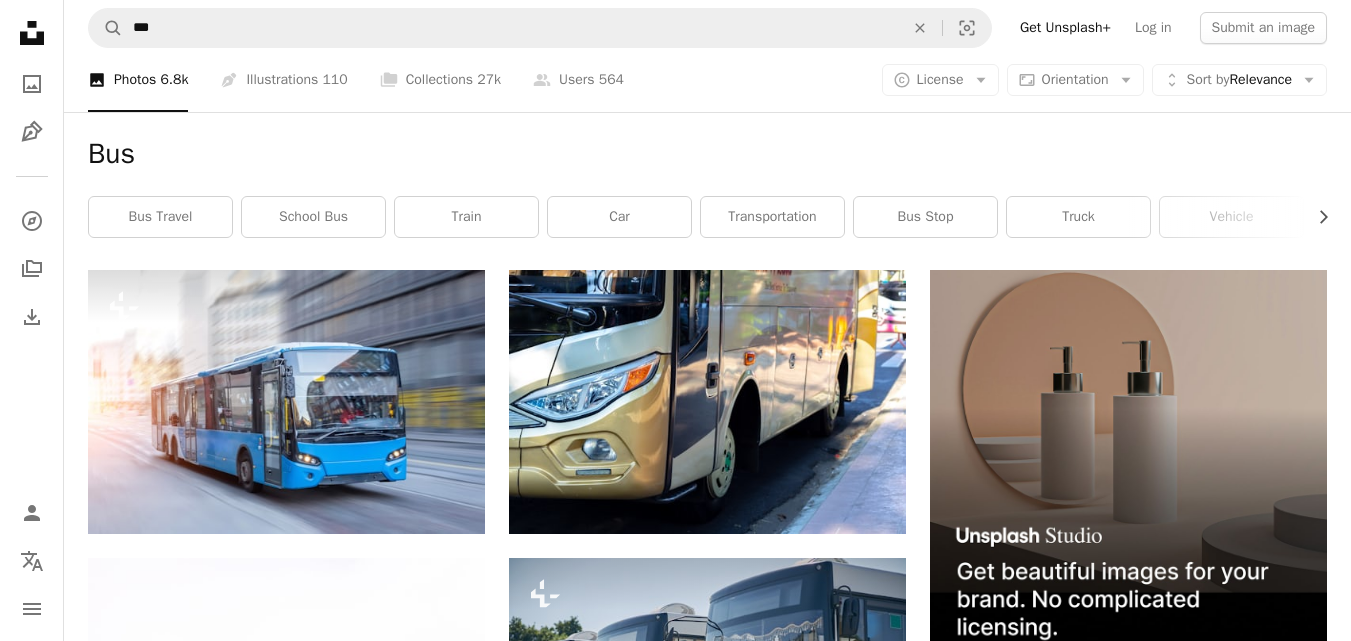 scroll, scrollTop: 0, scrollLeft: 0, axis: both 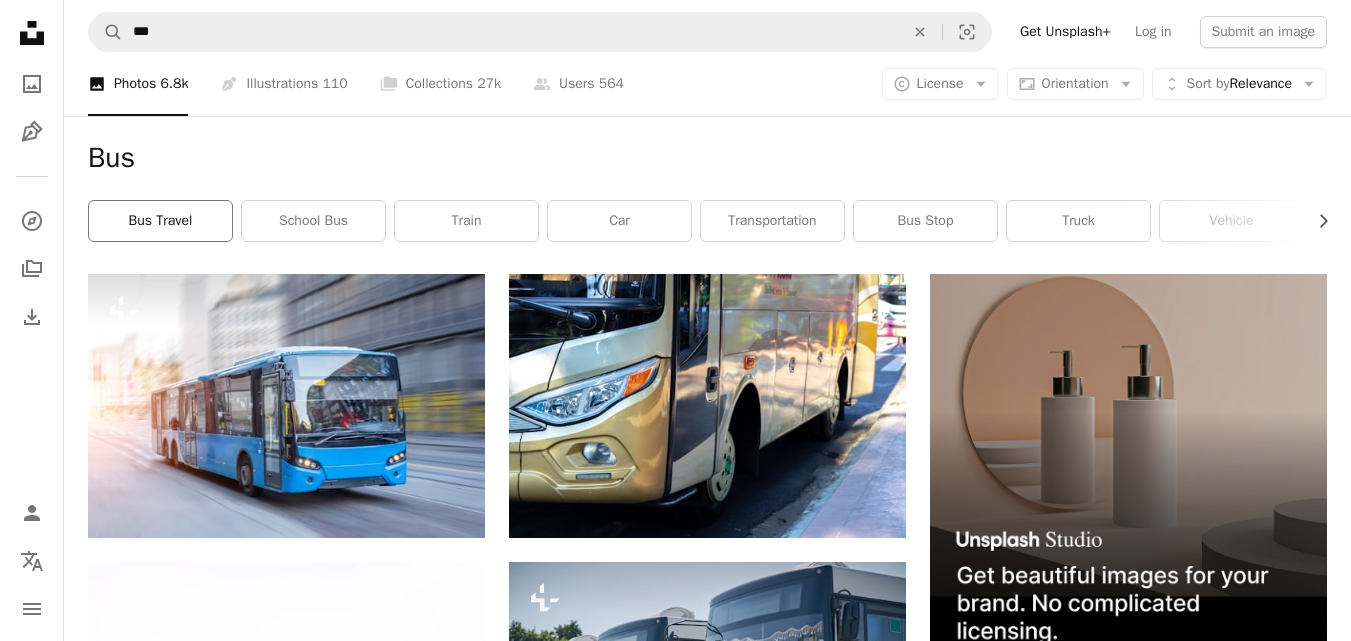 click on "bus travel" at bounding box center (160, 221) 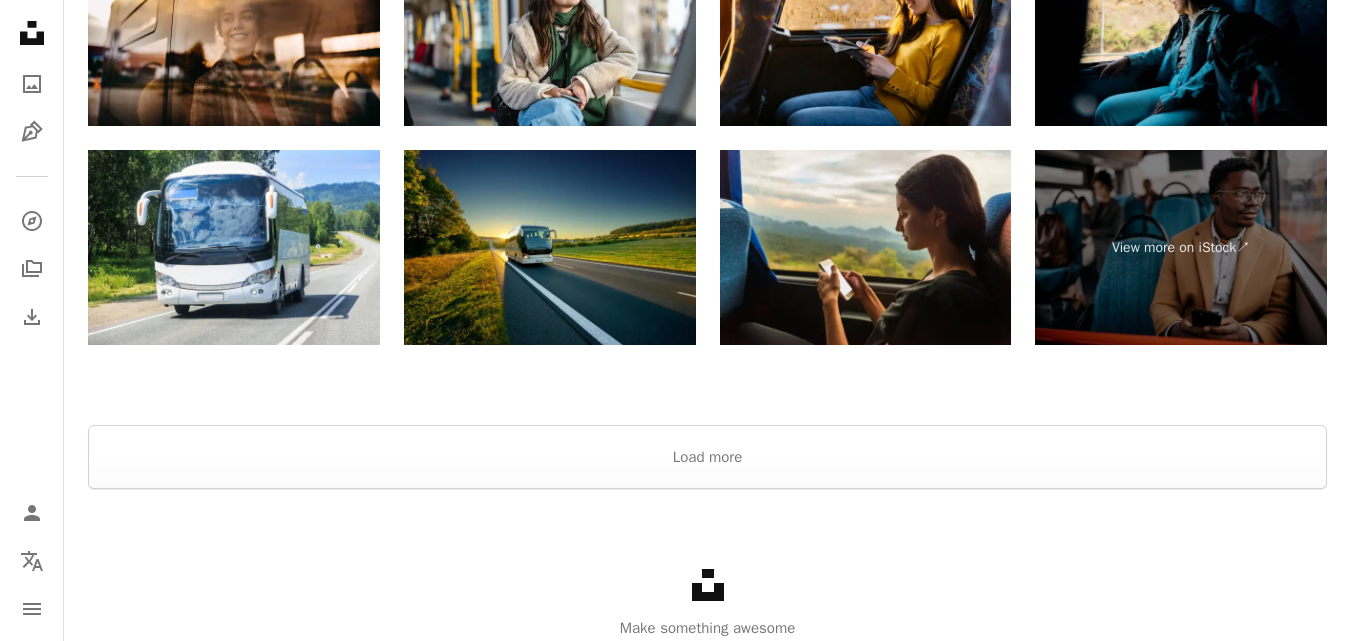 scroll, scrollTop: 3512, scrollLeft: 0, axis: vertical 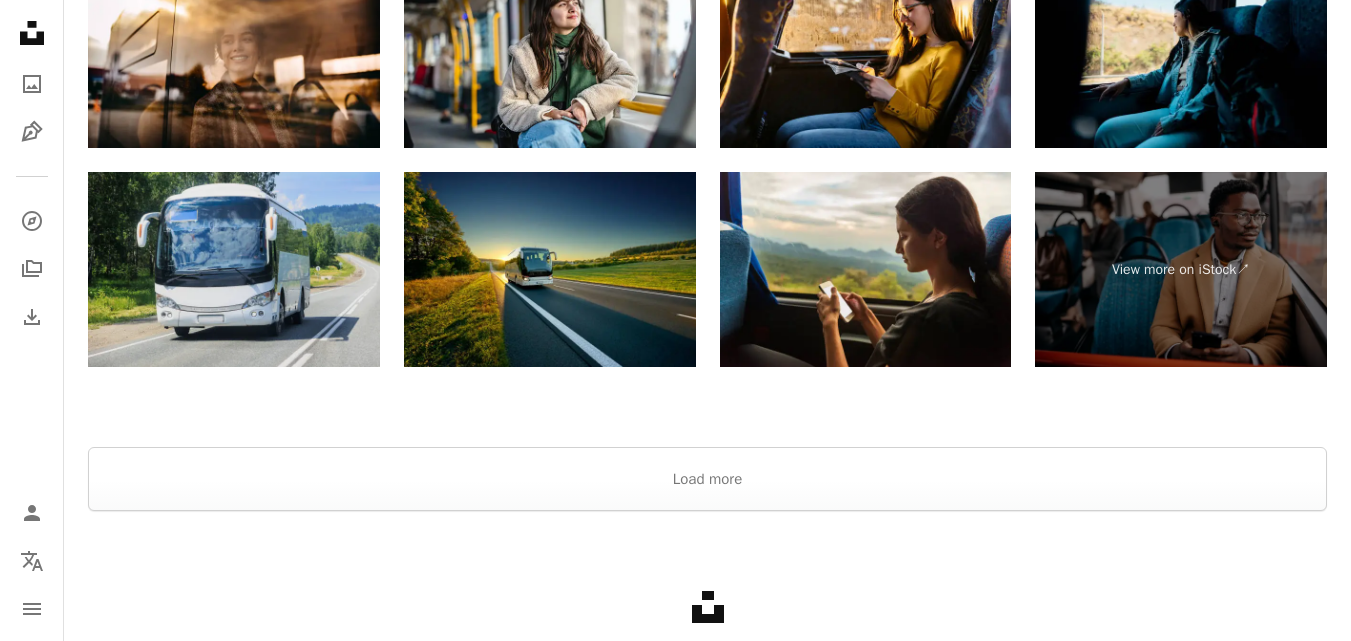 click at bounding box center [234, 269] 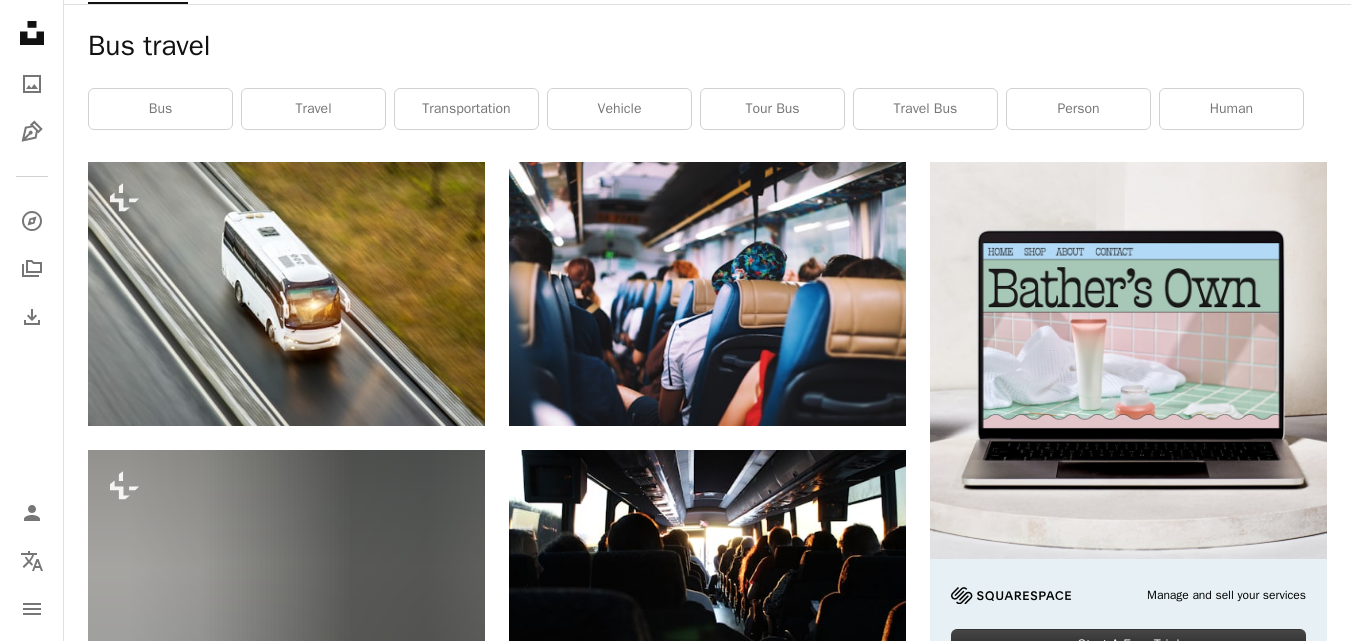 scroll, scrollTop: 0, scrollLeft: 0, axis: both 